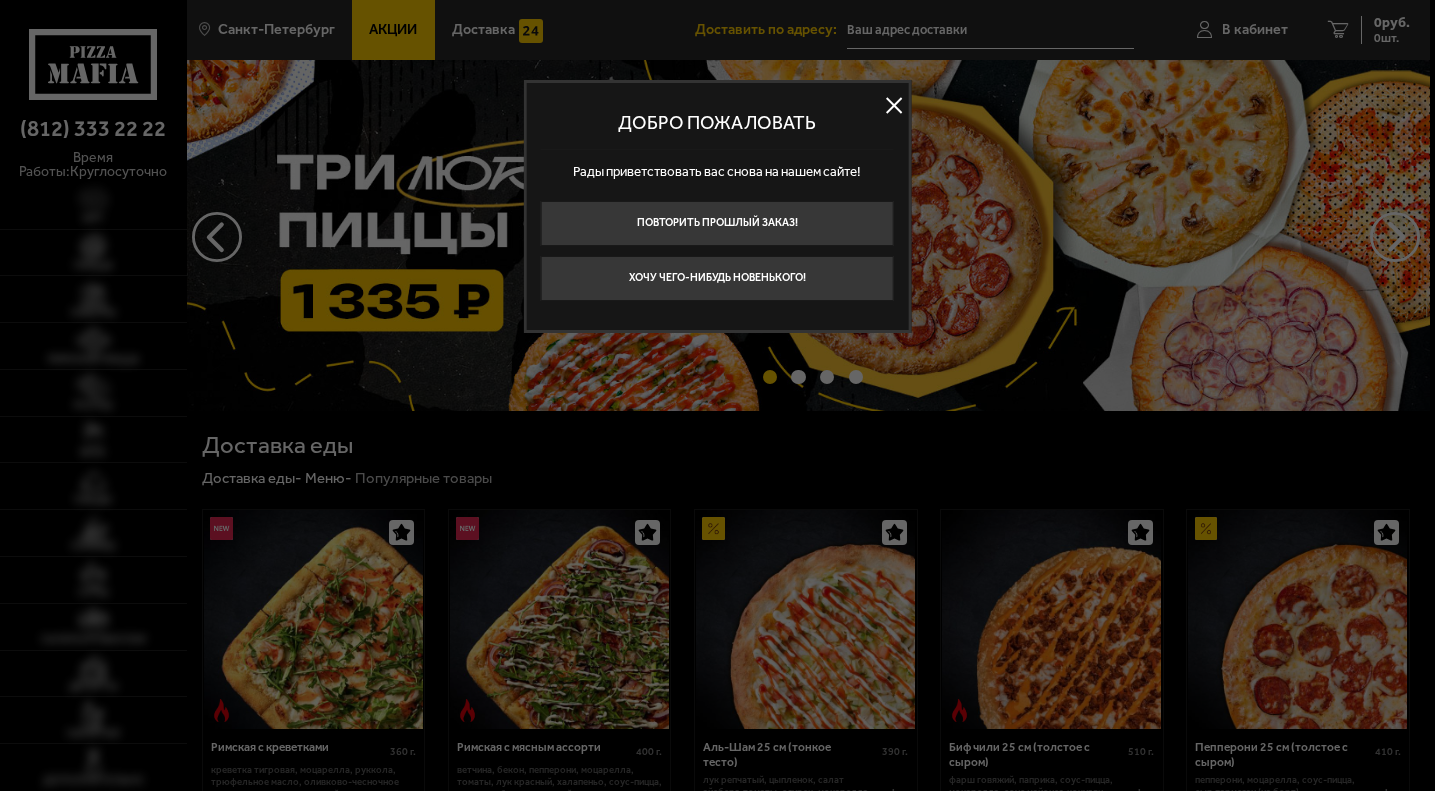 scroll, scrollTop: 0, scrollLeft: 0, axis: both 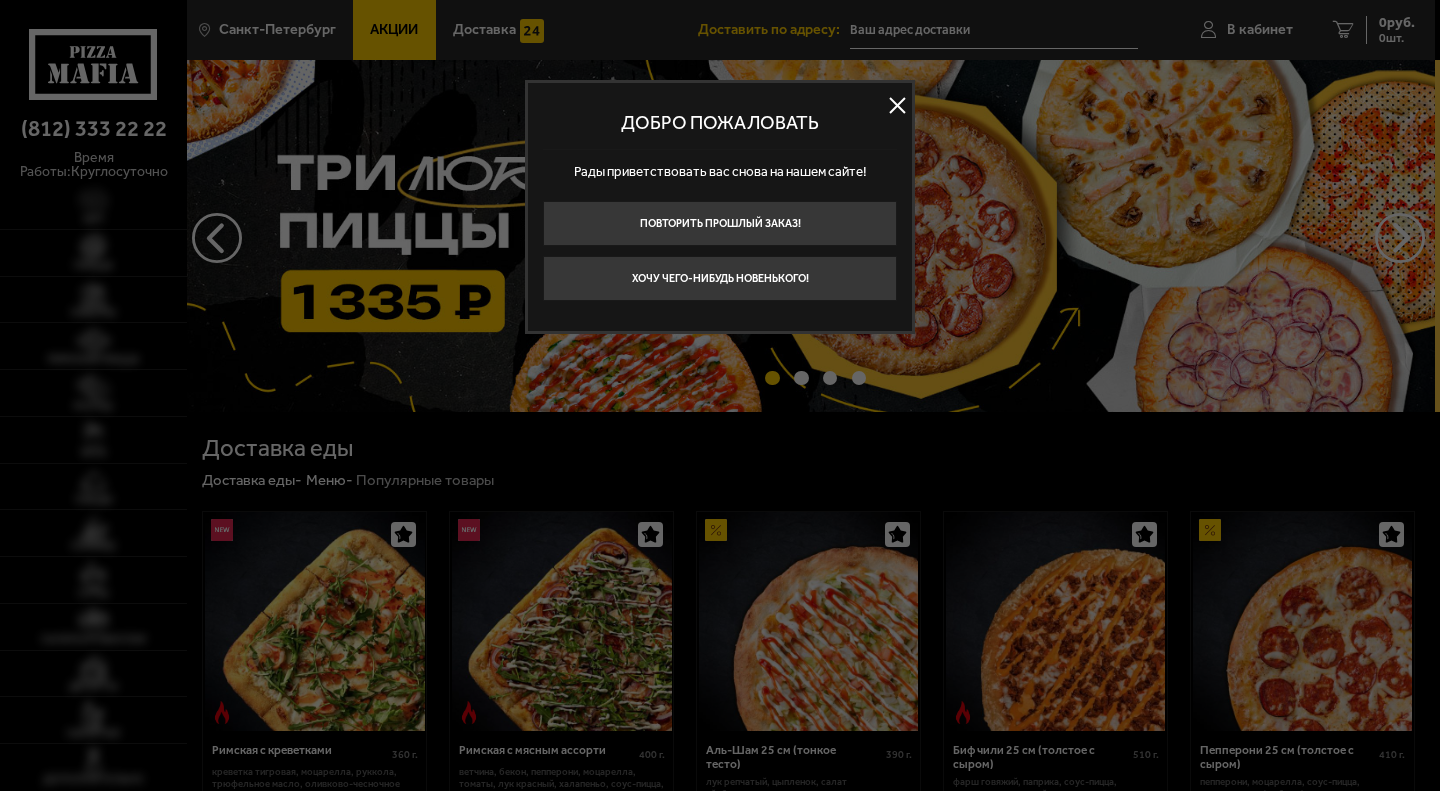 type on "[STREET], [NUMBER]" 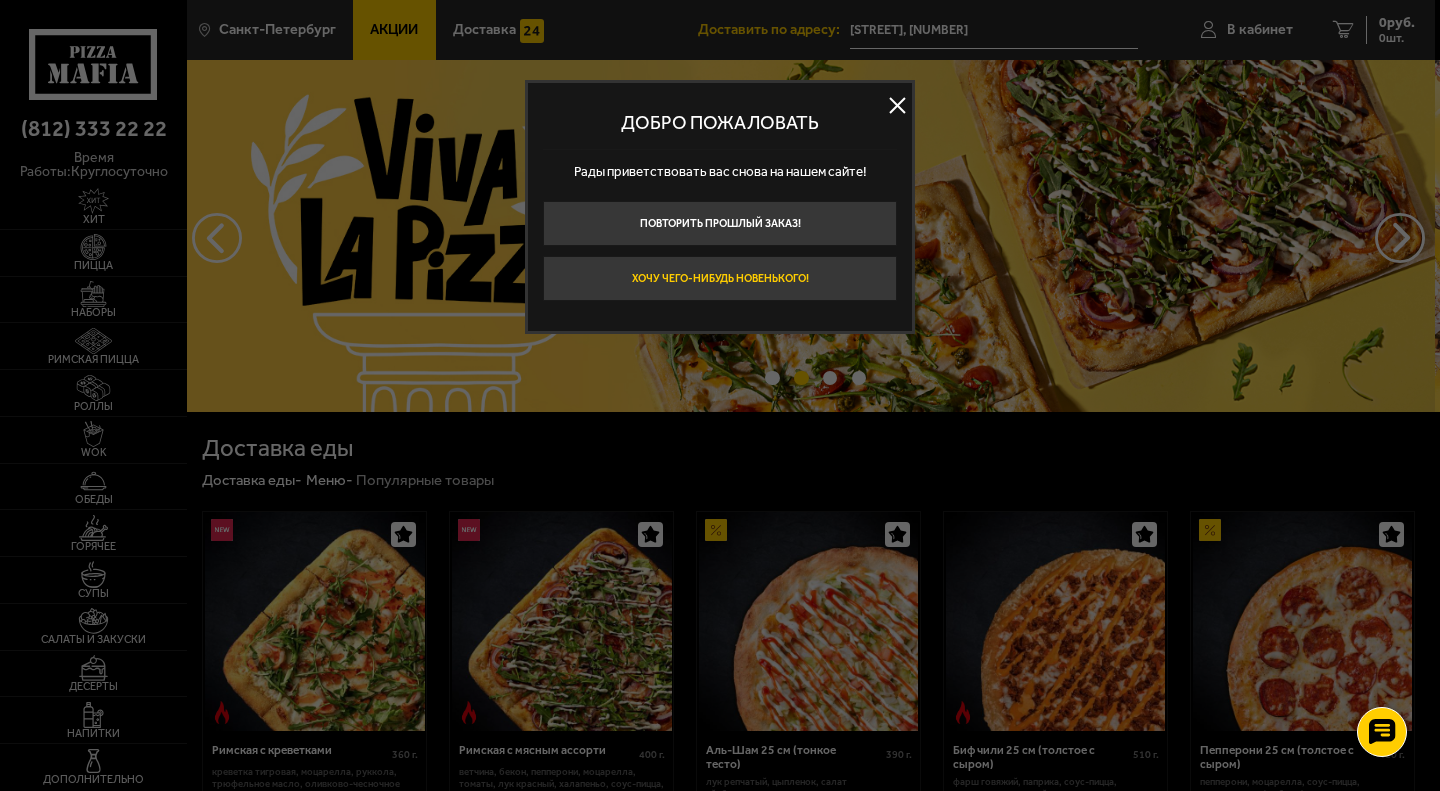 click on "Хочу чего-нибудь новенького!" at bounding box center [720, 278] 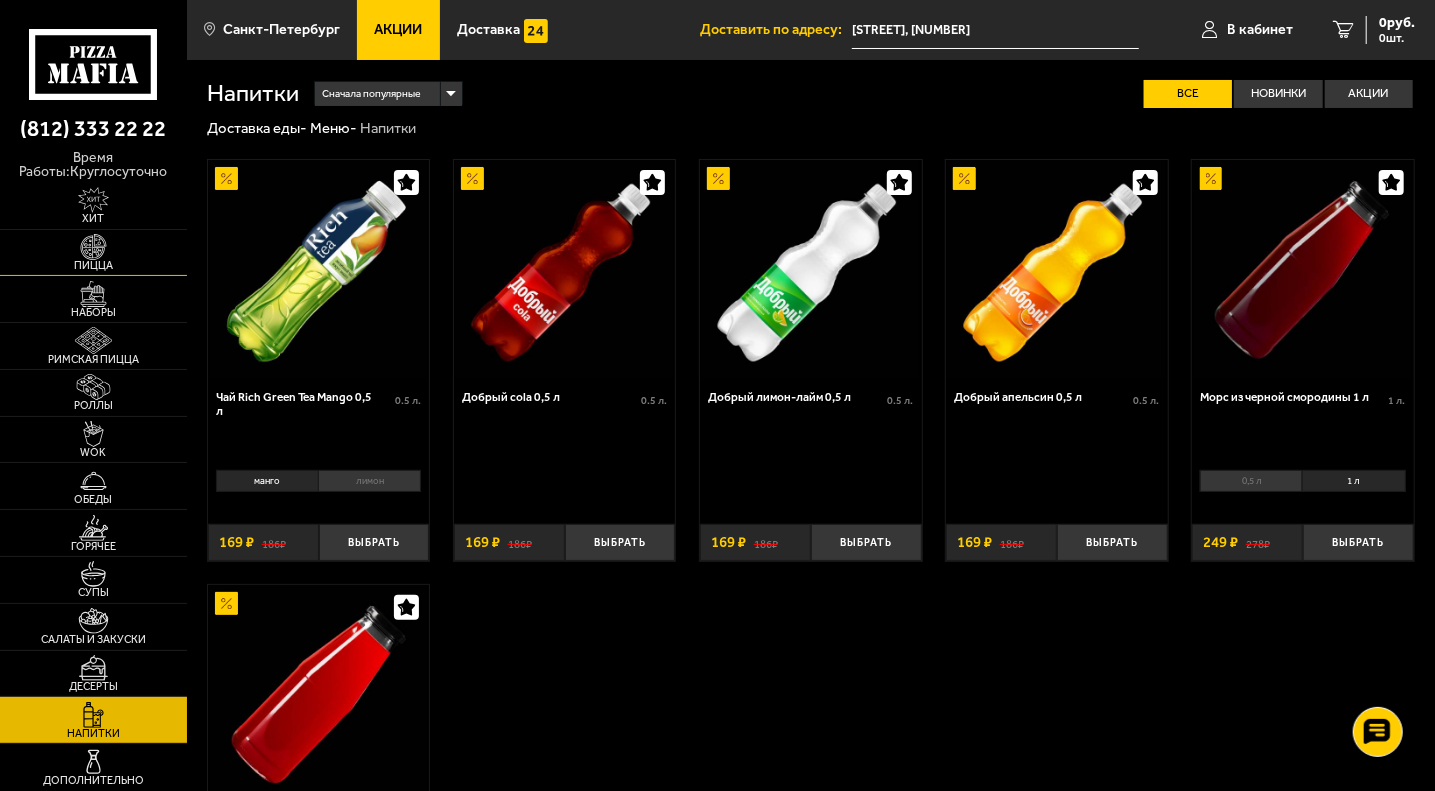 click at bounding box center (93, 247) 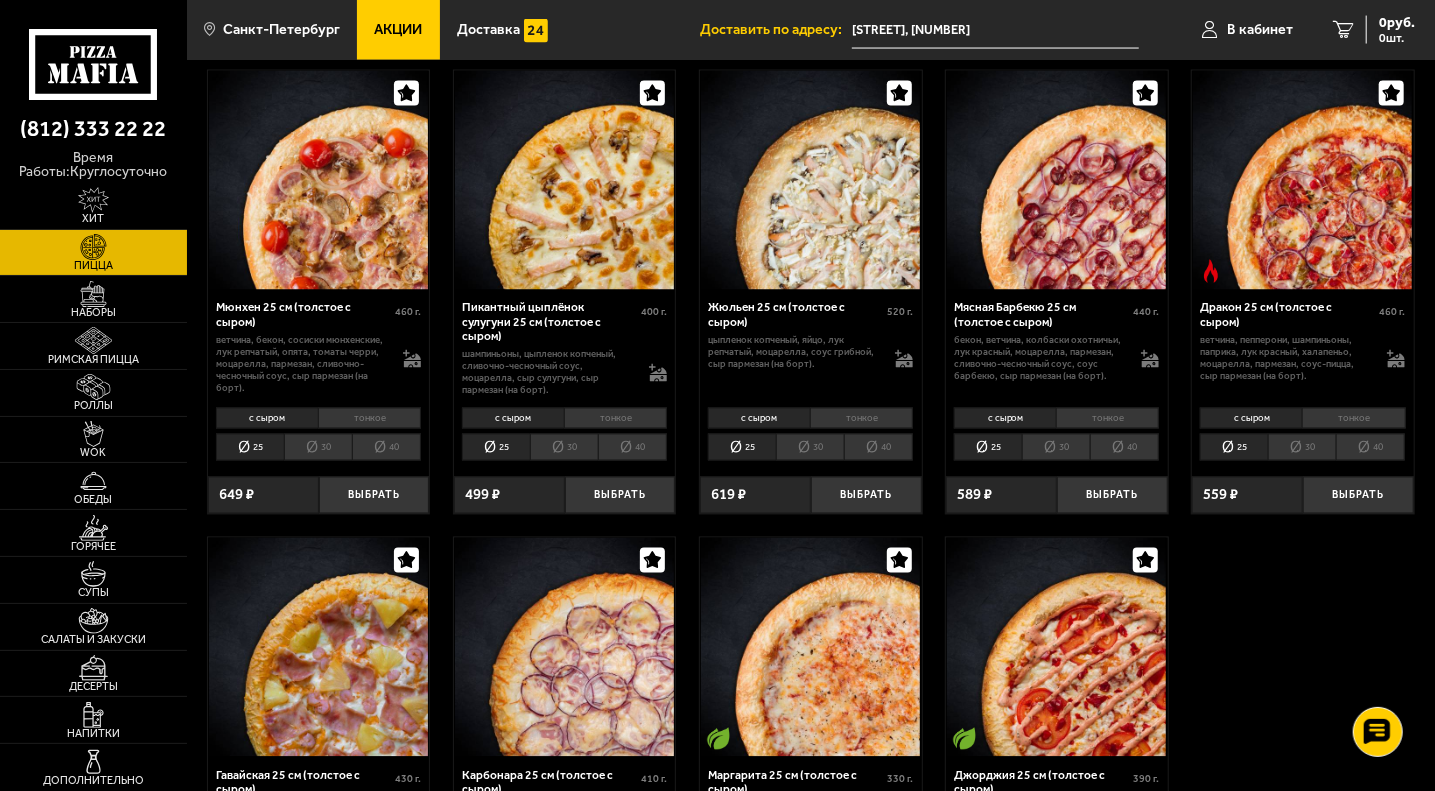scroll, scrollTop: 1950, scrollLeft: 0, axis: vertical 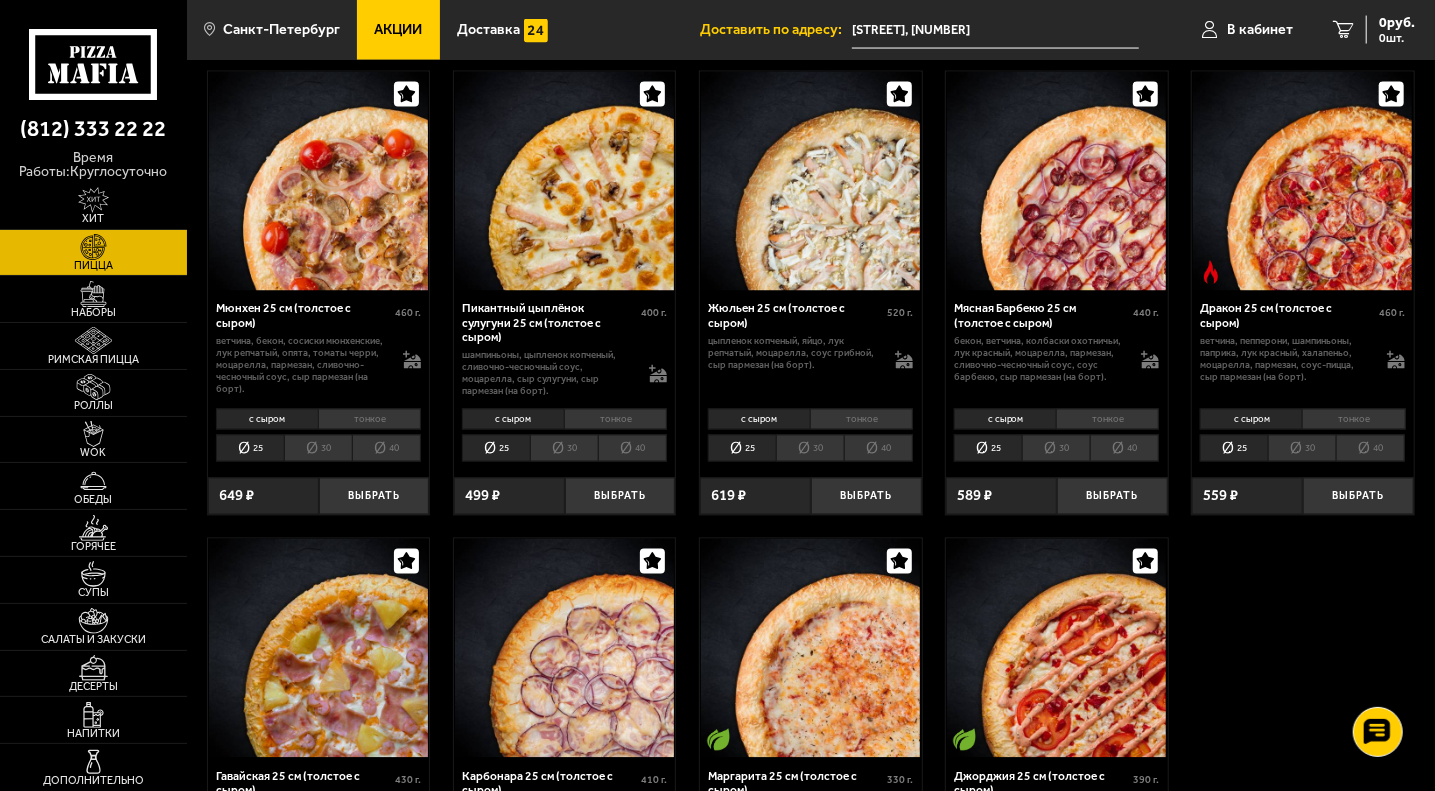 click on "40" at bounding box center [1370, 448] 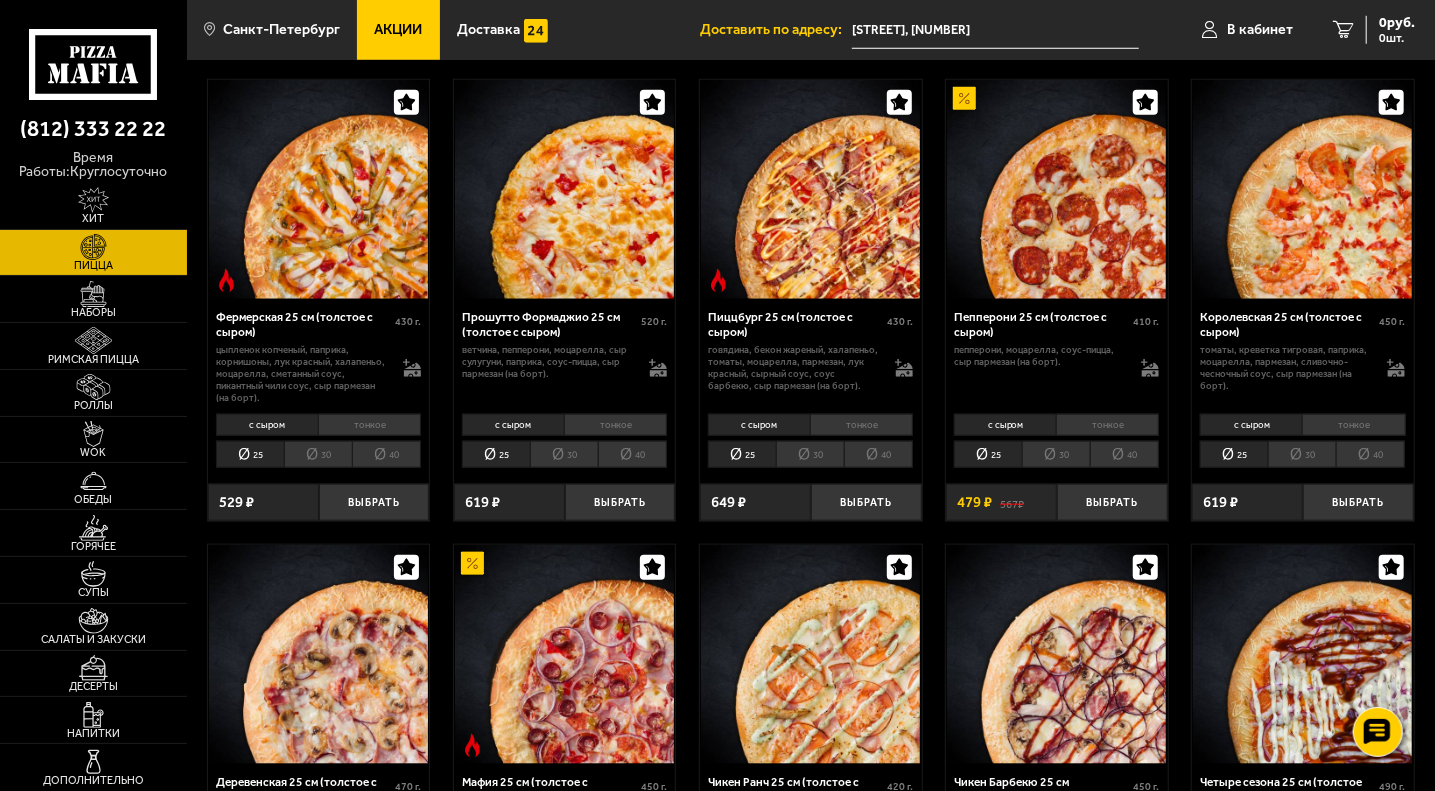 scroll, scrollTop: 1010, scrollLeft: 0, axis: vertical 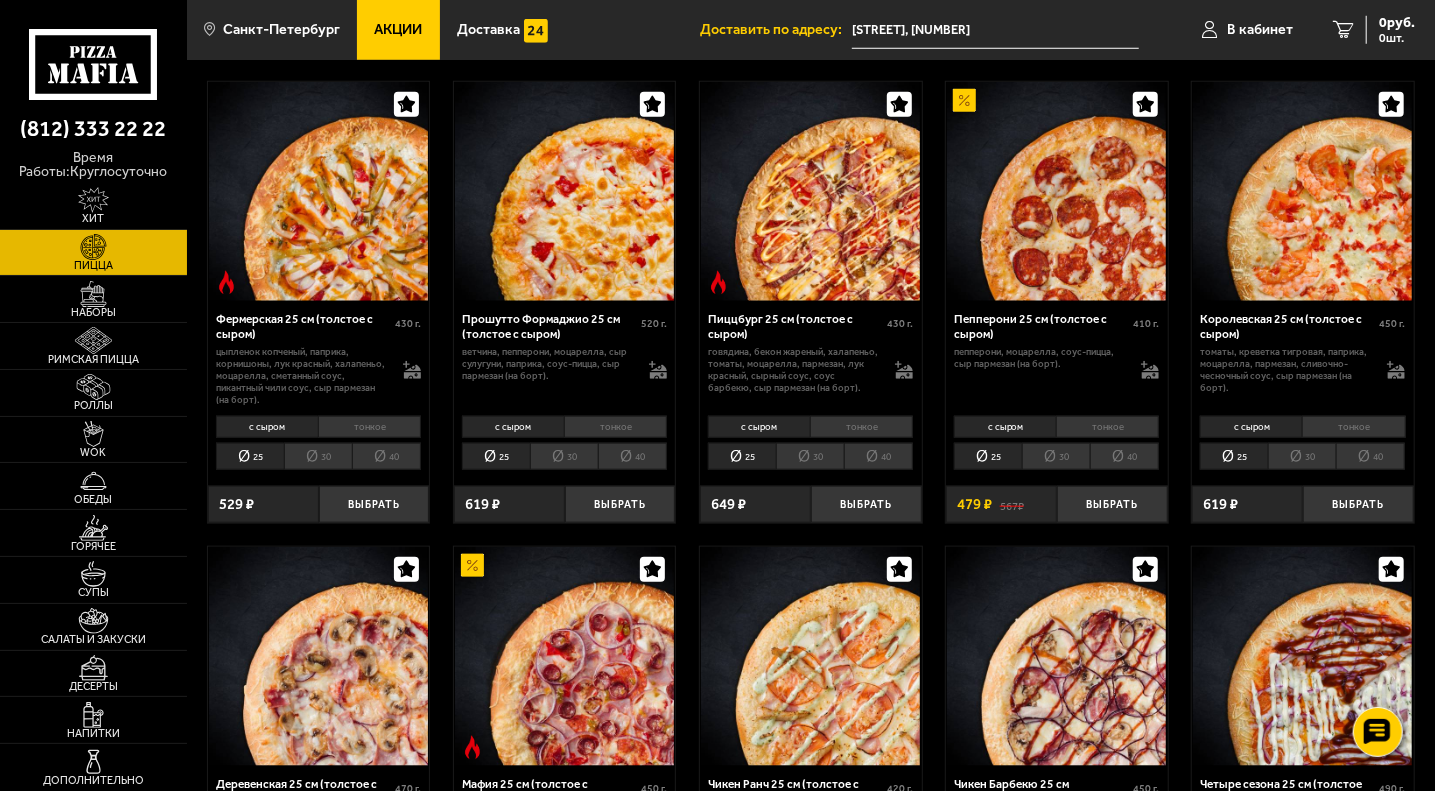 click on "40" at bounding box center (1124, 456) 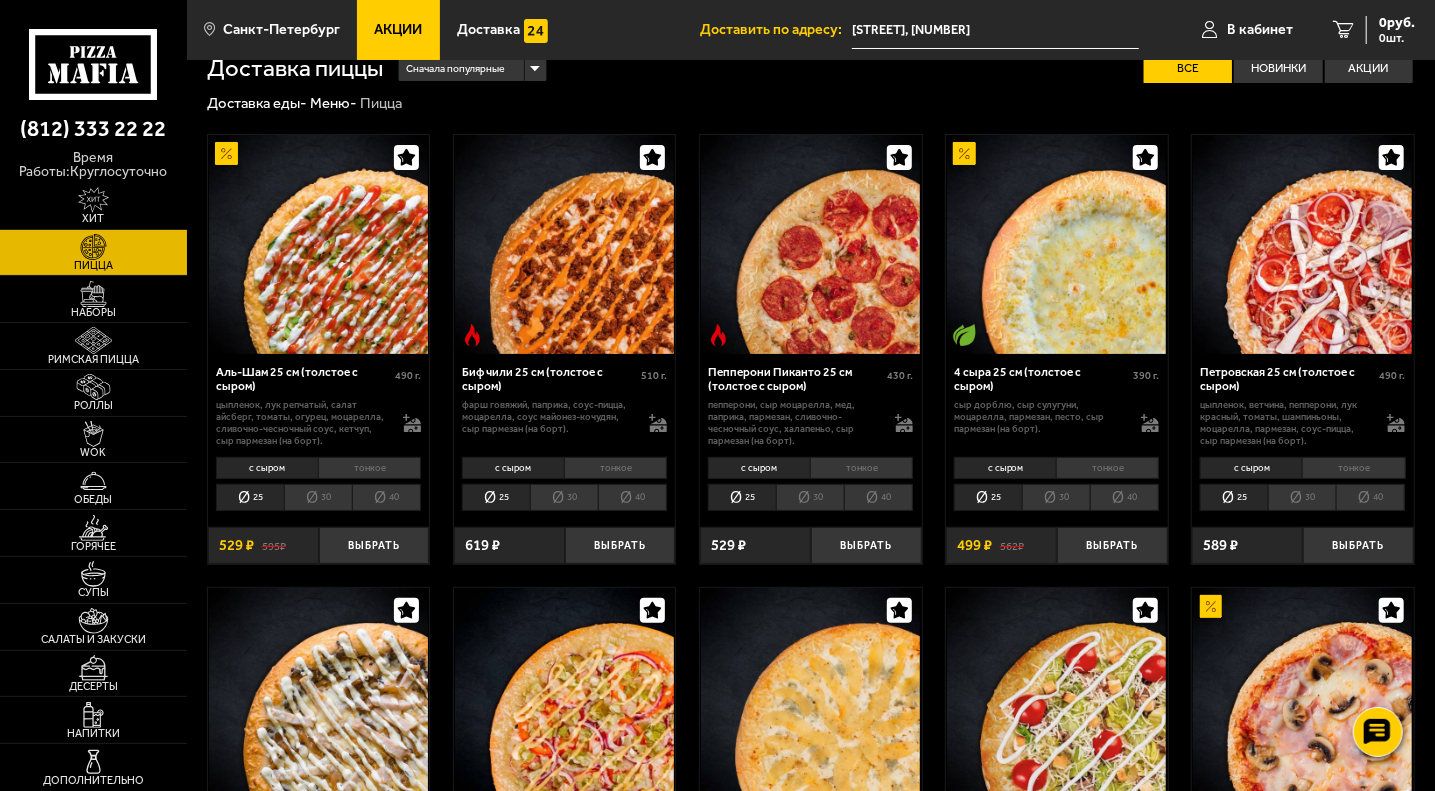 scroll, scrollTop: 27, scrollLeft: 0, axis: vertical 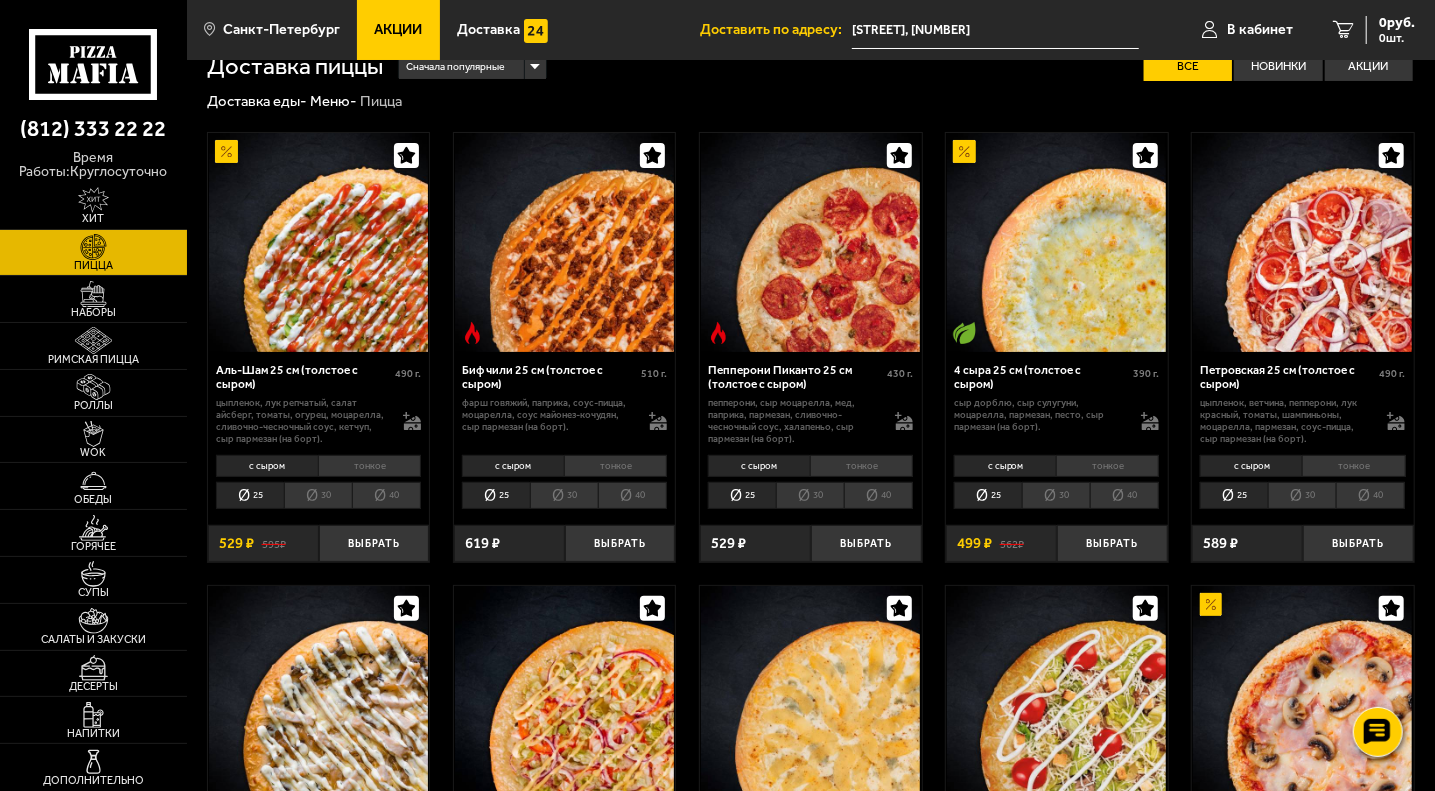click on "40" at bounding box center [386, 495] 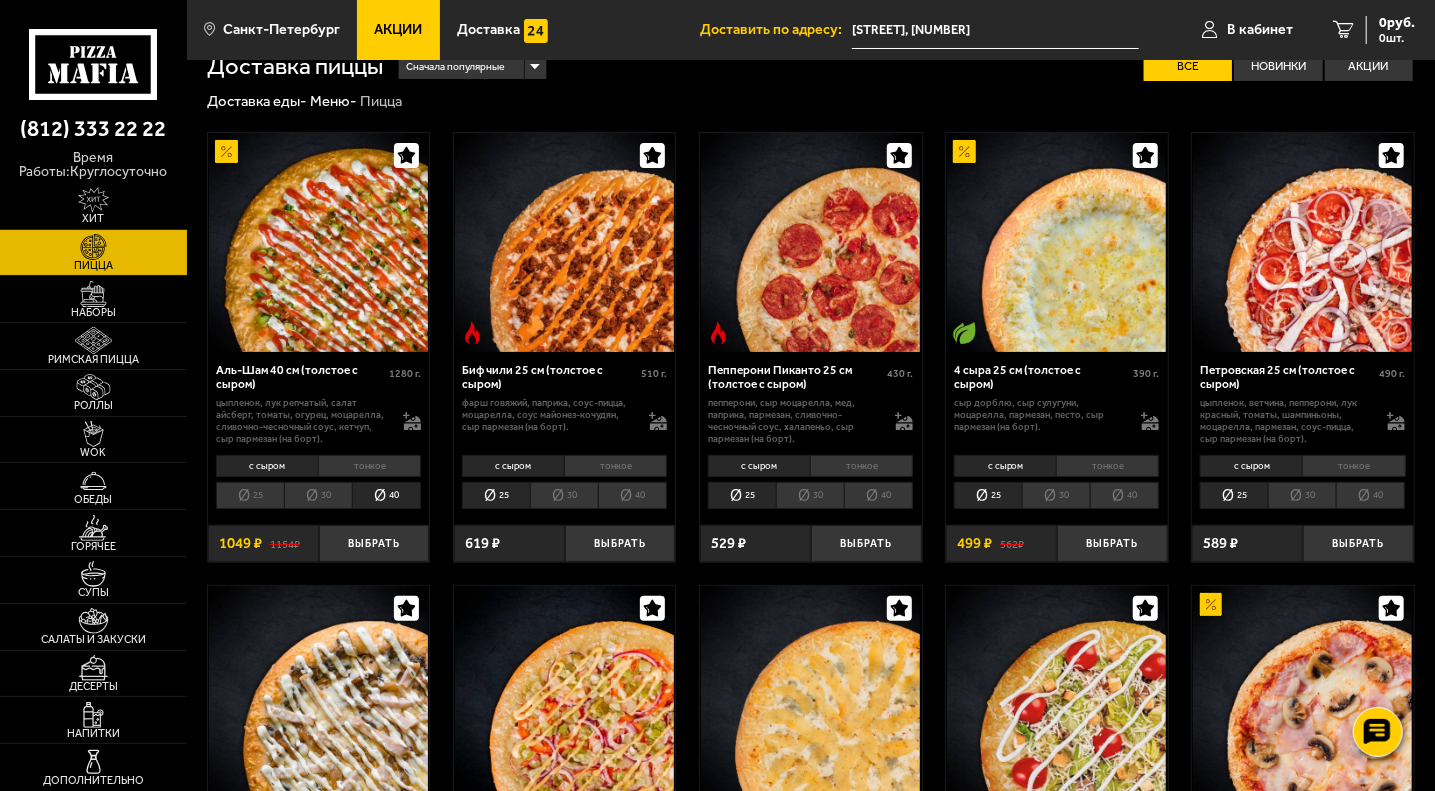 click on "25" at bounding box center [250, 495] 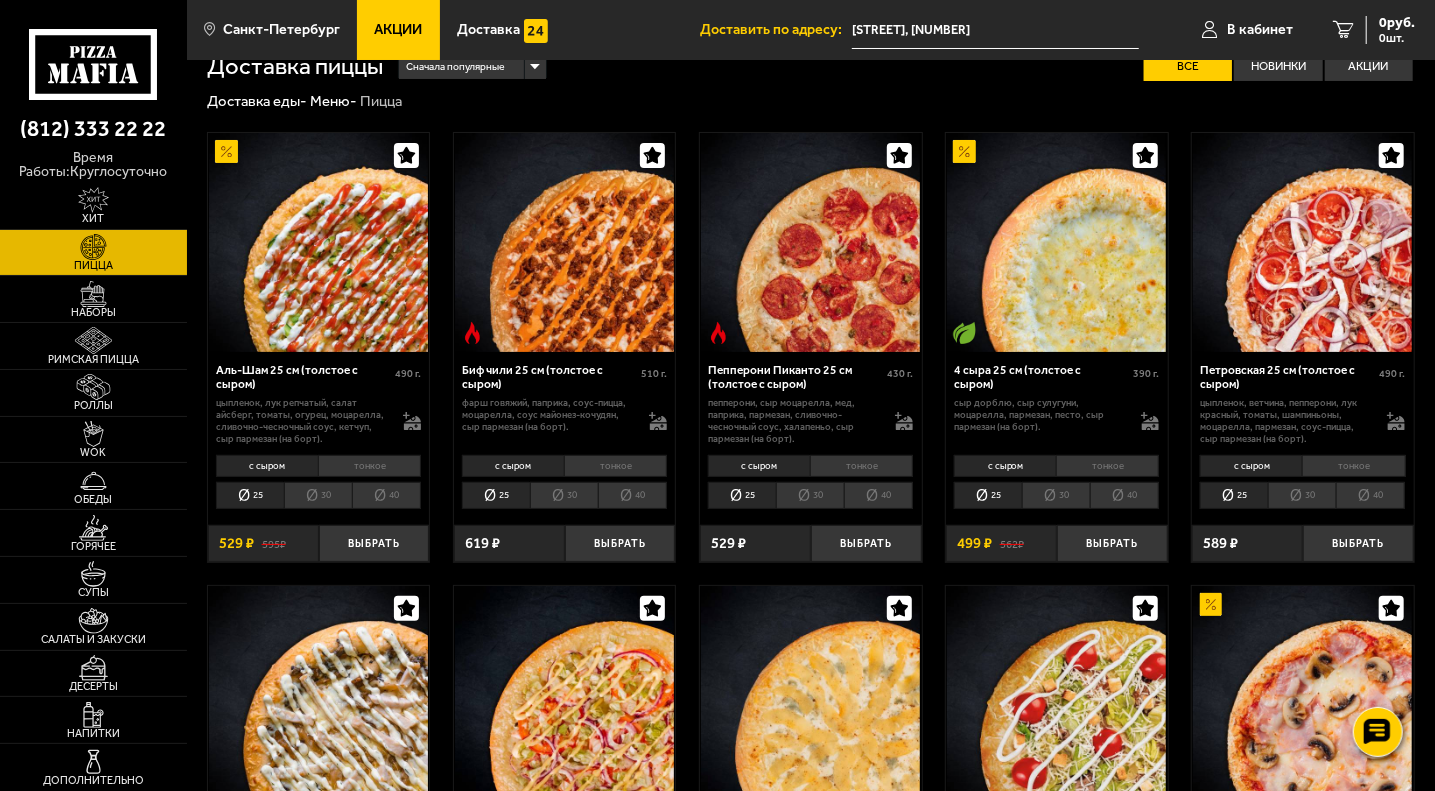 click on "40" at bounding box center (632, 495) 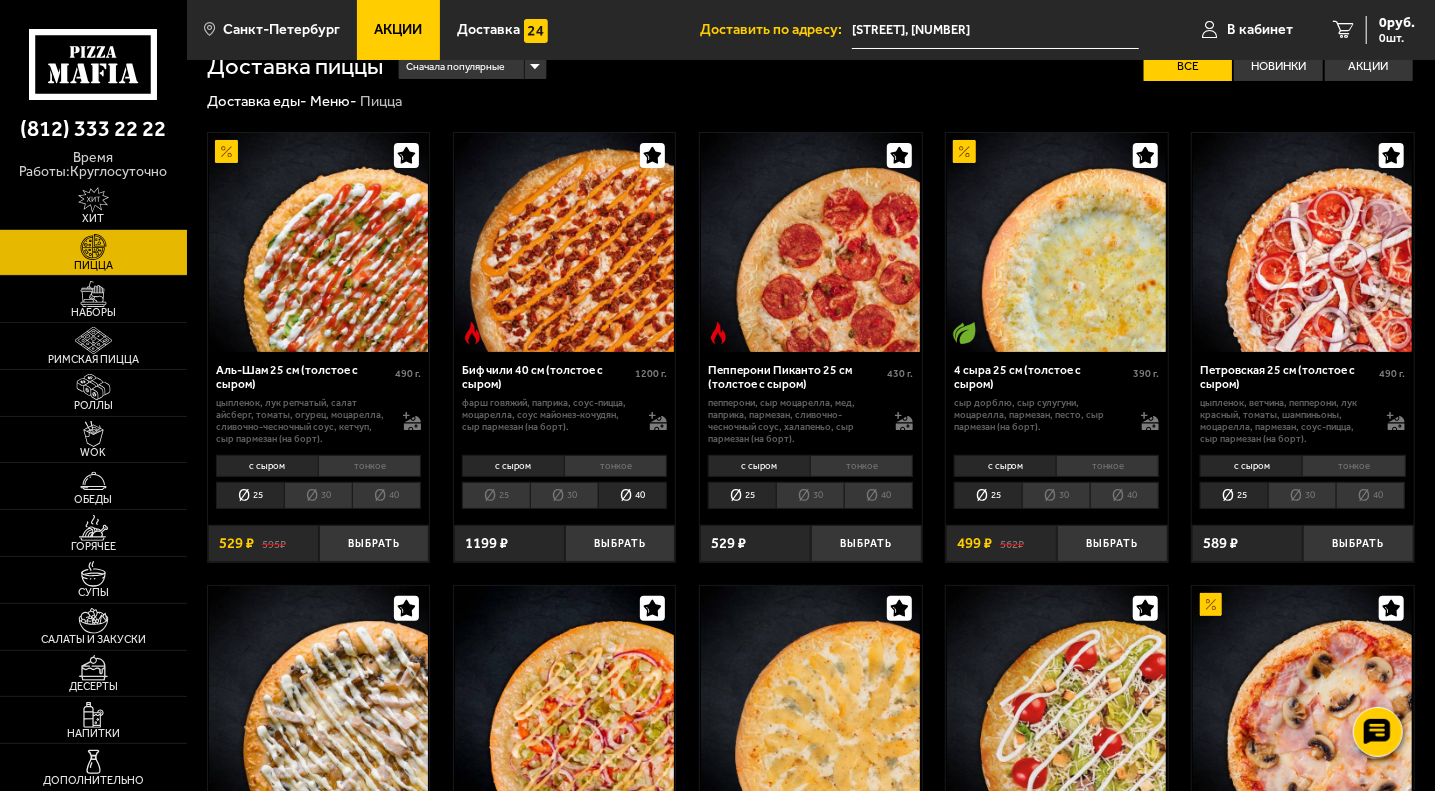 click on "25" at bounding box center [496, 495] 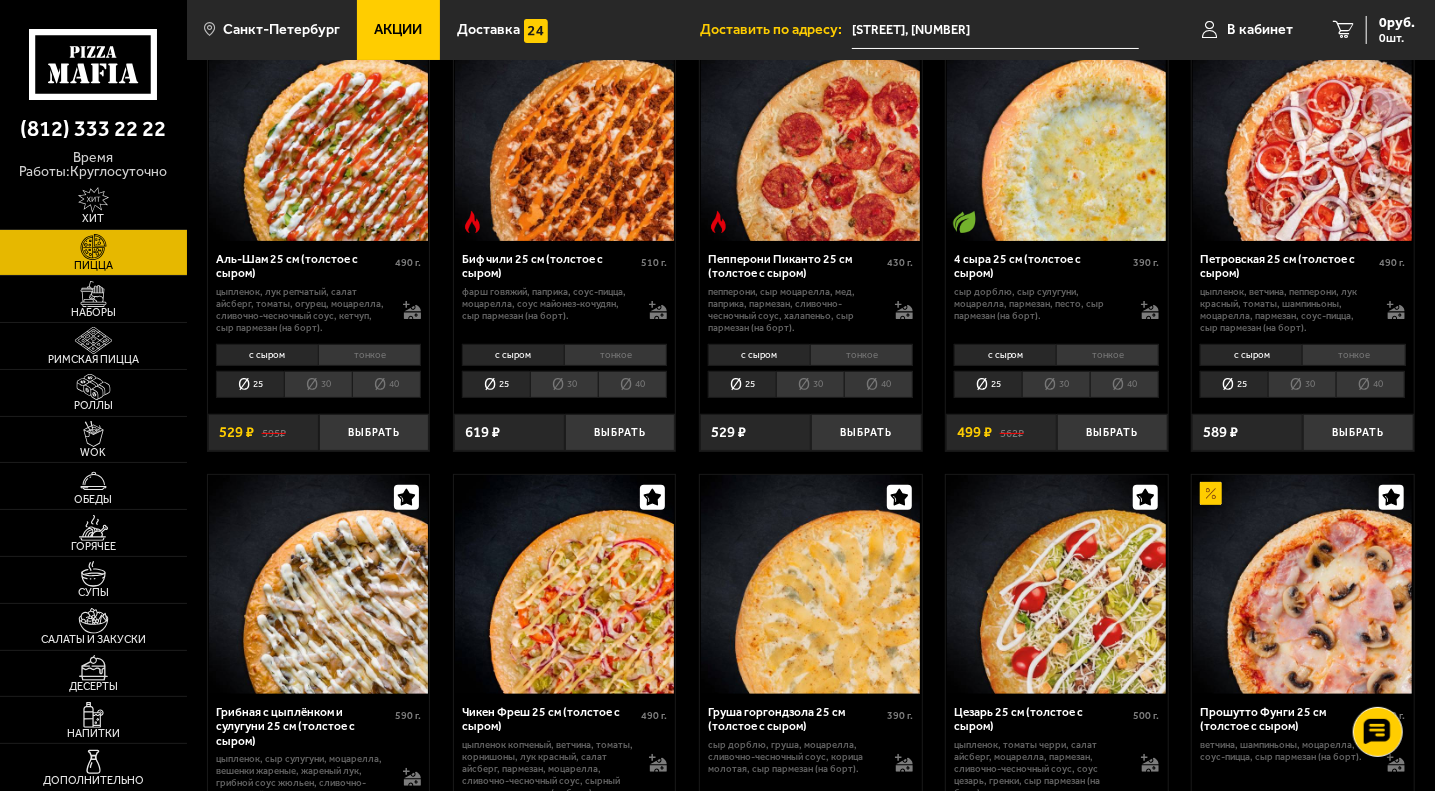 scroll, scrollTop: 142, scrollLeft: 0, axis: vertical 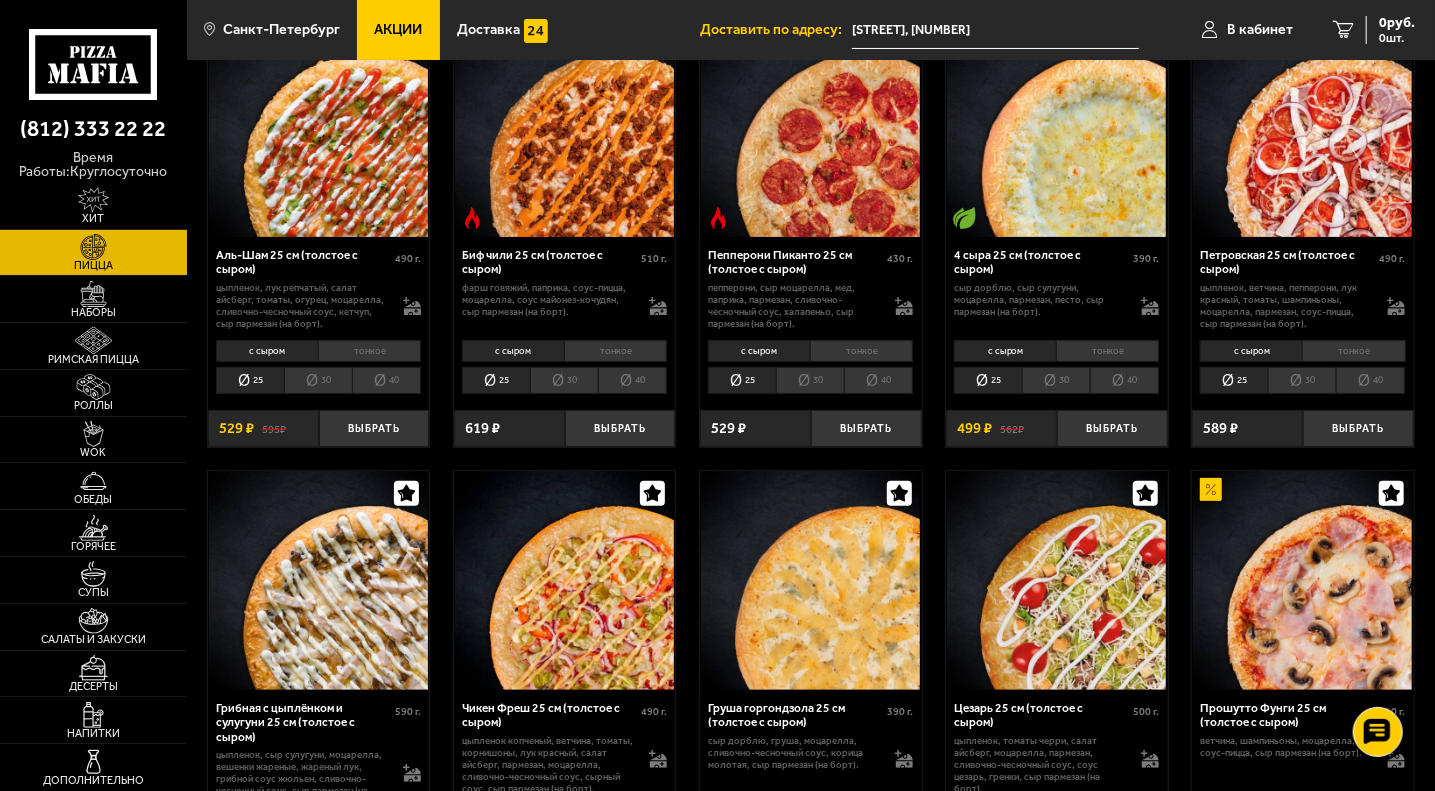 click on "40" at bounding box center (1124, 380) 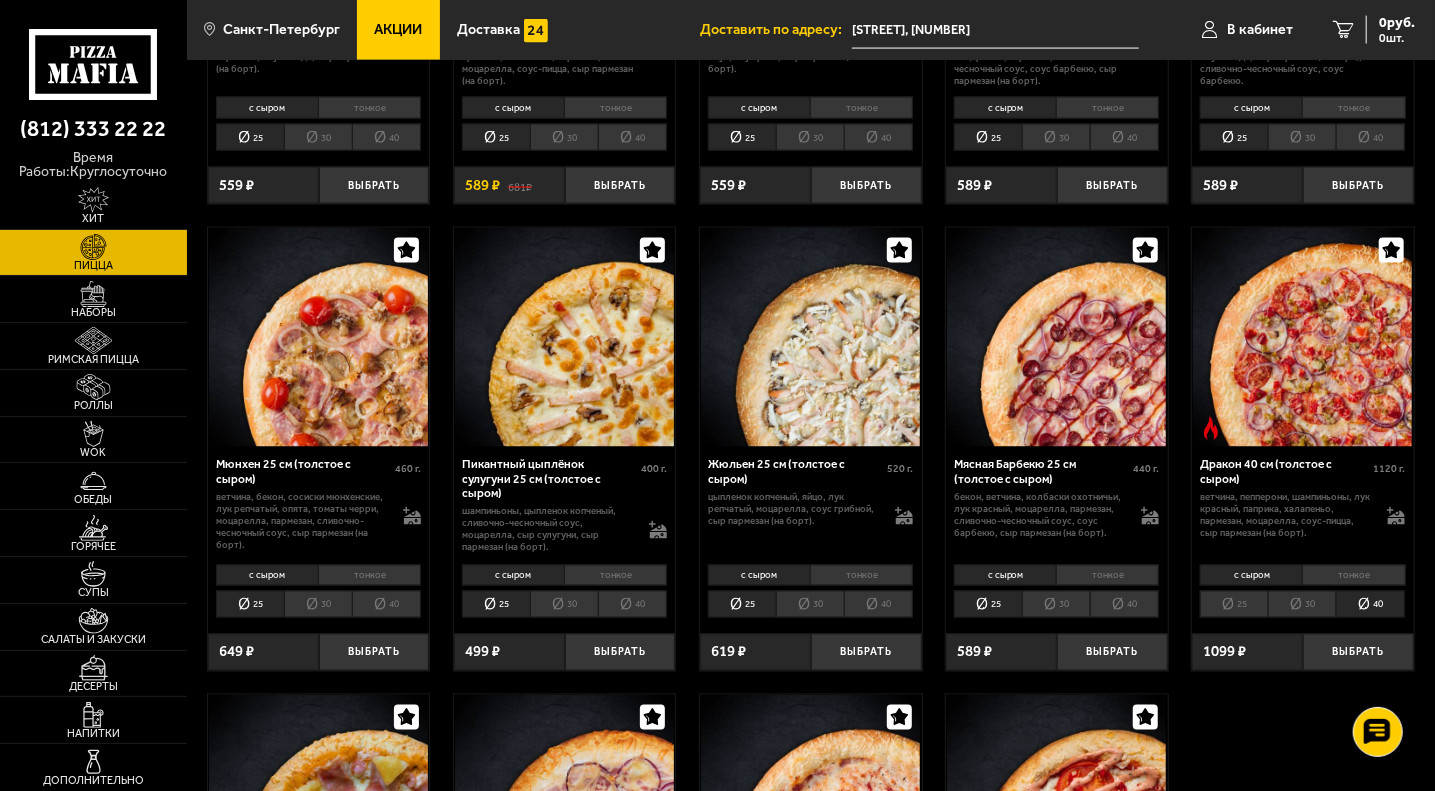 scroll, scrollTop: 1795, scrollLeft: 0, axis: vertical 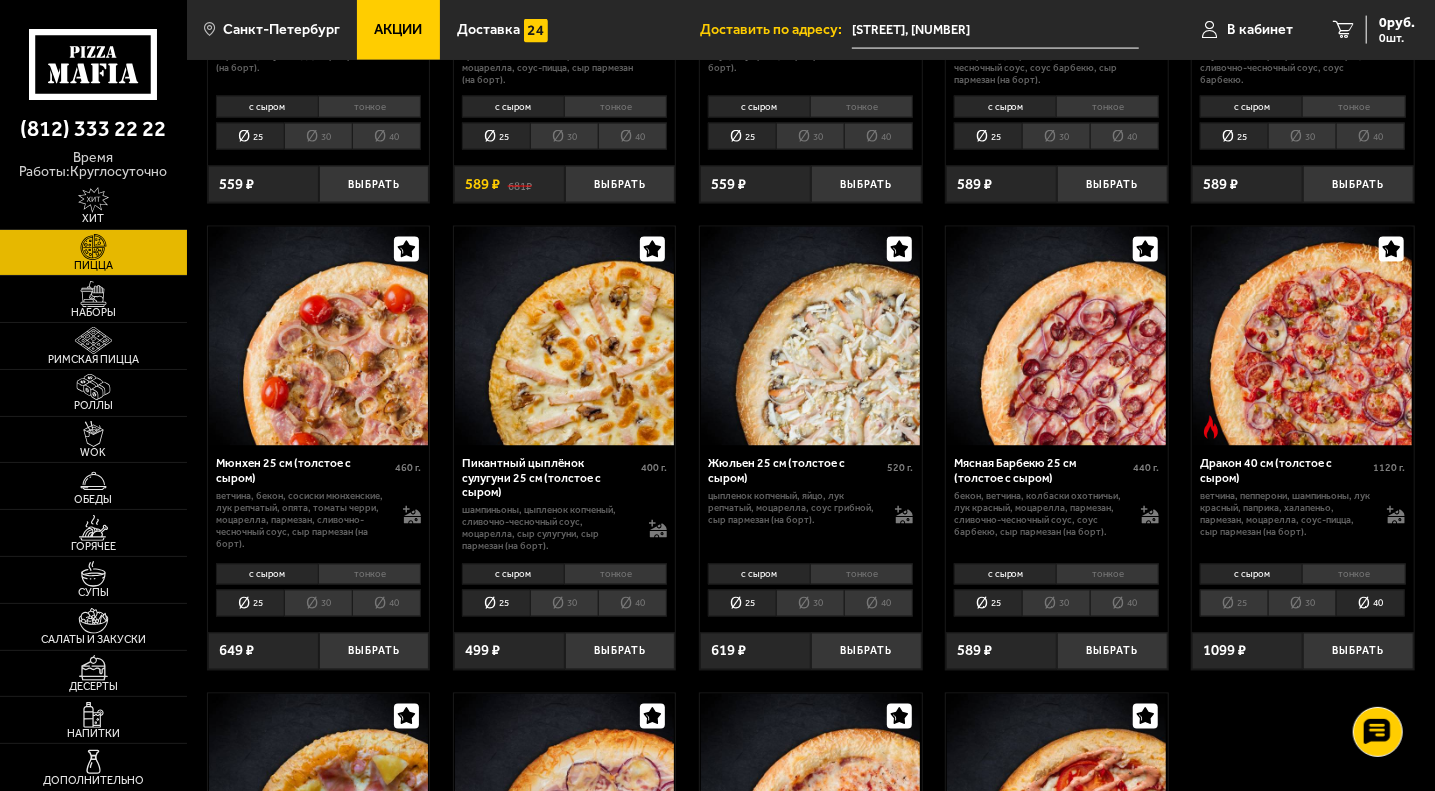click on "40" at bounding box center [632, 603] 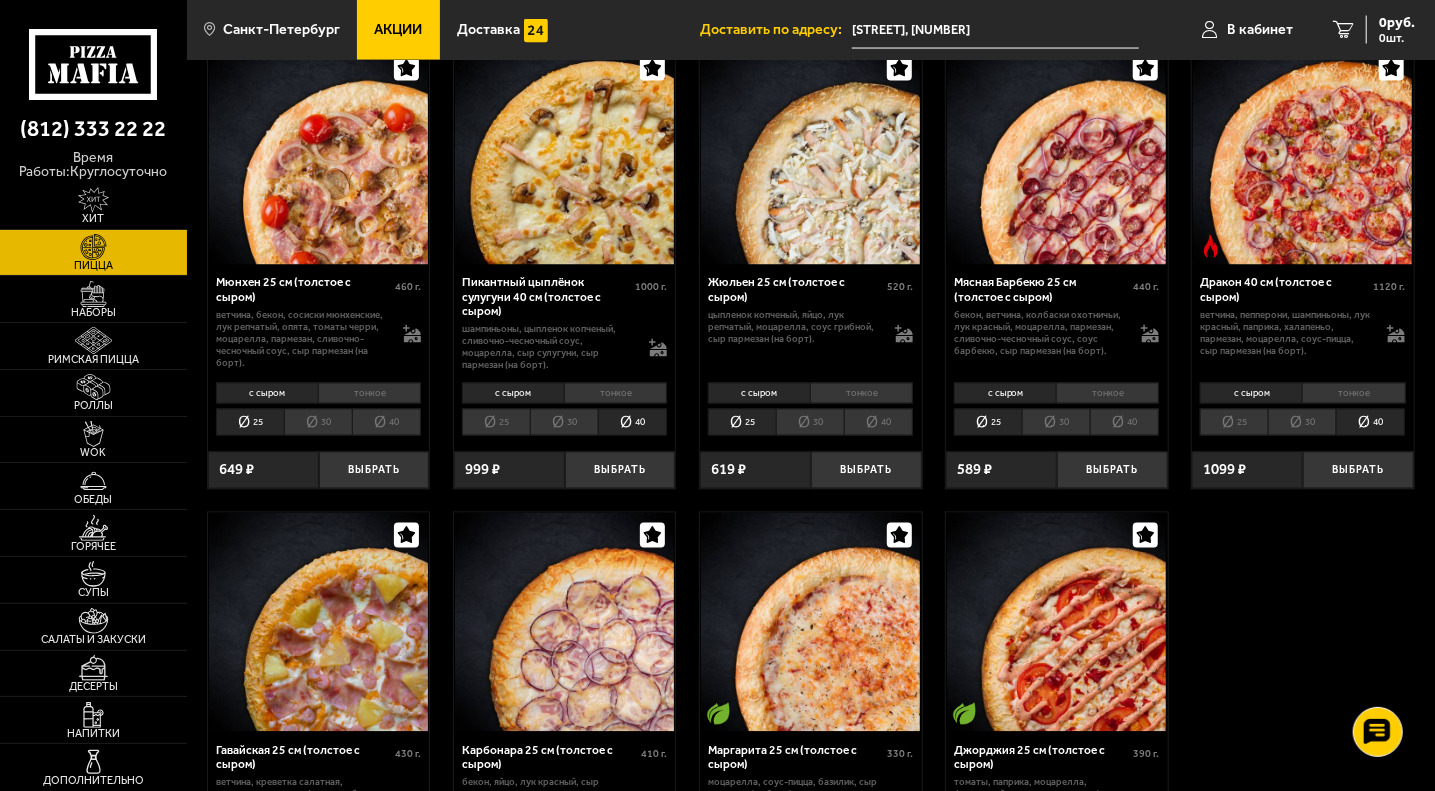 scroll, scrollTop: 1966, scrollLeft: 0, axis: vertical 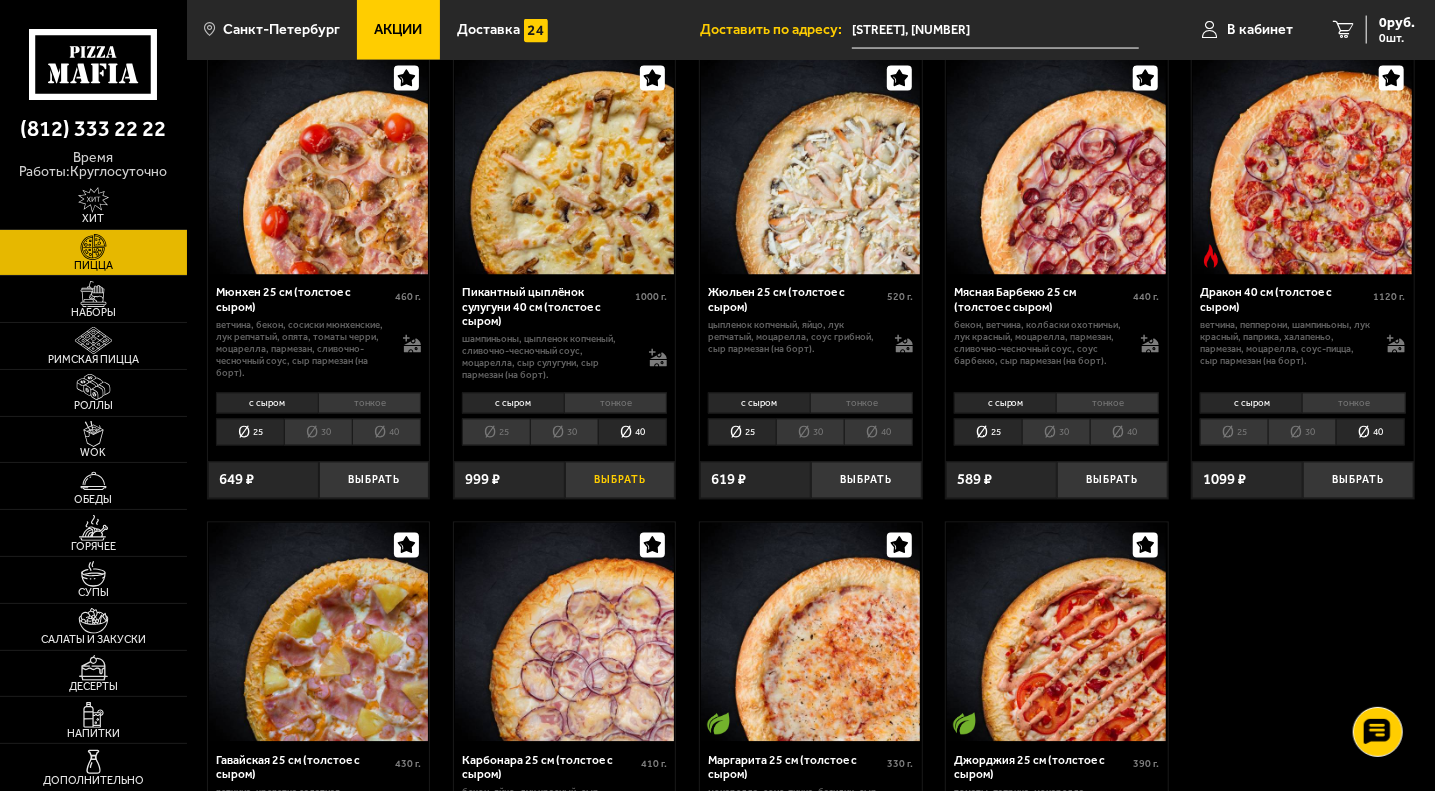 click on "Выбрать" at bounding box center [620, 480] 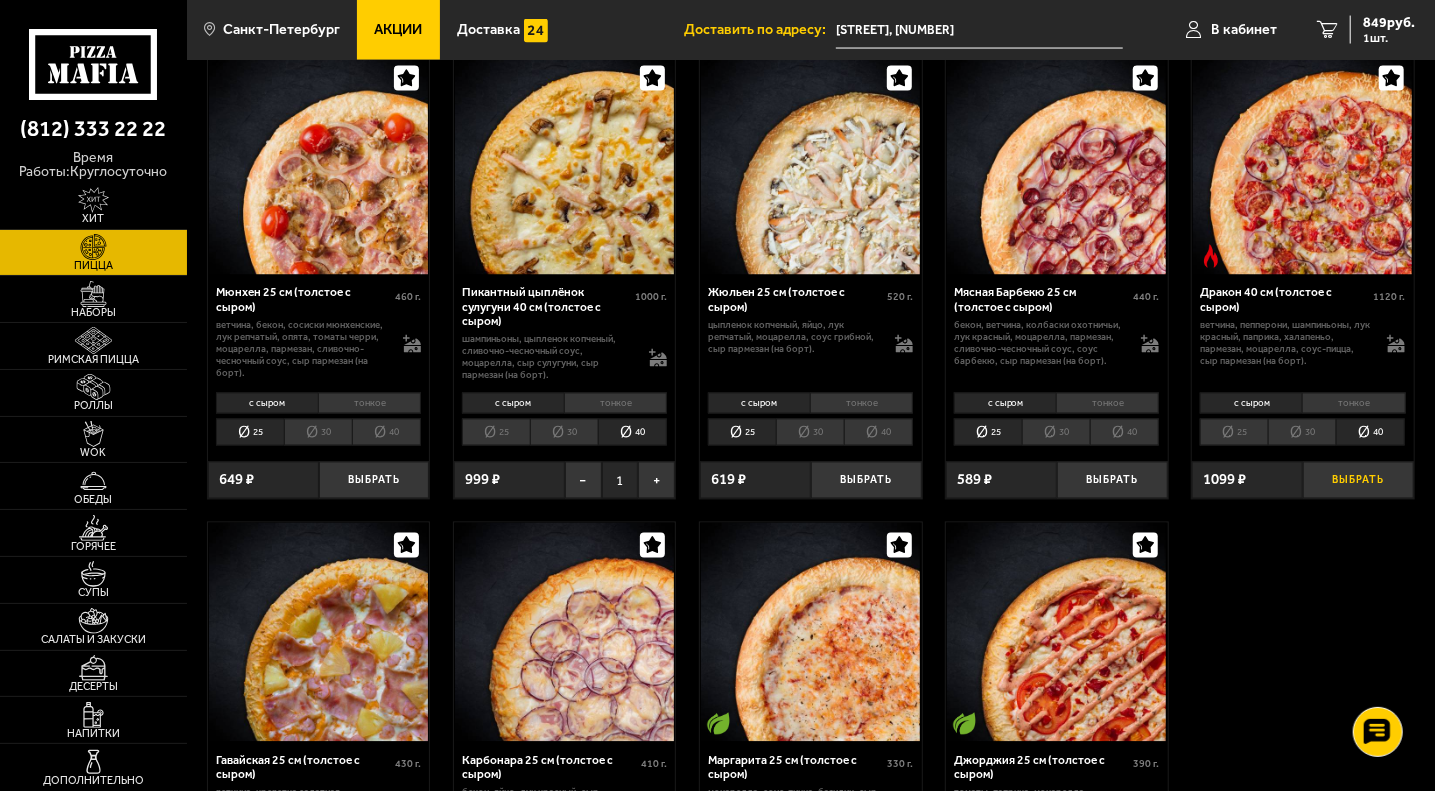 click on "Выбрать" at bounding box center [1358, 480] 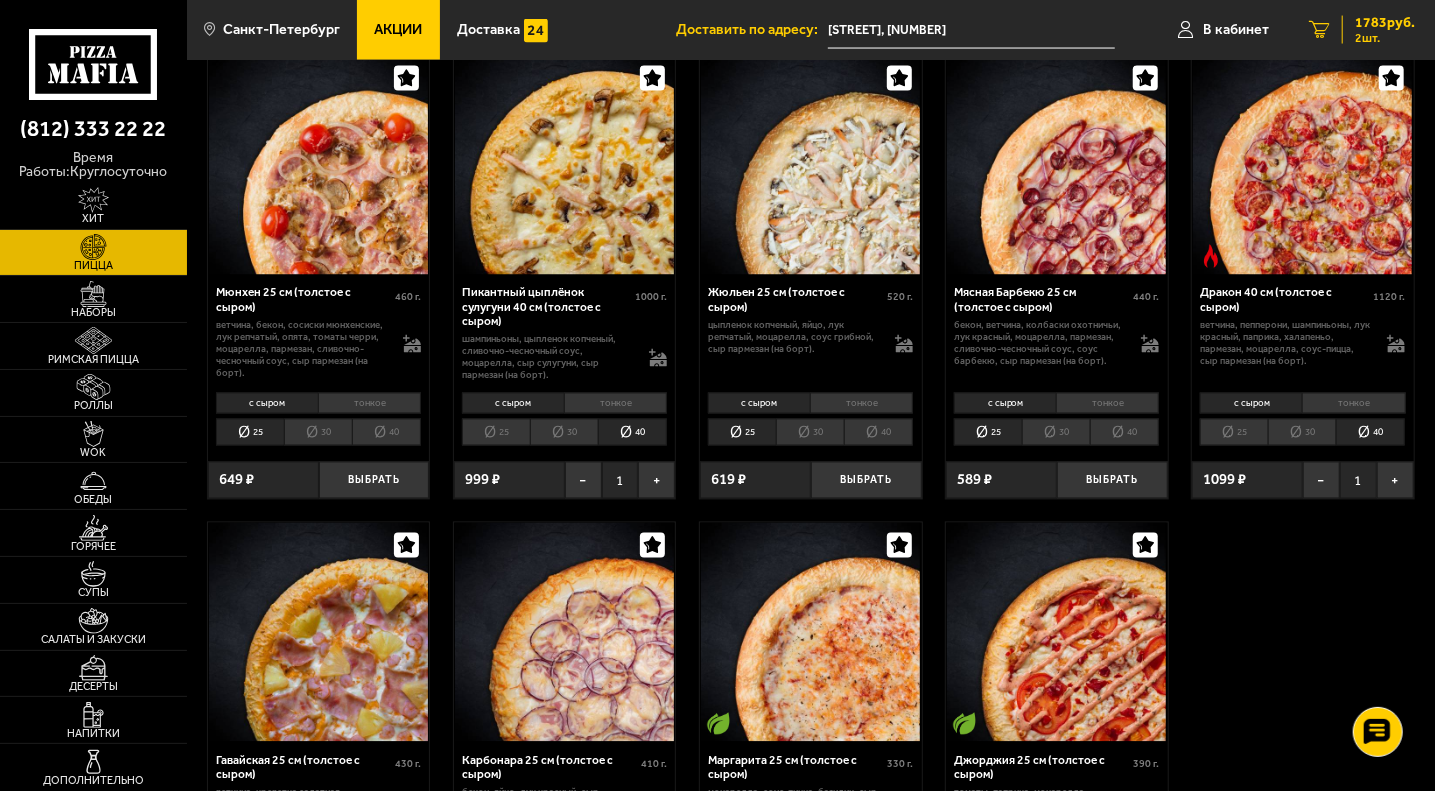 click on "2" at bounding box center [1319, 29] 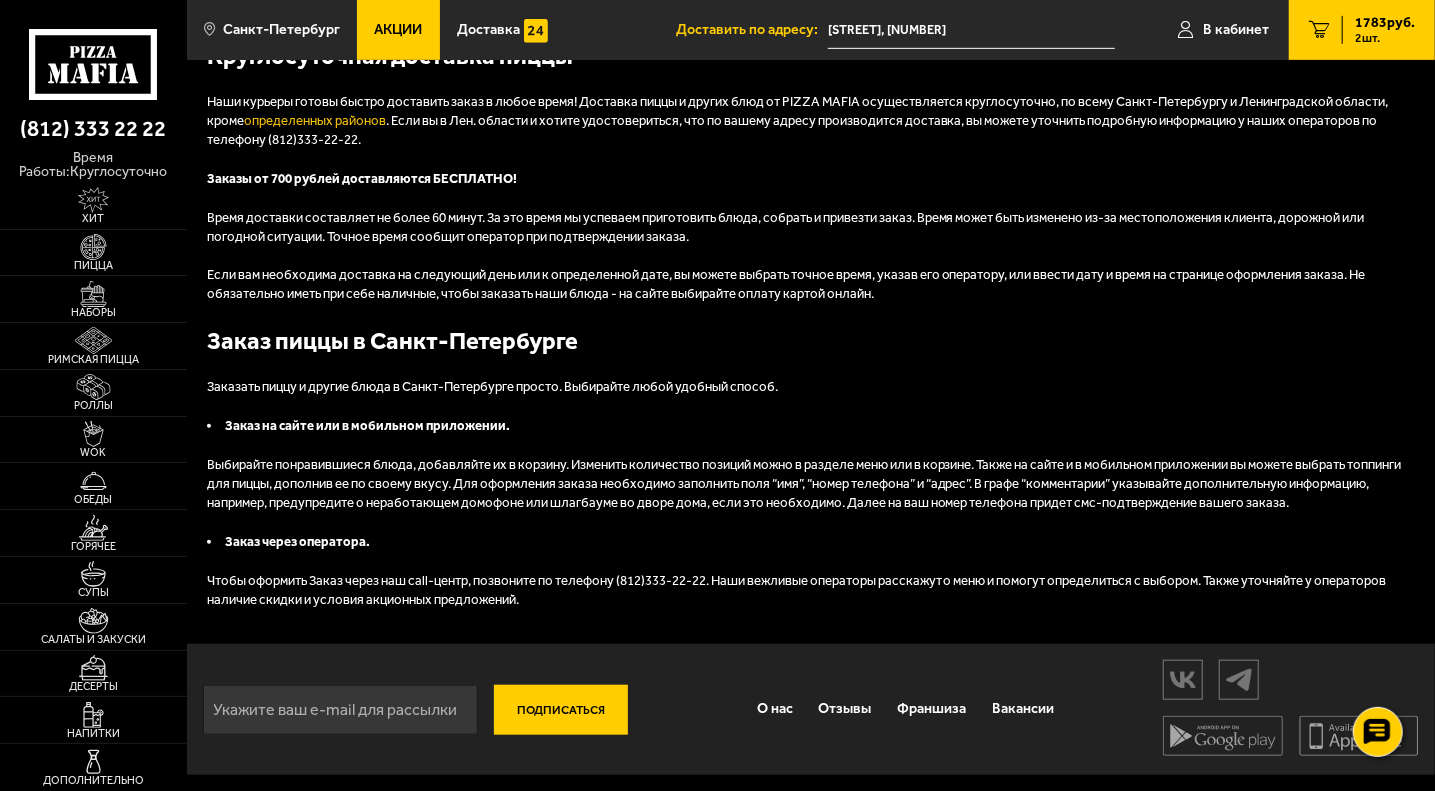 scroll, scrollTop: 0, scrollLeft: 0, axis: both 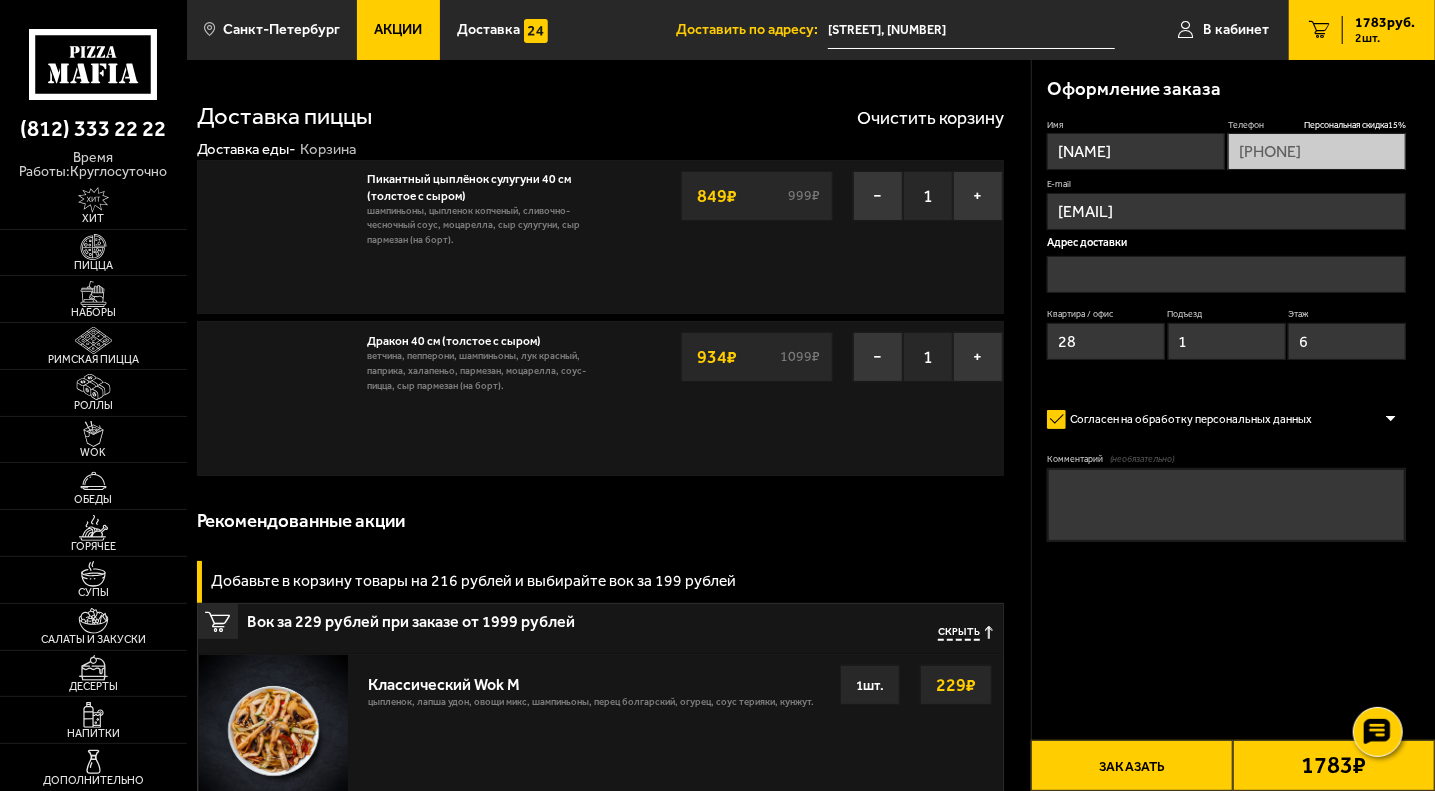 type on "[STREET], [NUMBER]" 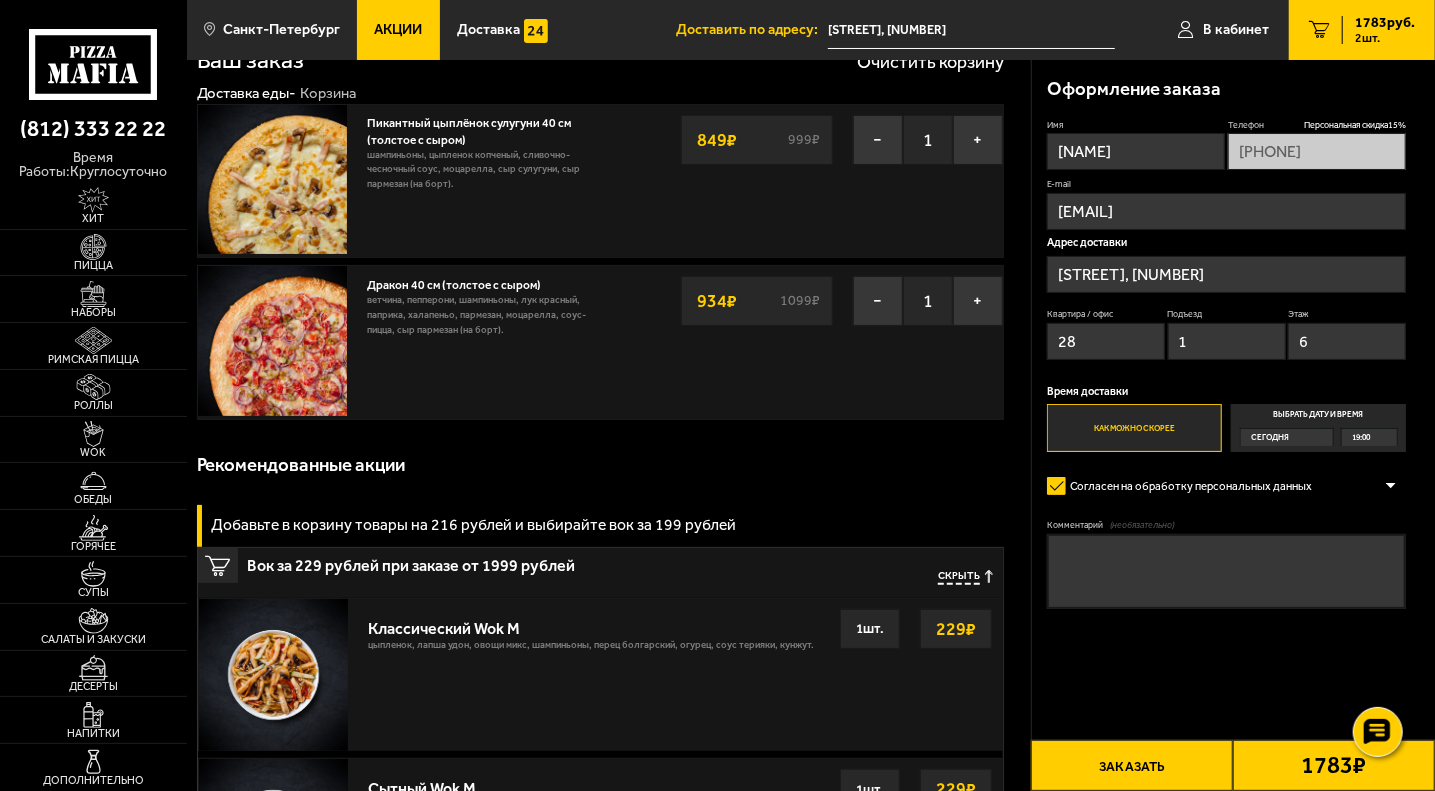 scroll, scrollTop: 0, scrollLeft: 0, axis: both 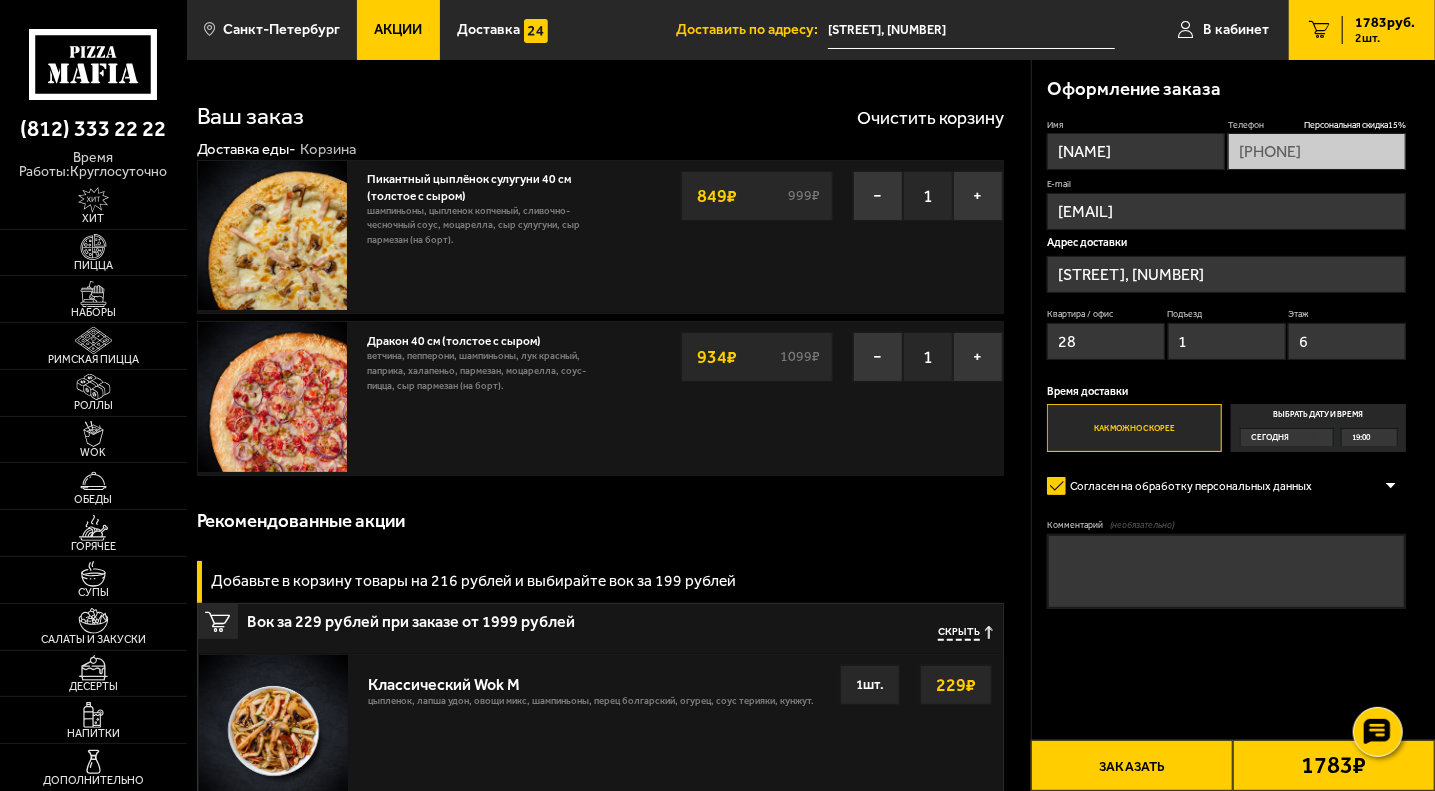 click on "19:00" at bounding box center (1369, 437) 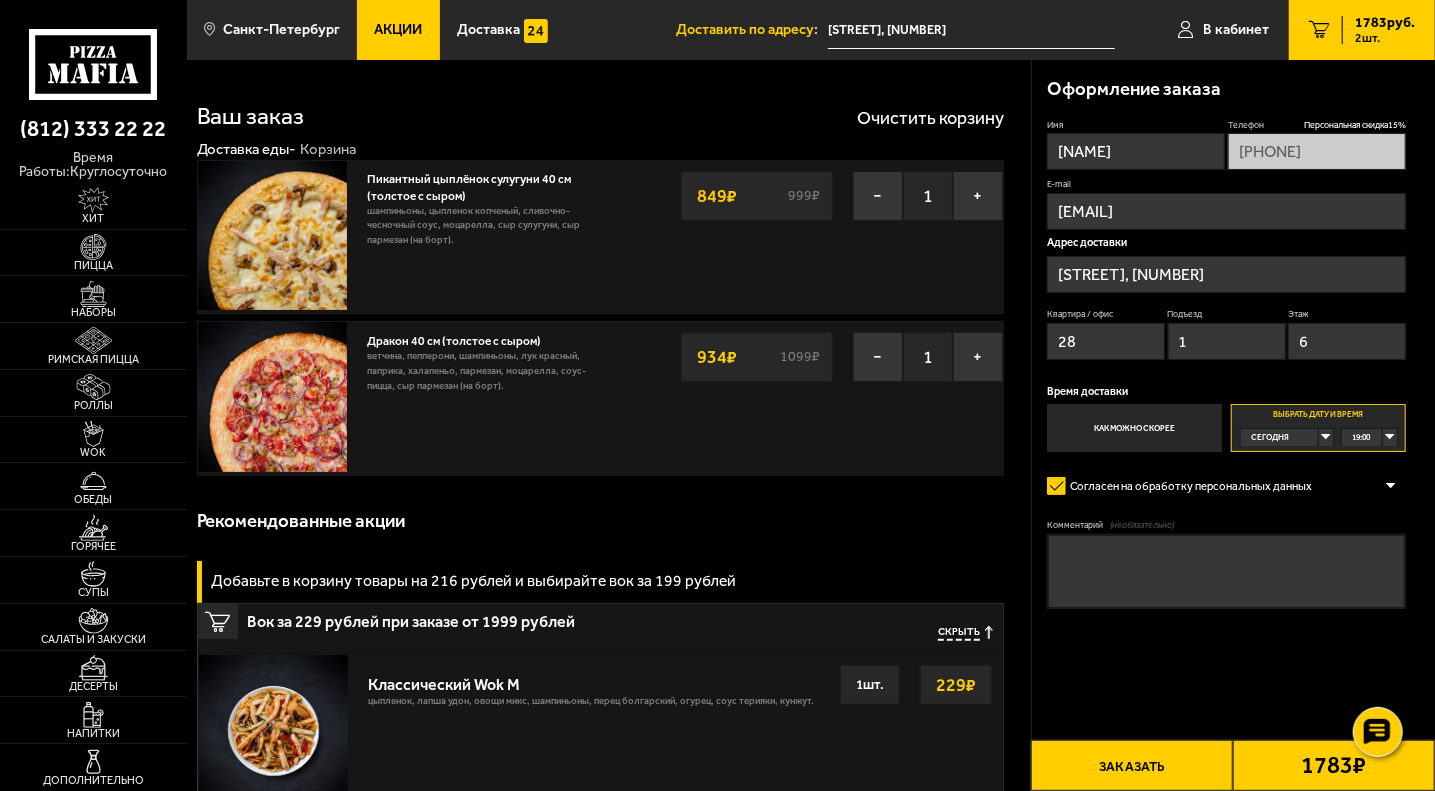 click on "19:00" at bounding box center [1369, 437] 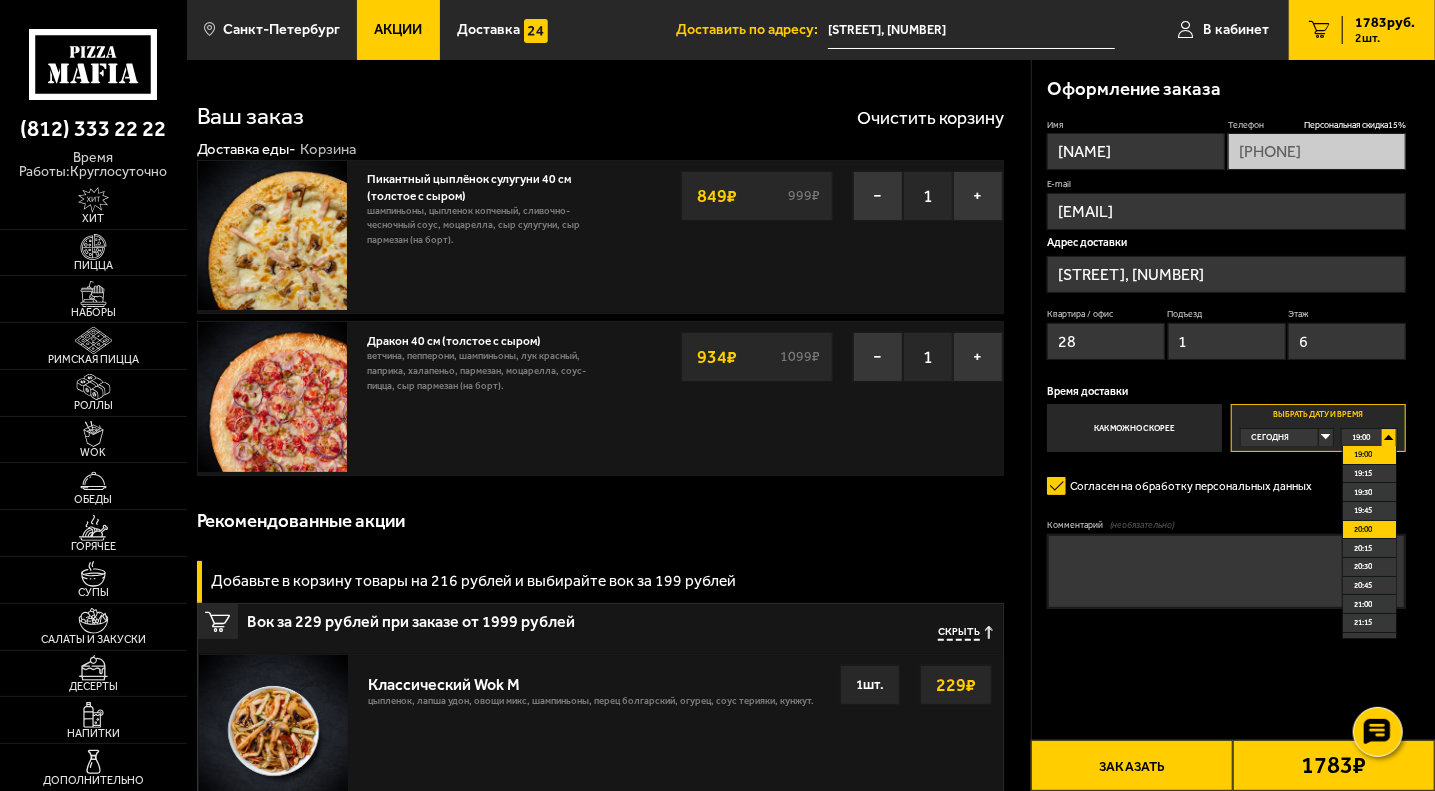 click on "20:00" at bounding box center [1363, 529] 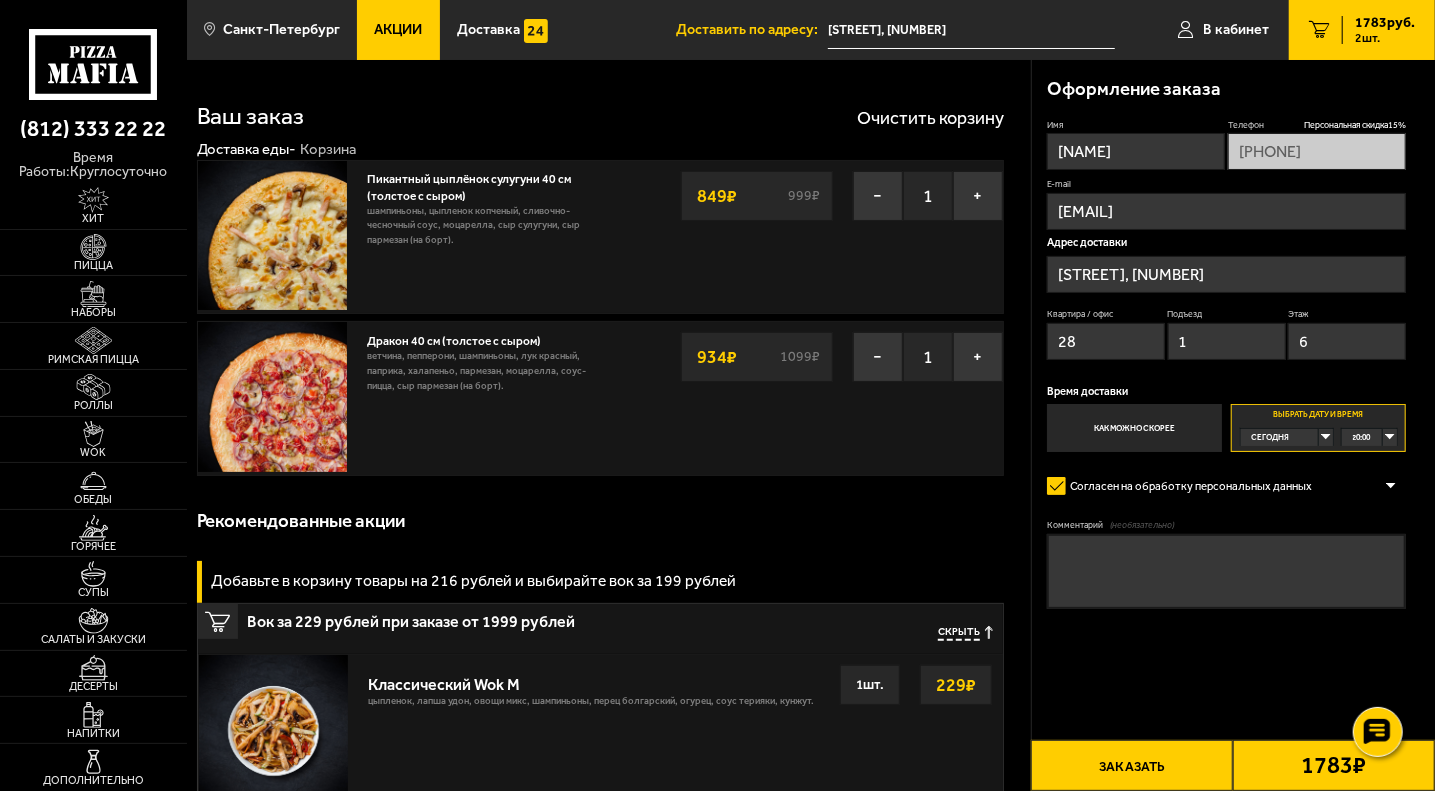 click on "Комментарий   (необязательно)" at bounding box center (1226, 525) 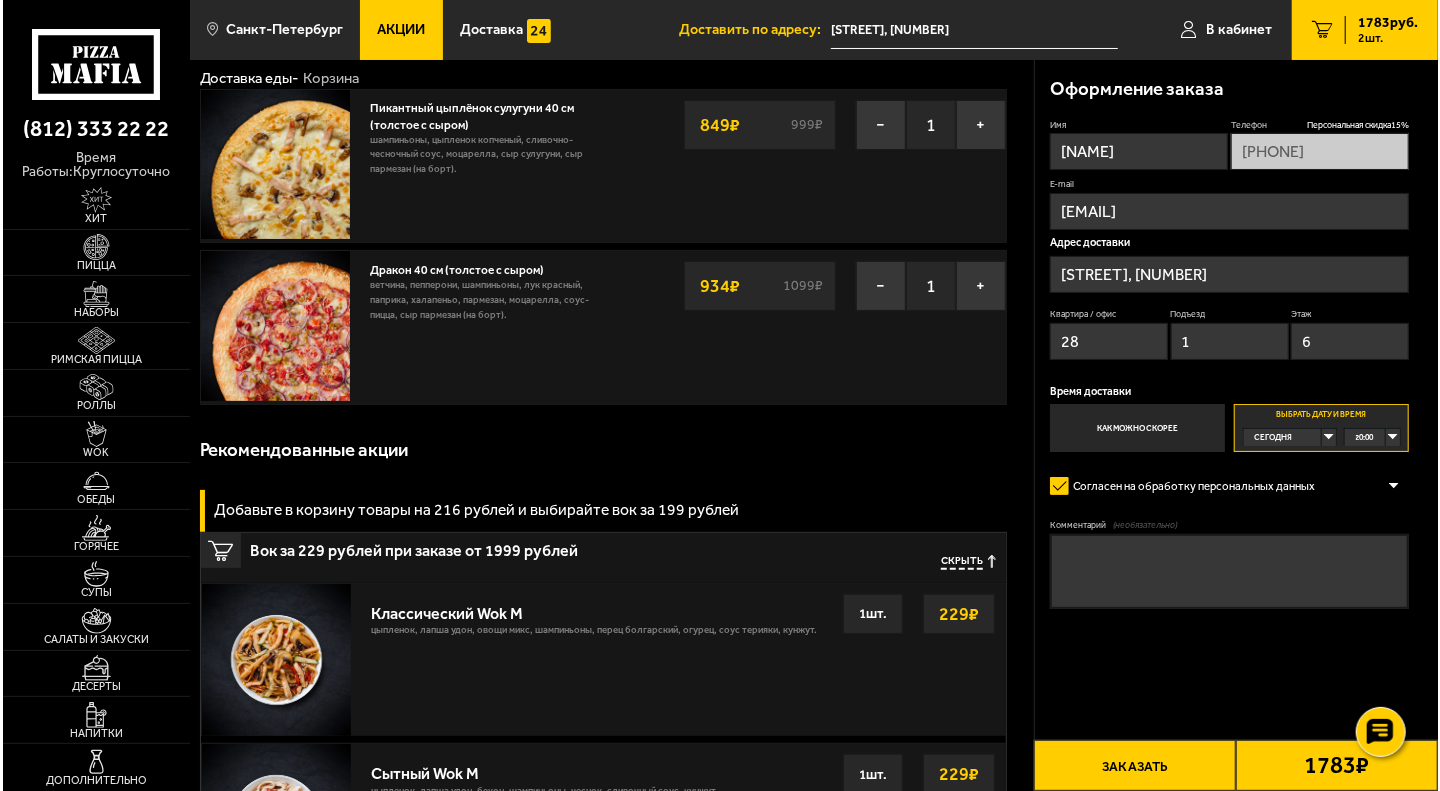 scroll, scrollTop: 72, scrollLeft: 0, axis: vertical 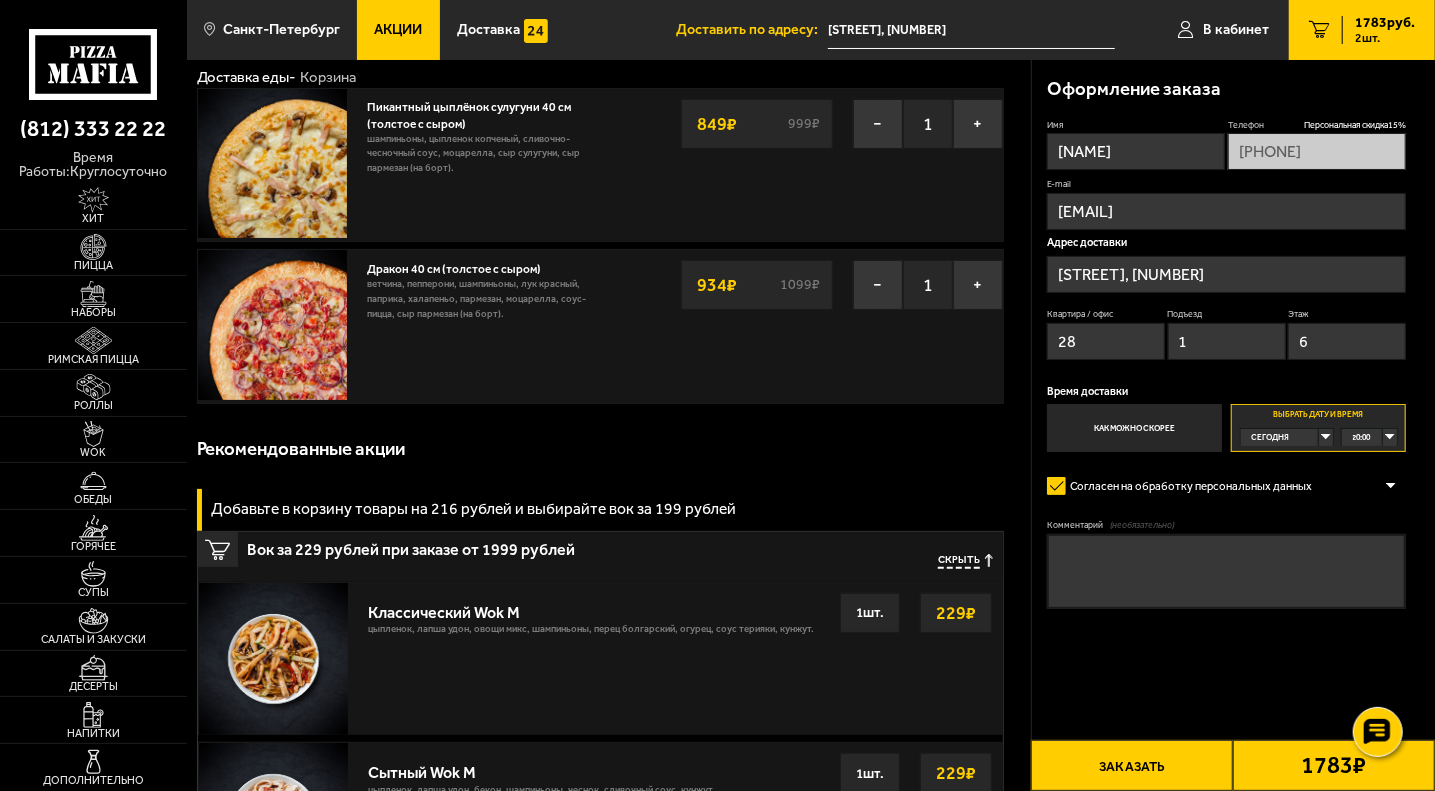 click on "Заказать" at bounding box center [1132, 765] 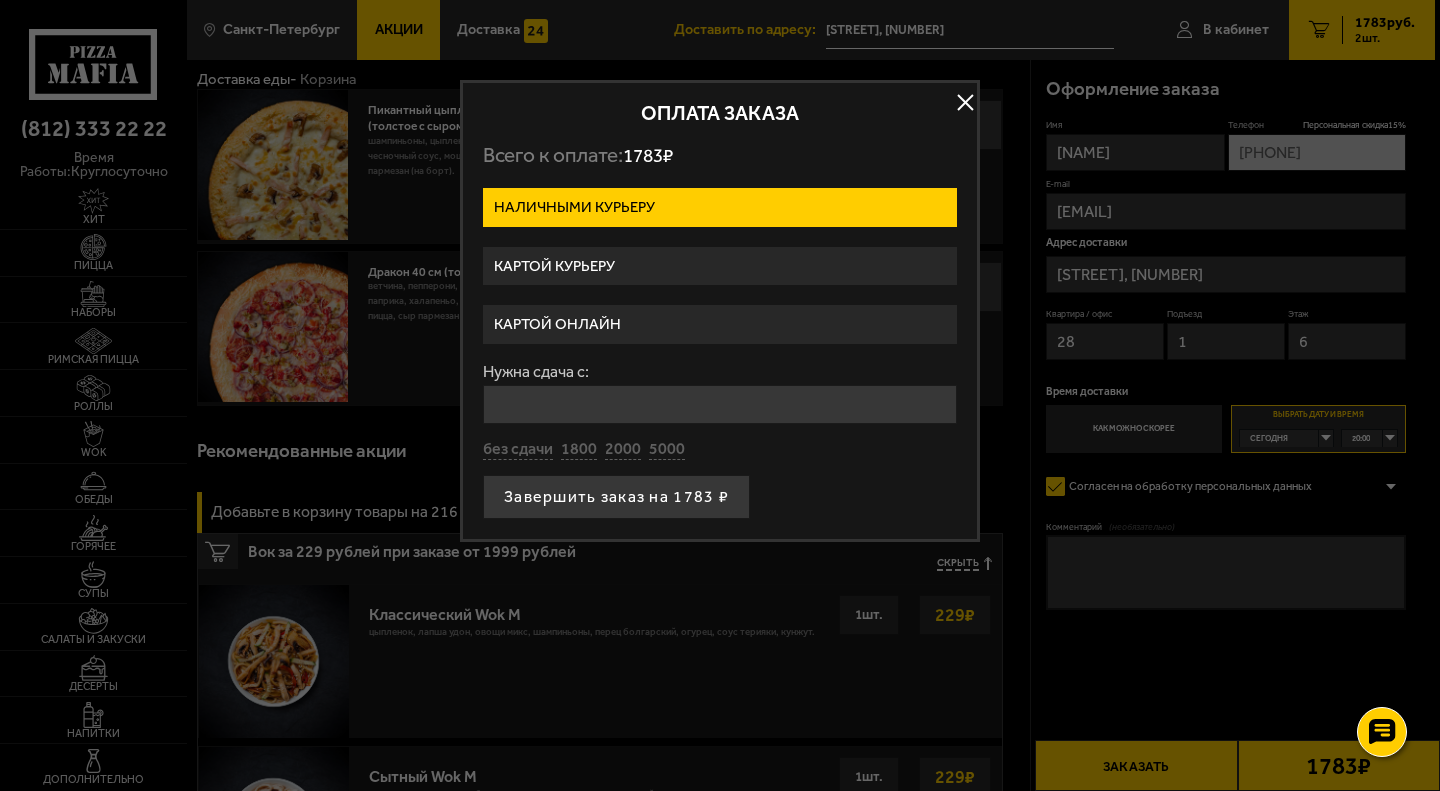 click on "Картой онлайн" at bounding box center [720, 324] 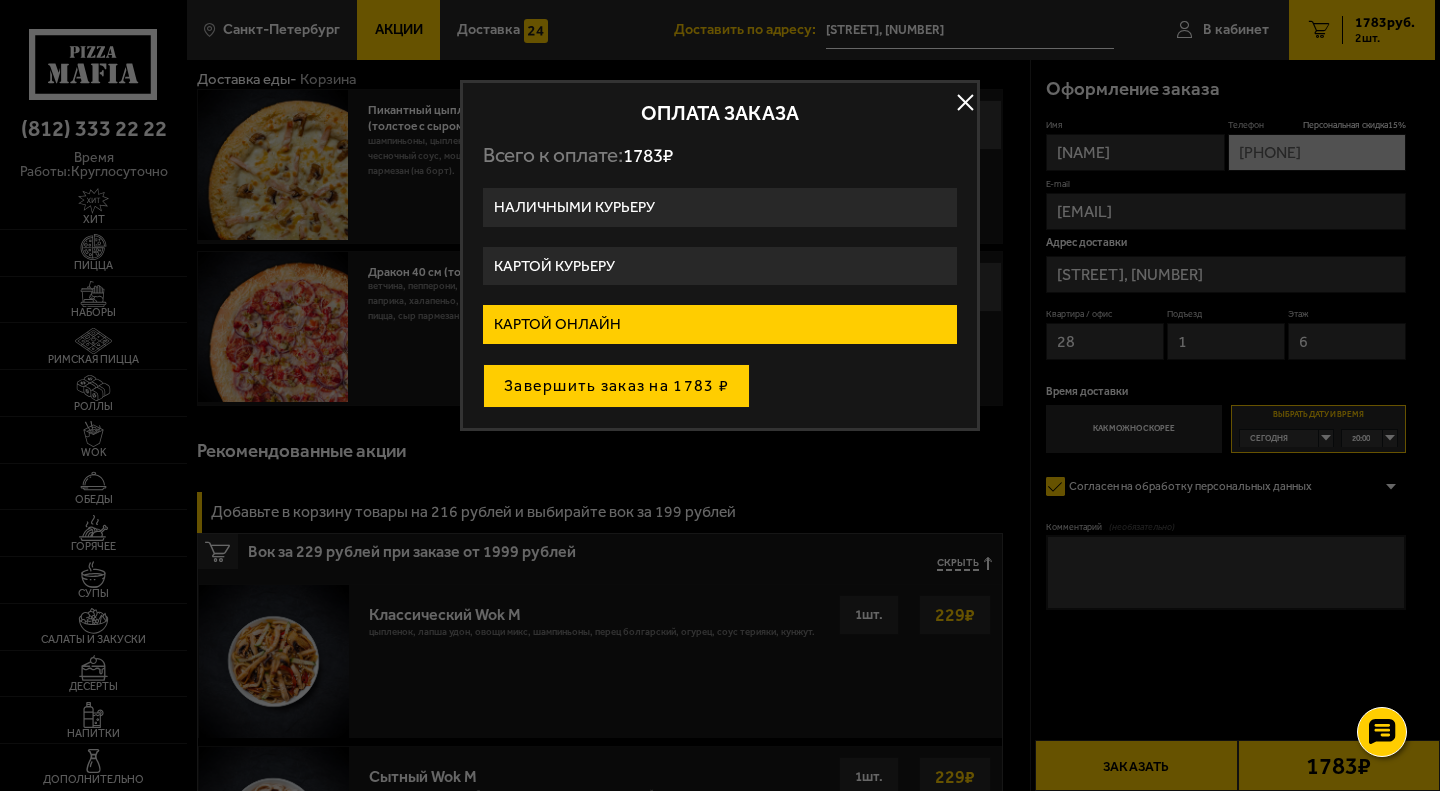 click on "Завершить заказ на 1783 ₽" at bounding box center (616, 386) 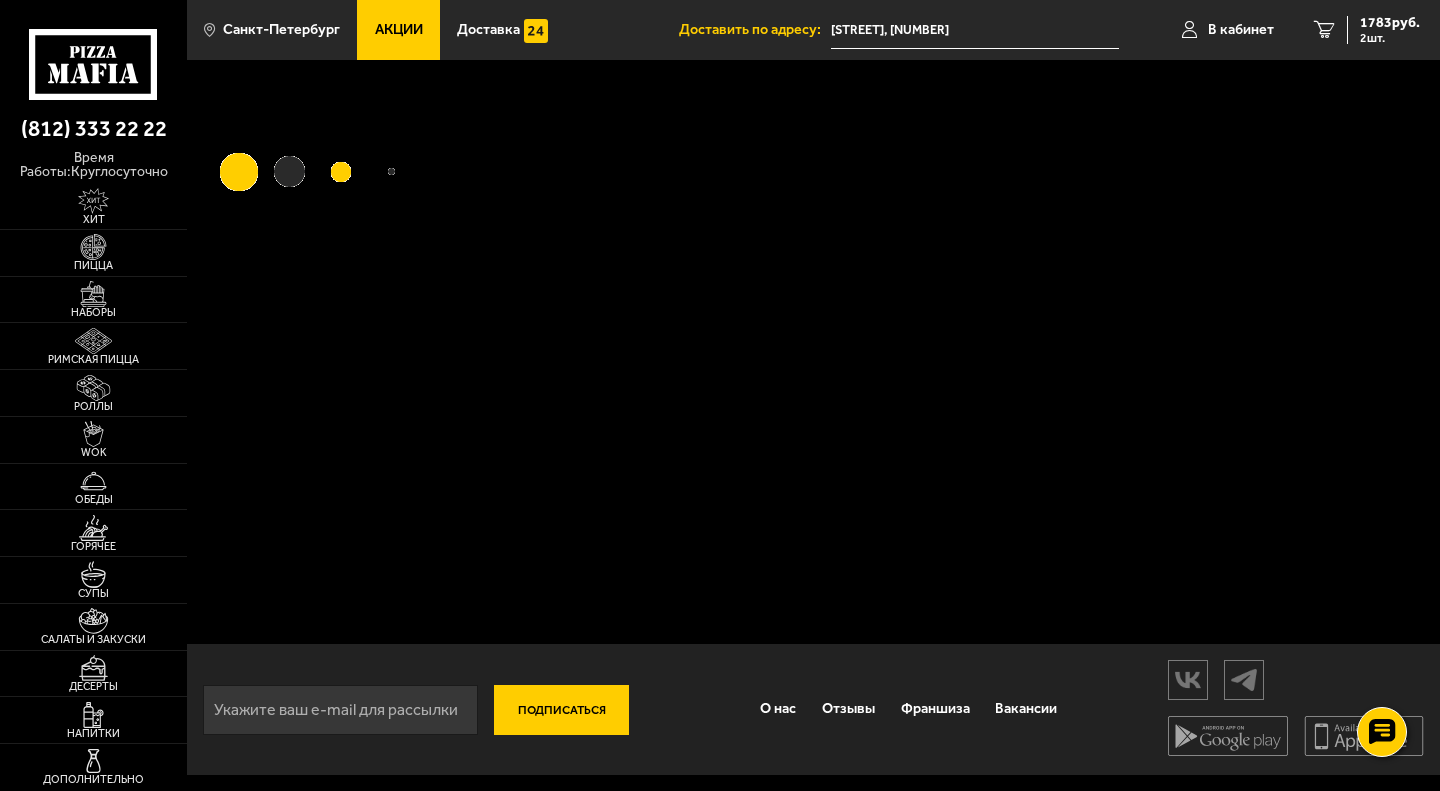 scroll, scrollTop: 0, scrollLeft: 0, axis: both 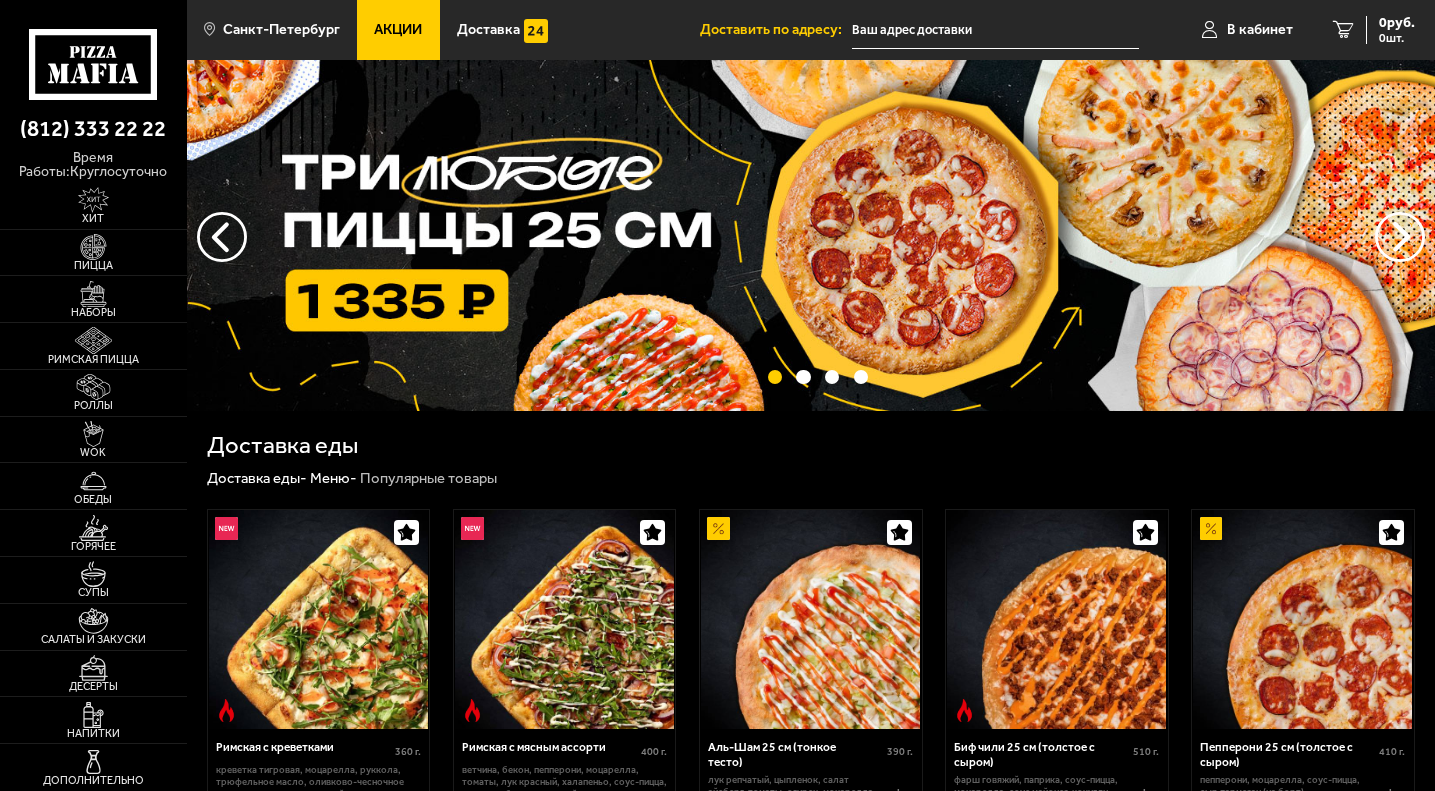type on "[STREET], [NUMBER]" 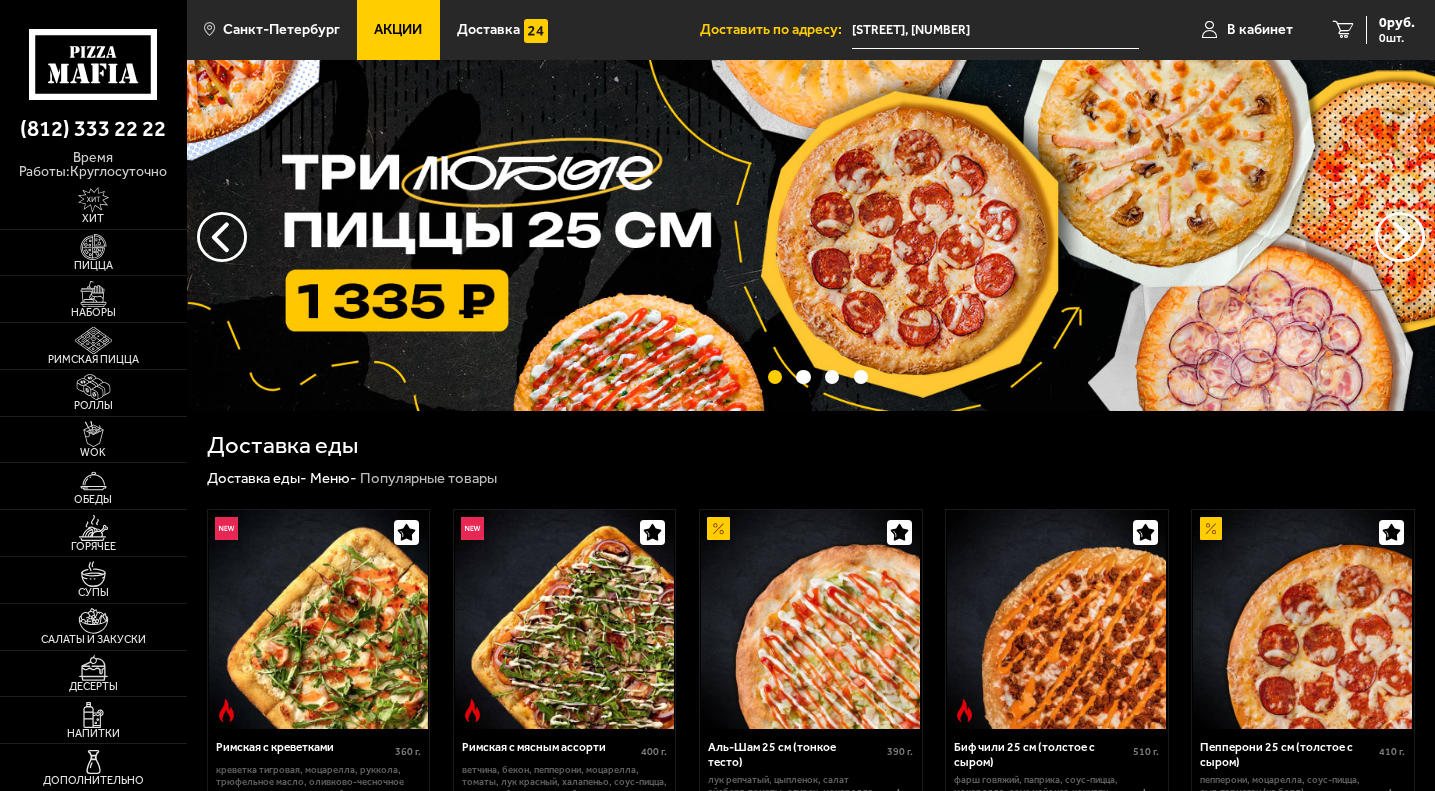 scroll, scrollTop: 0, scrollLeft: 0, axis: both 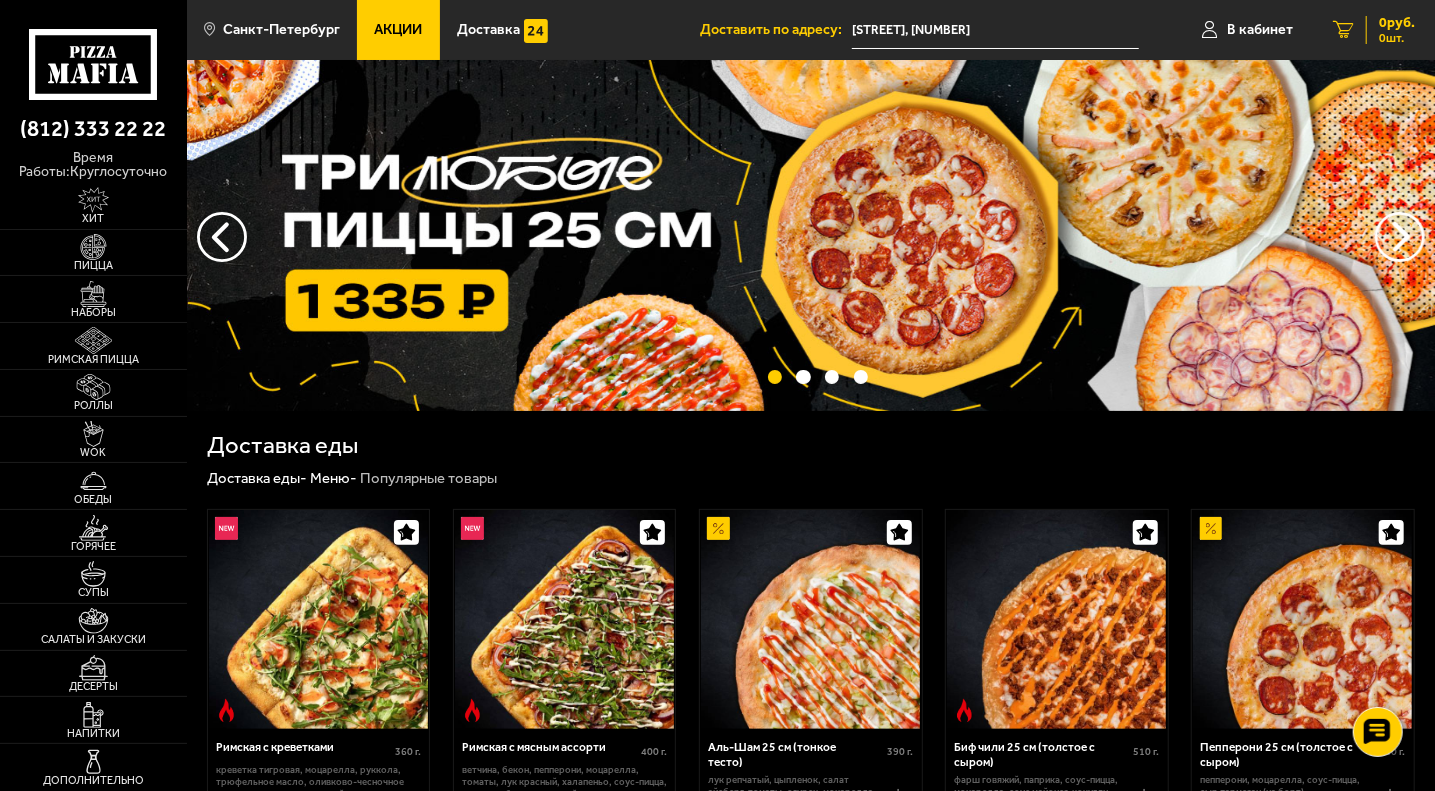 click at bounding box center [1343, 29] 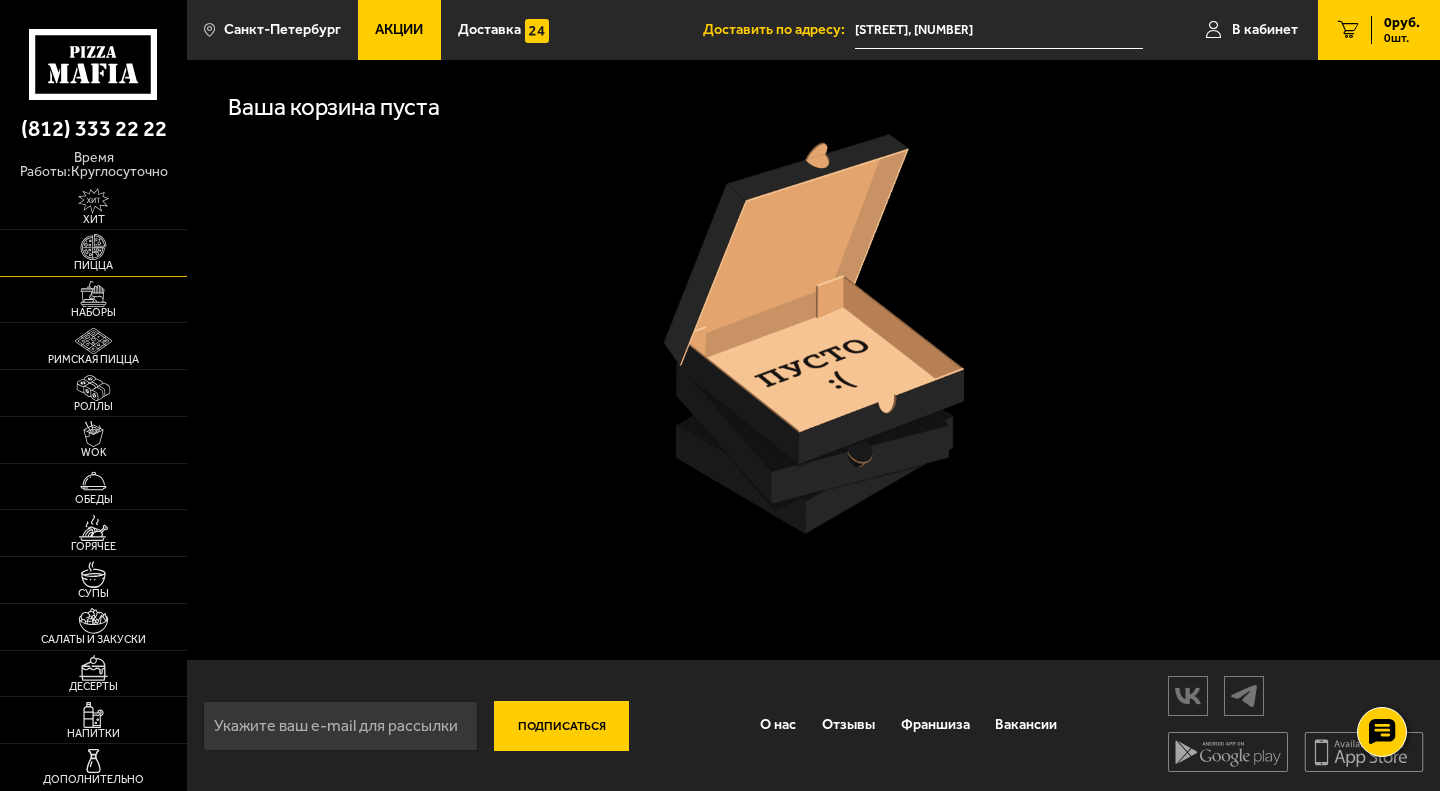 click at bounding box center (94, 247) 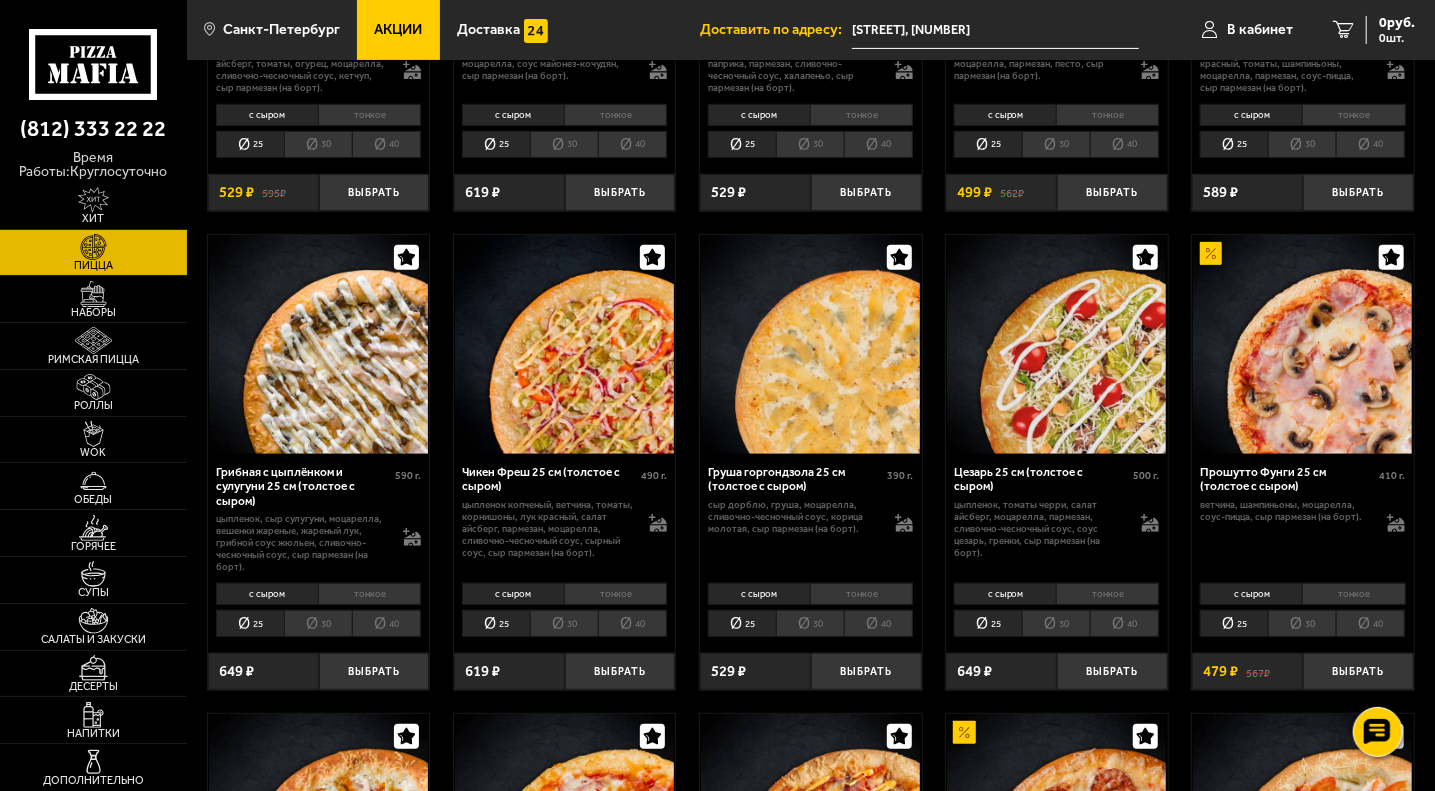 scroll, scrollTop: 376, scrollLeft: 0, axis: vertical 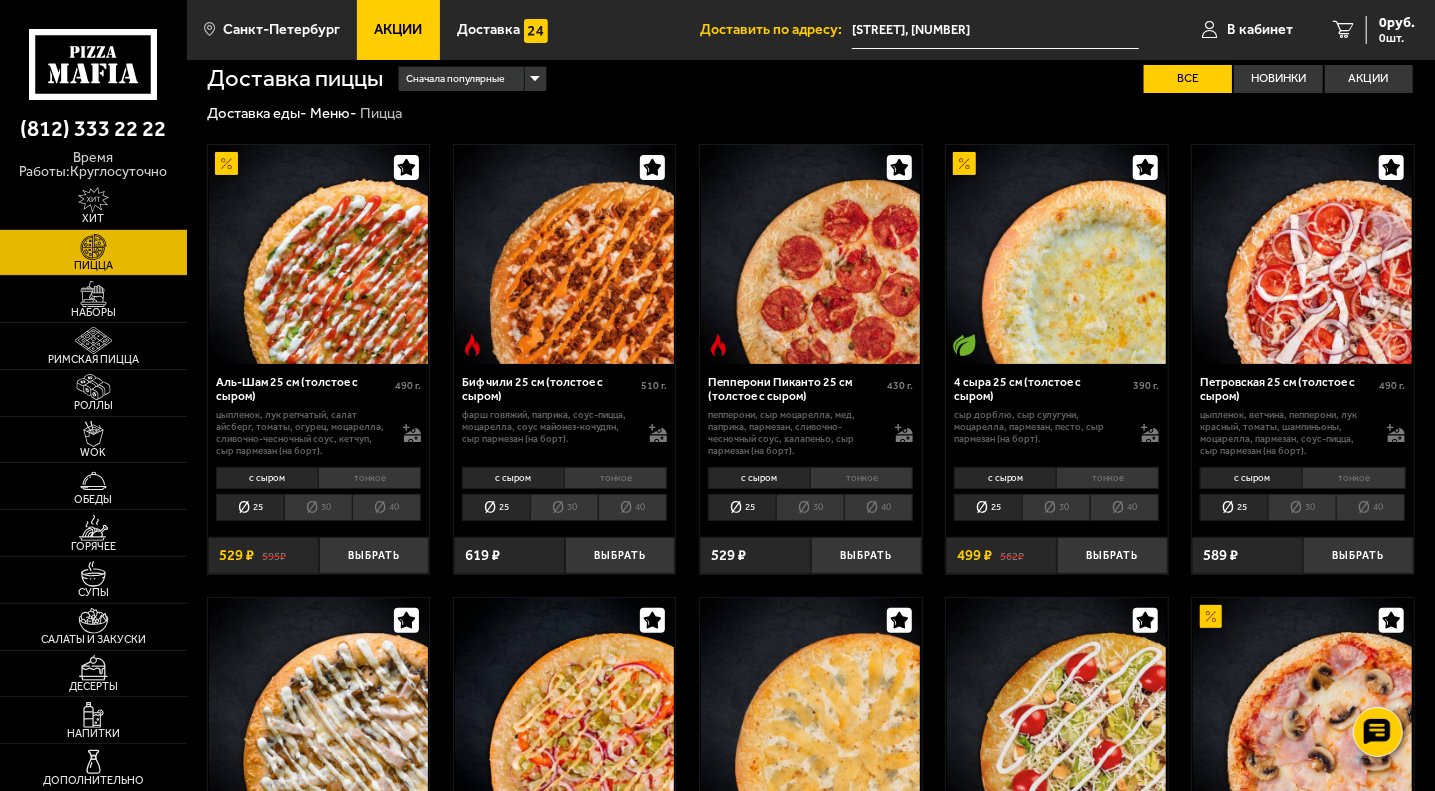 click on "40" at bounding box center (1124, 507) 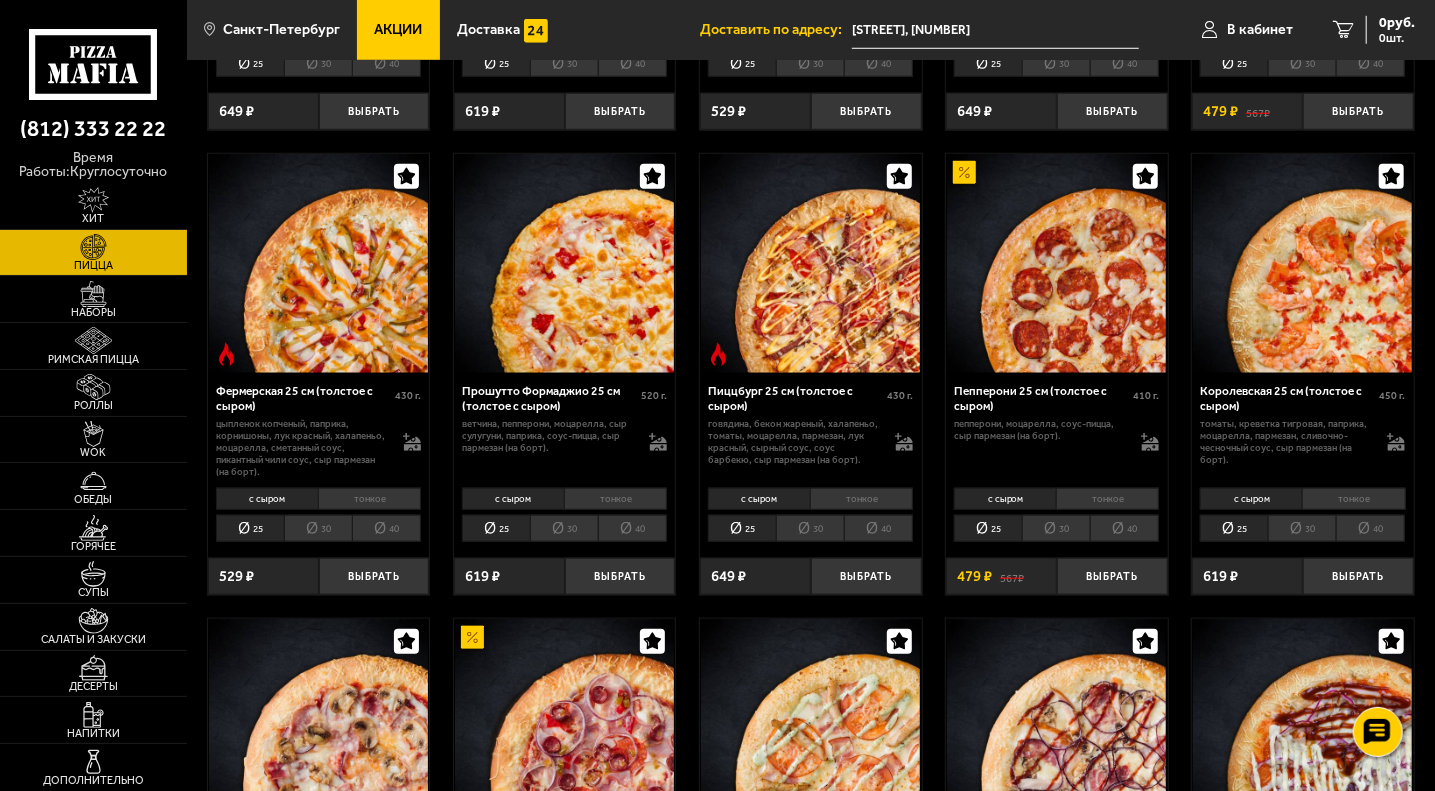 scroll, scrollTop: 940, scrollLeft: 0, axis: vertical 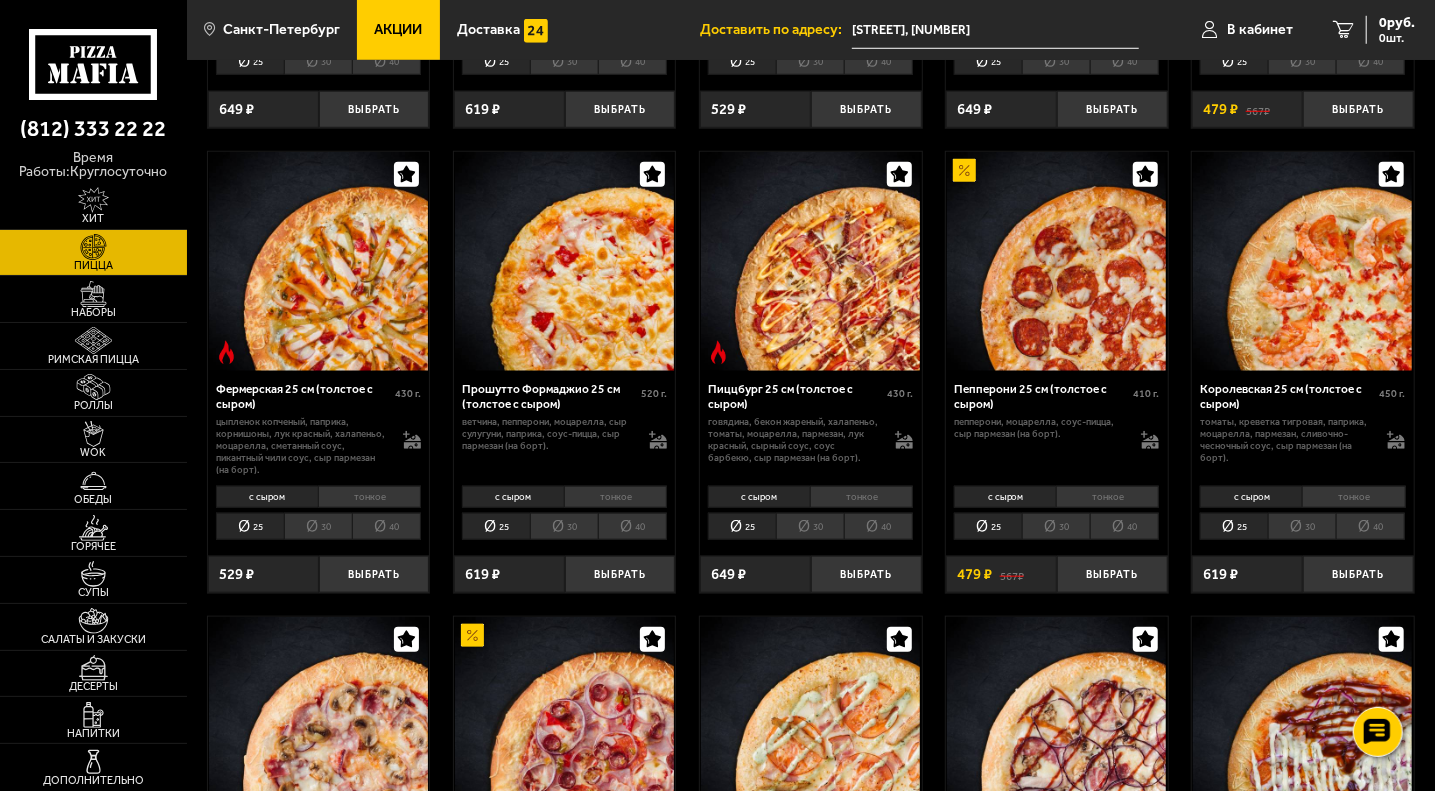 click on "40" at bounding box center [878, 526] 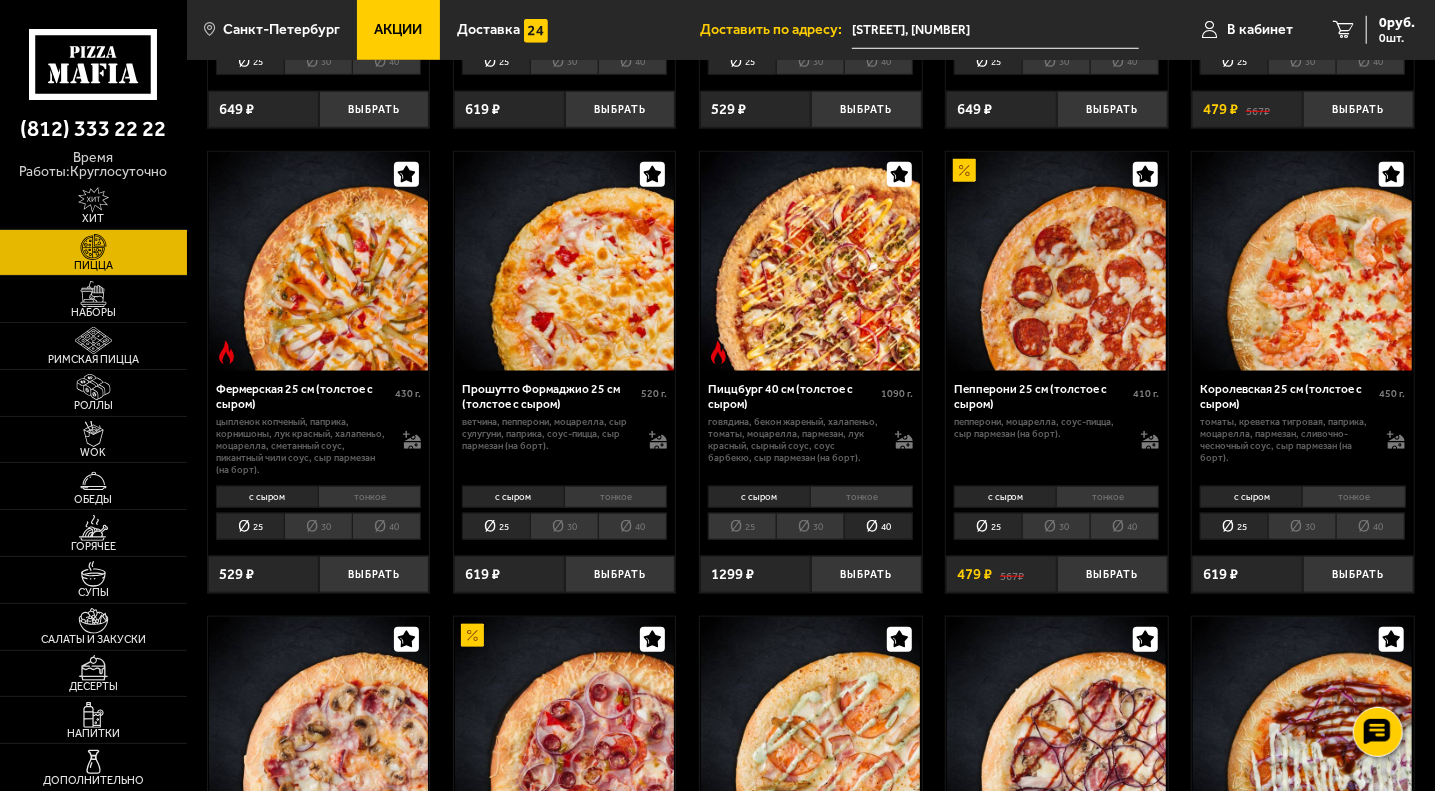 click on "25" at bounding box center [742, 526] 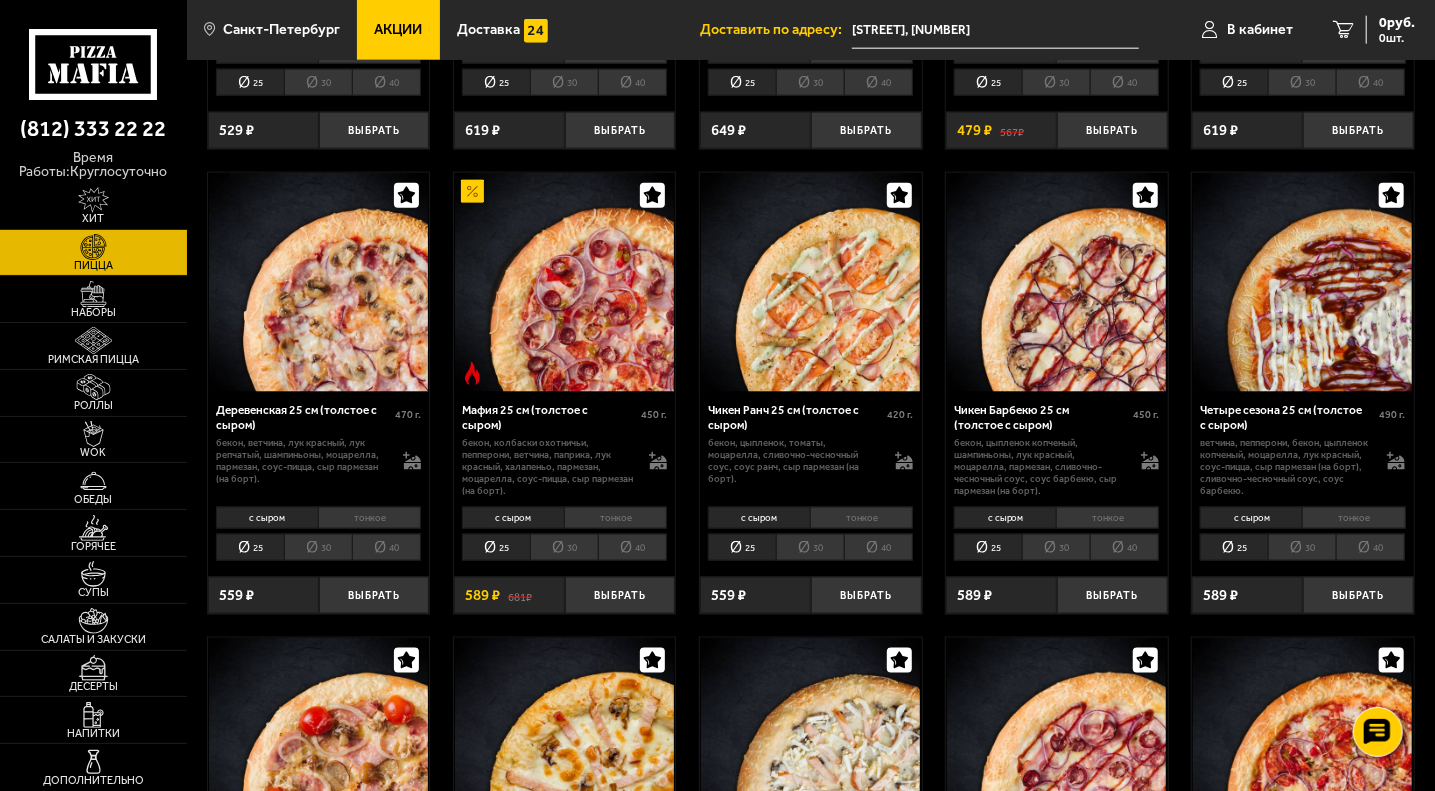 scroll, scrollTop: 1385, scrollLeft: 0, axis: vertical 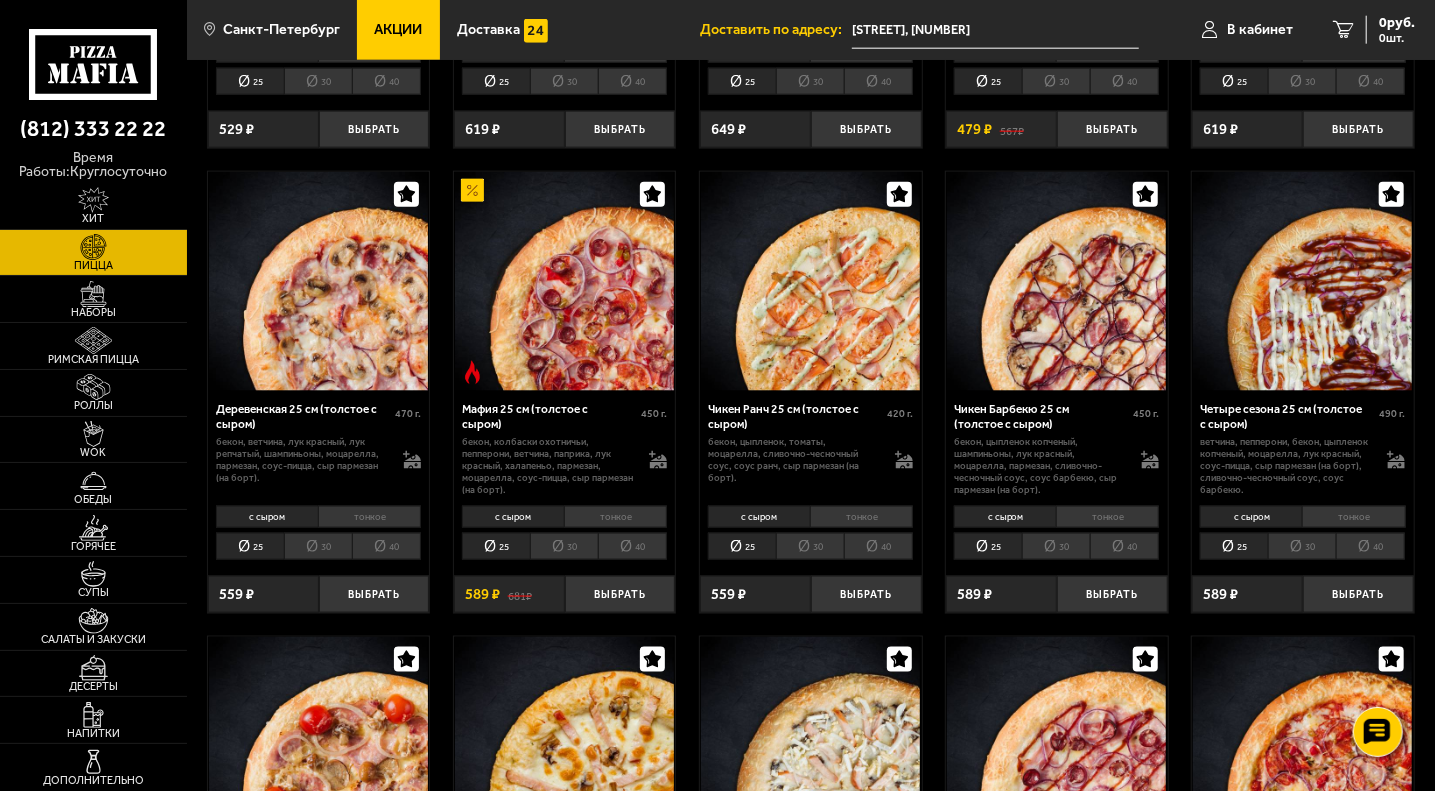 click on "40" at bounding box center [632, 546] 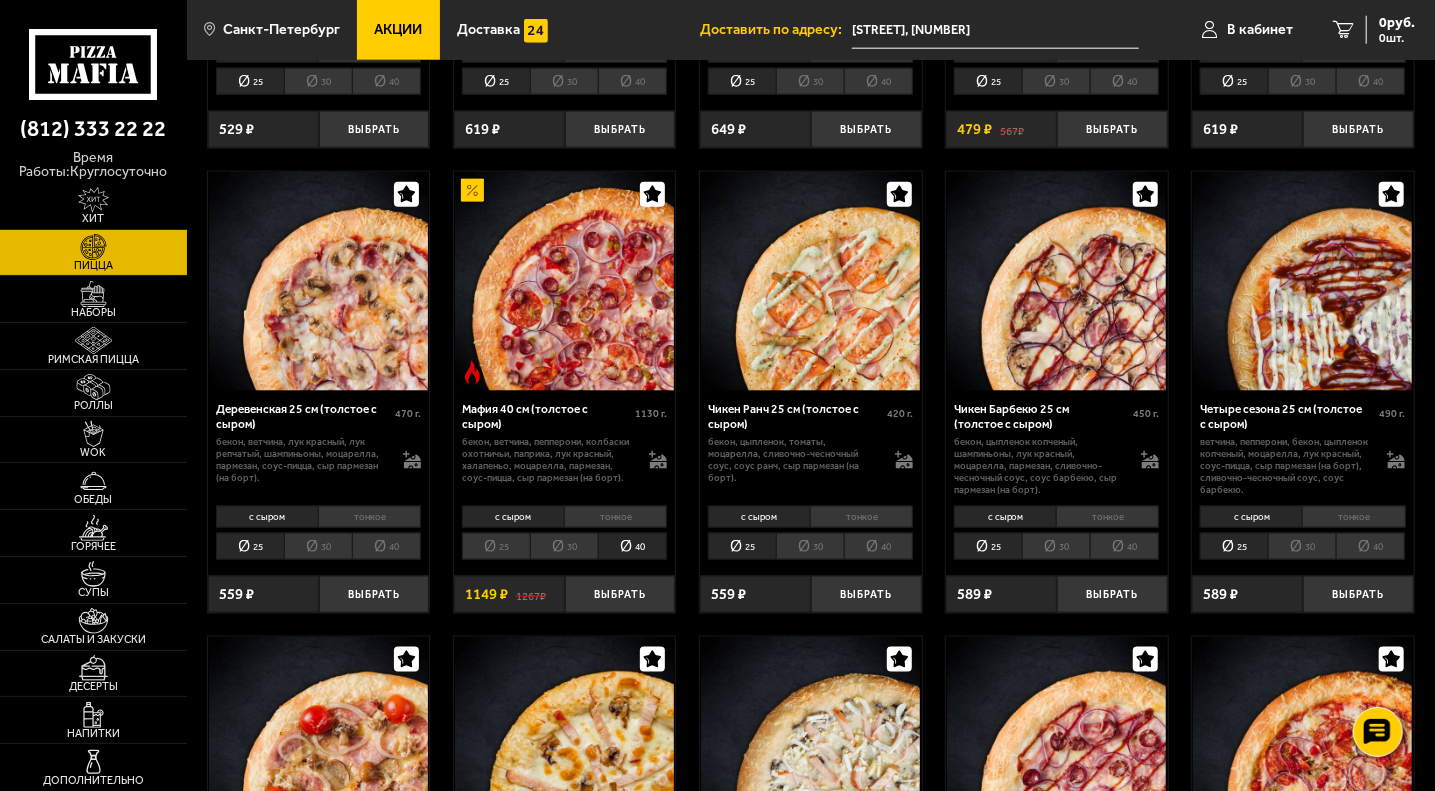 click on "25" at bounding box center [496, 546] 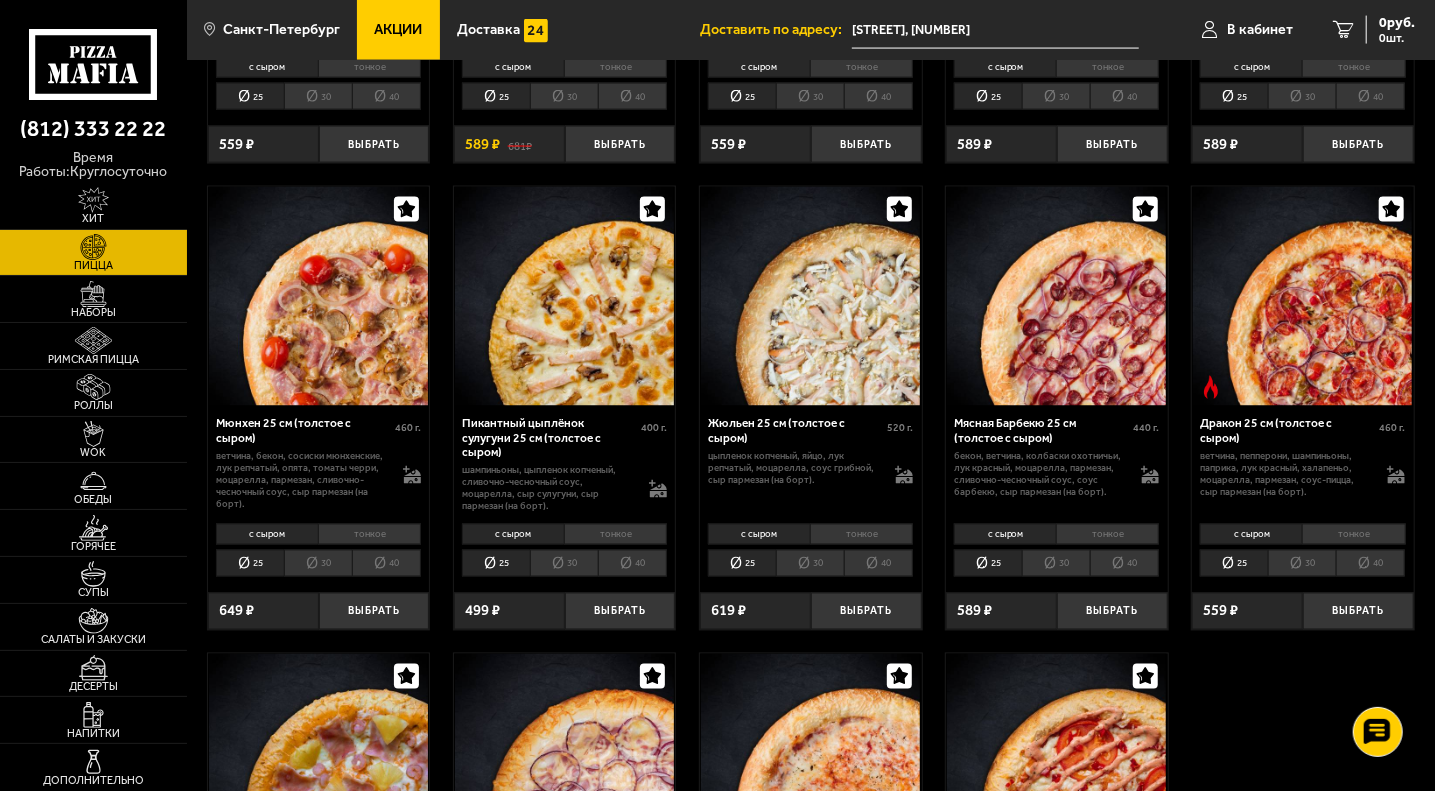scroll, scrollTop: 1837, scrollLeft: 0, axis: vertical 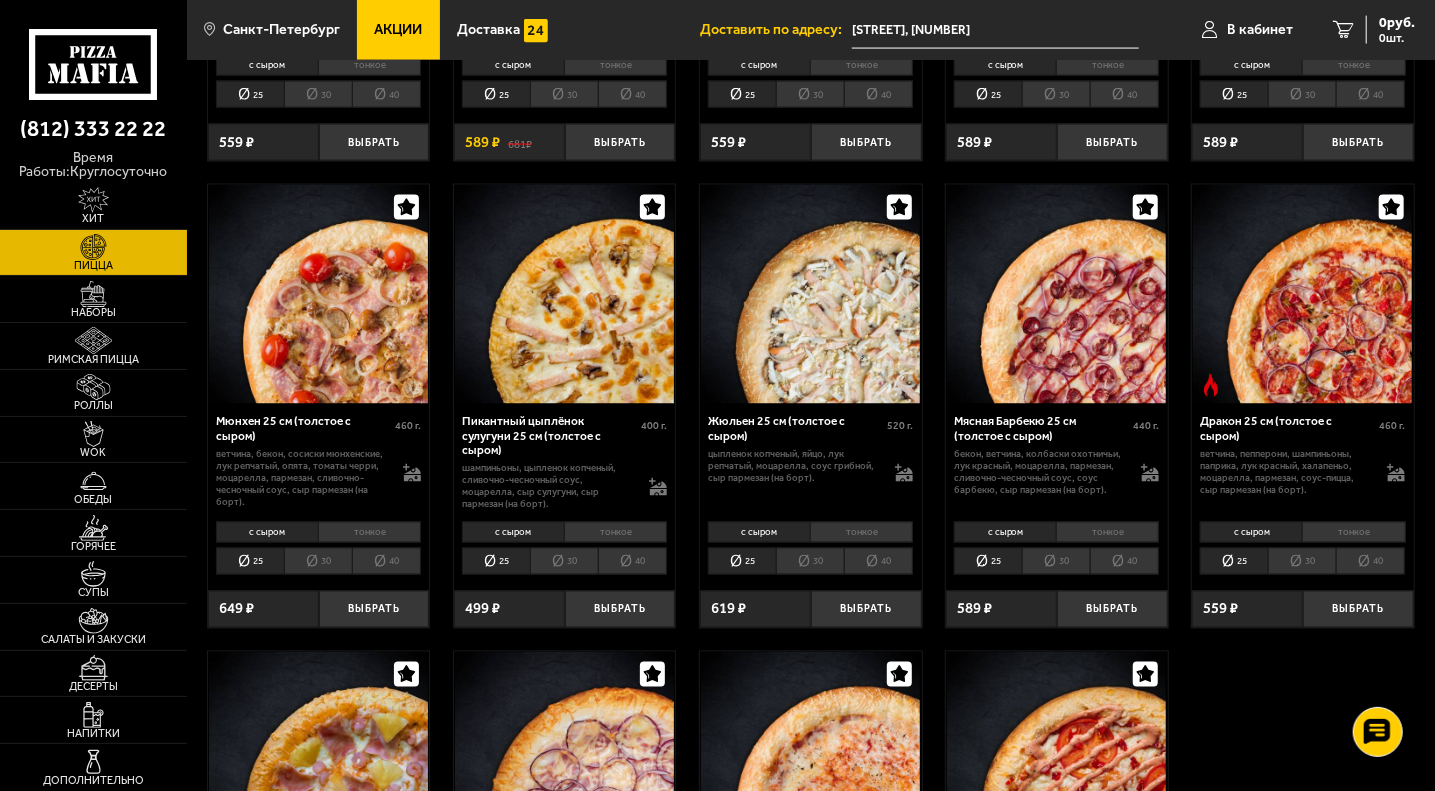 click on "40" at bounding box center [632, 561] 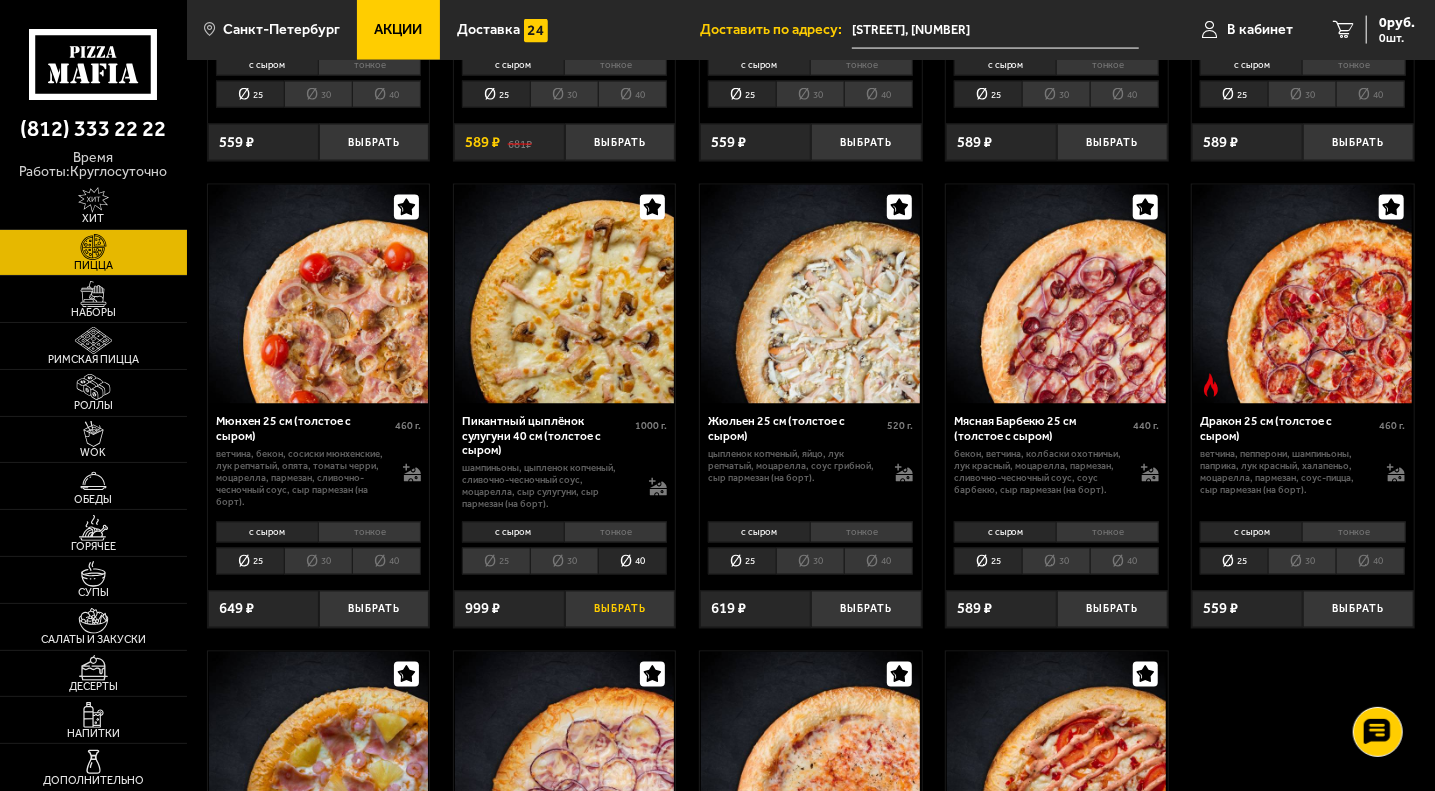 click on "Выбрать" at bounding box center (620, 609) 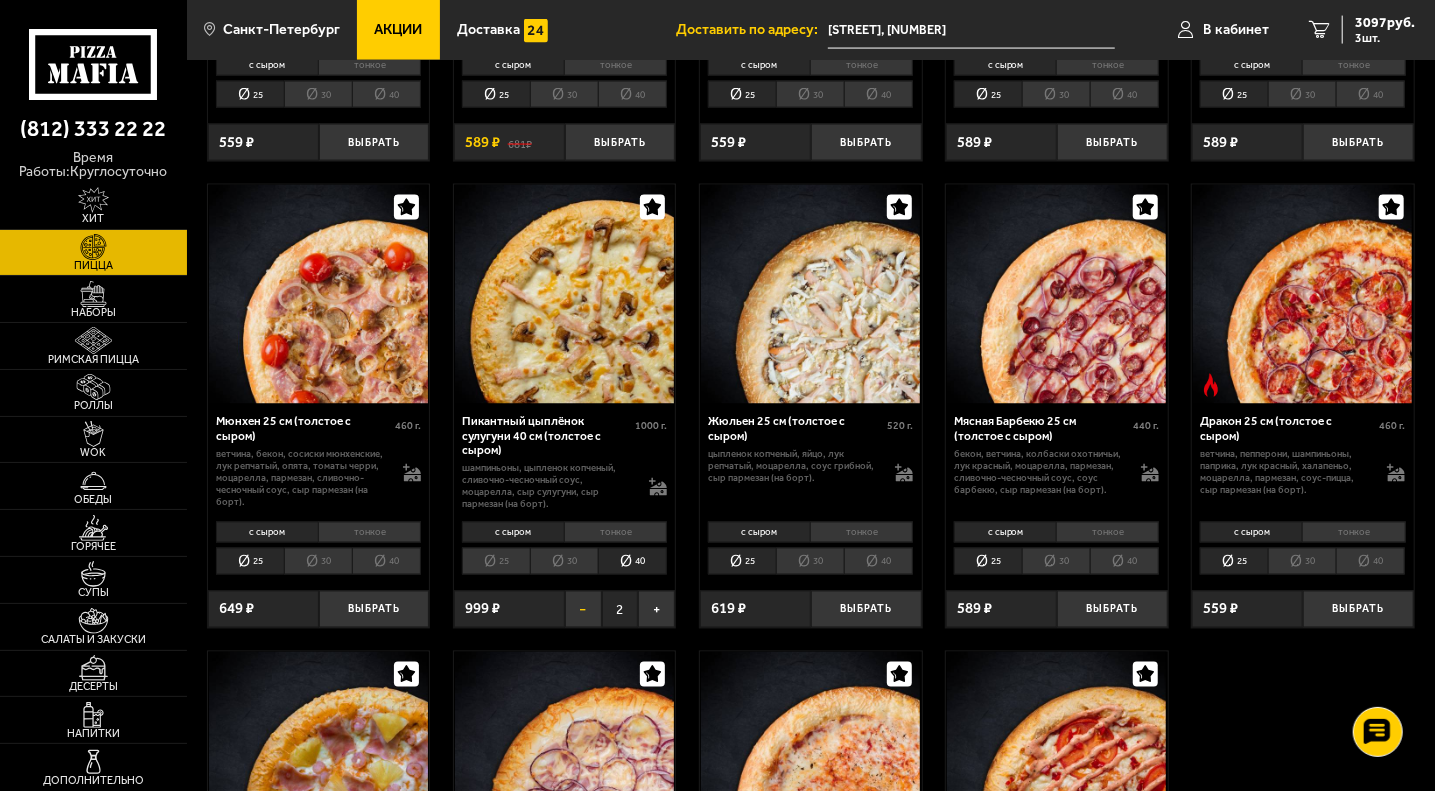 click on "−" at bounding box center (583, 609) 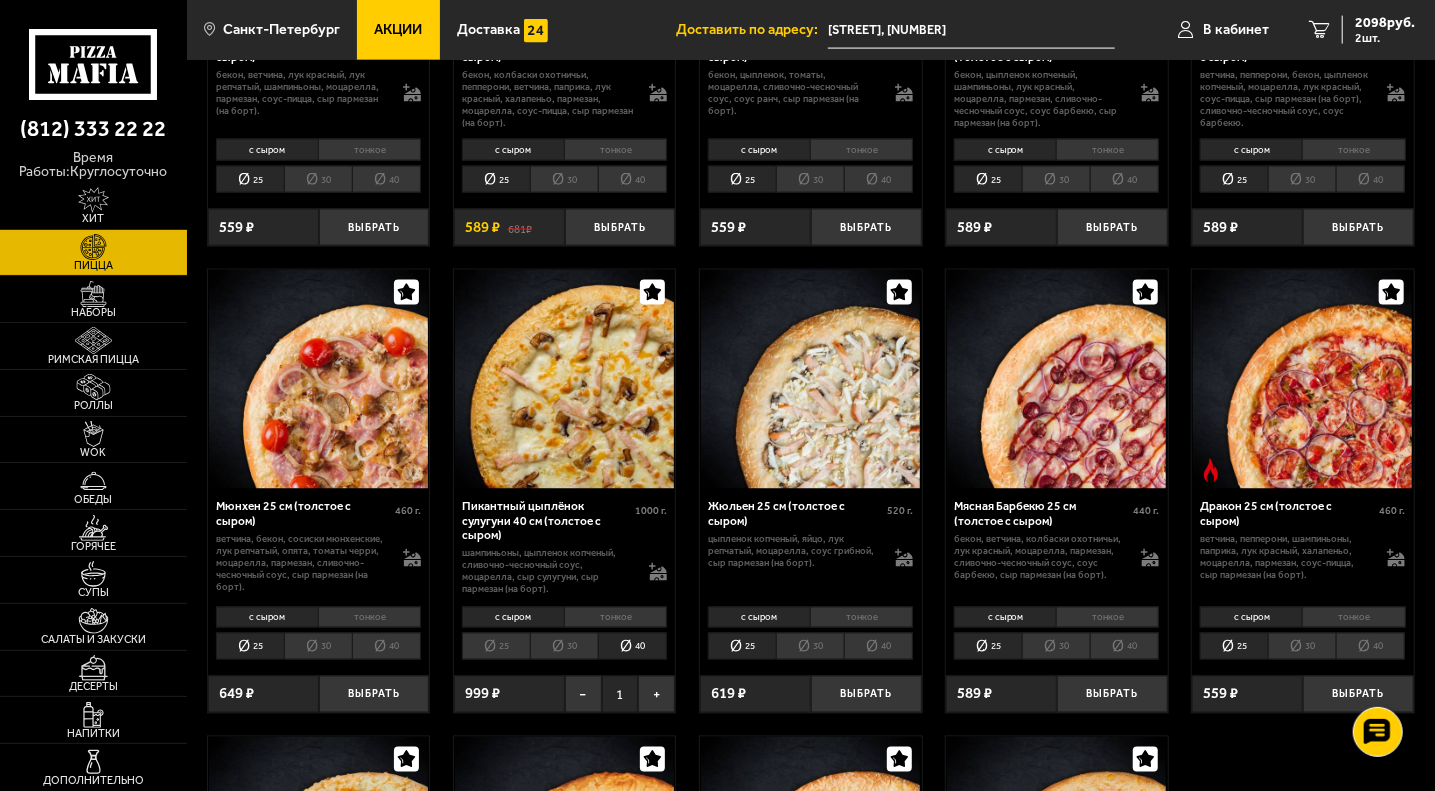 scroll, scrollTop: 1747, scrollLeft: 0, axis: vertical 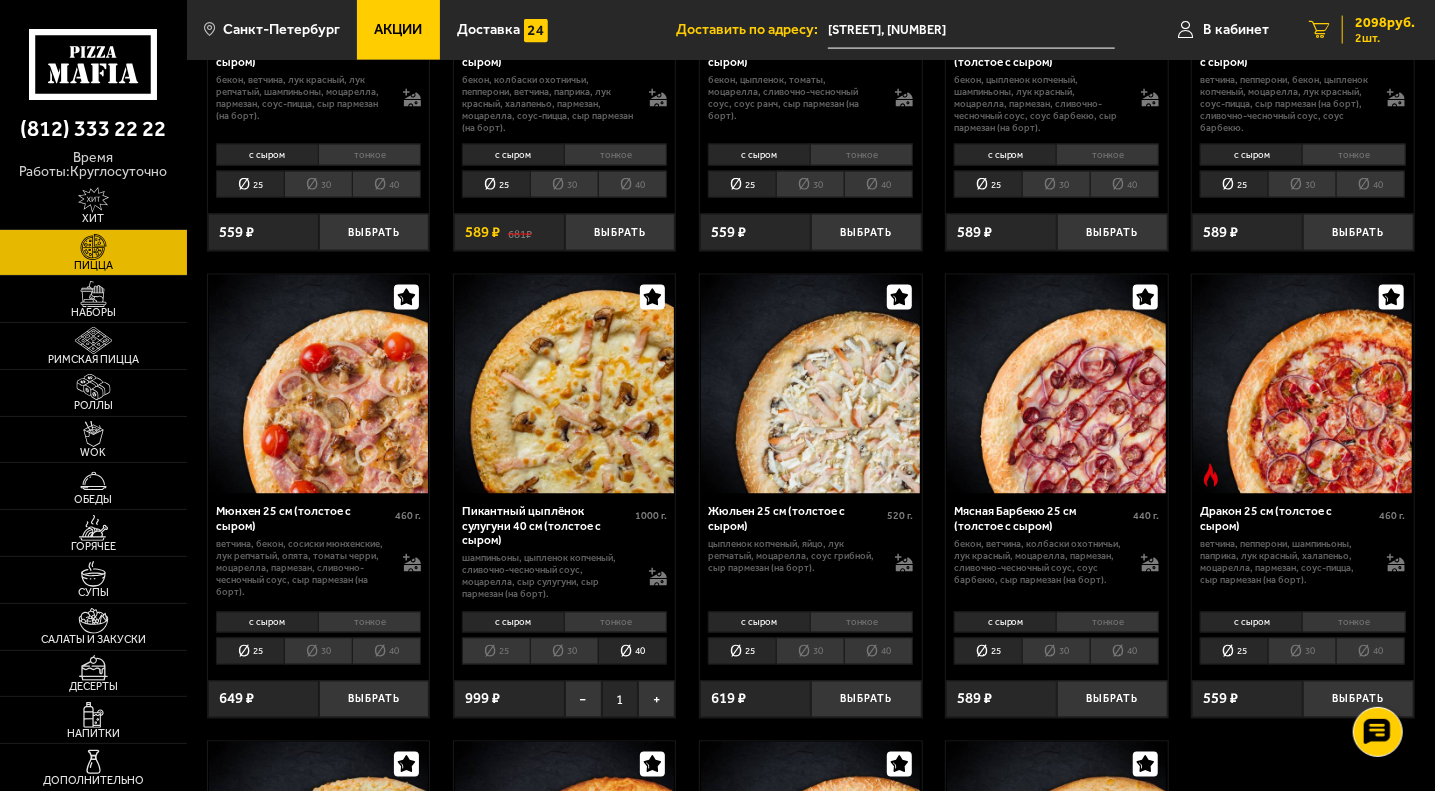 click on "2  шт." at bounding box center [1385, 38] 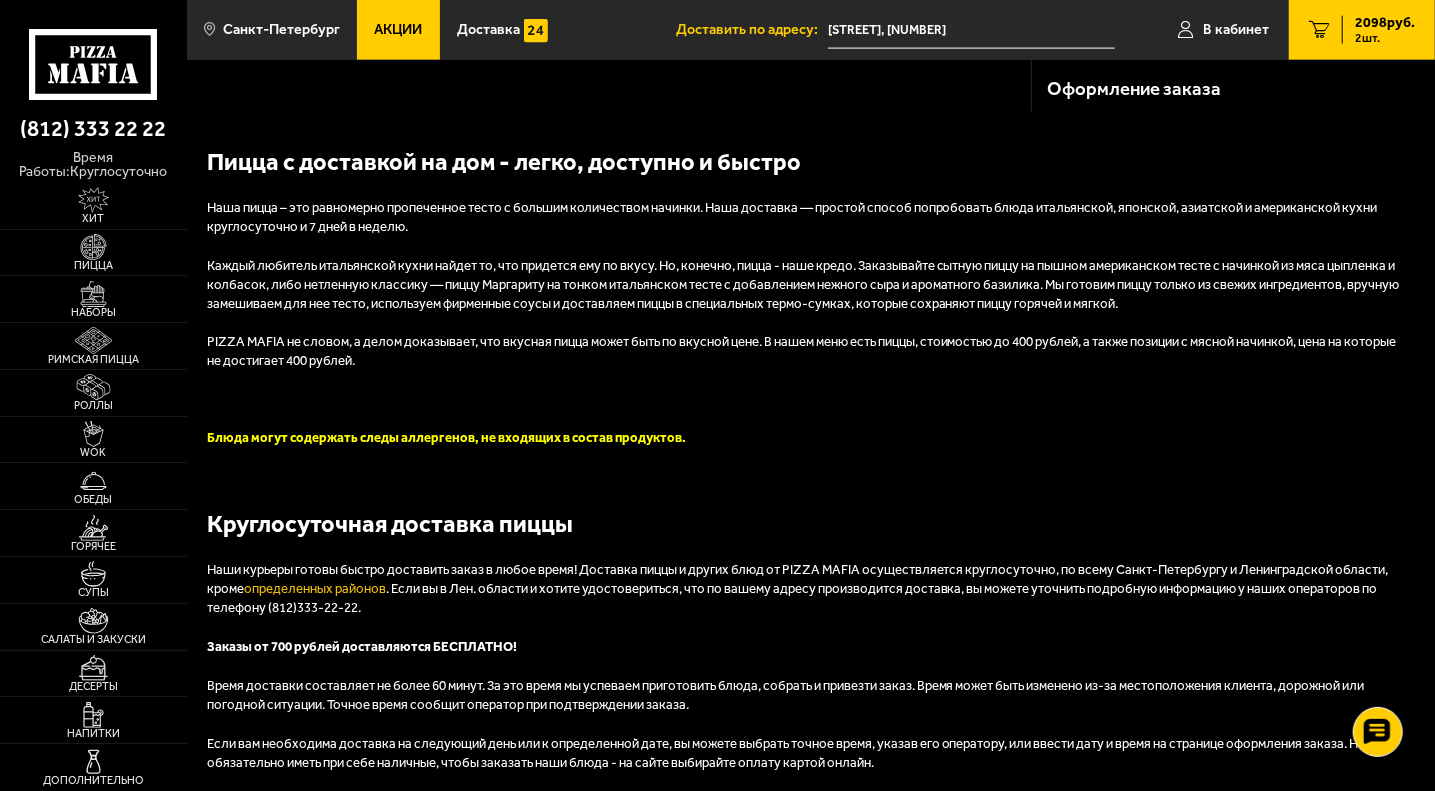 scroll, scrollTop: 0, scrollLeft: 0, axis: both 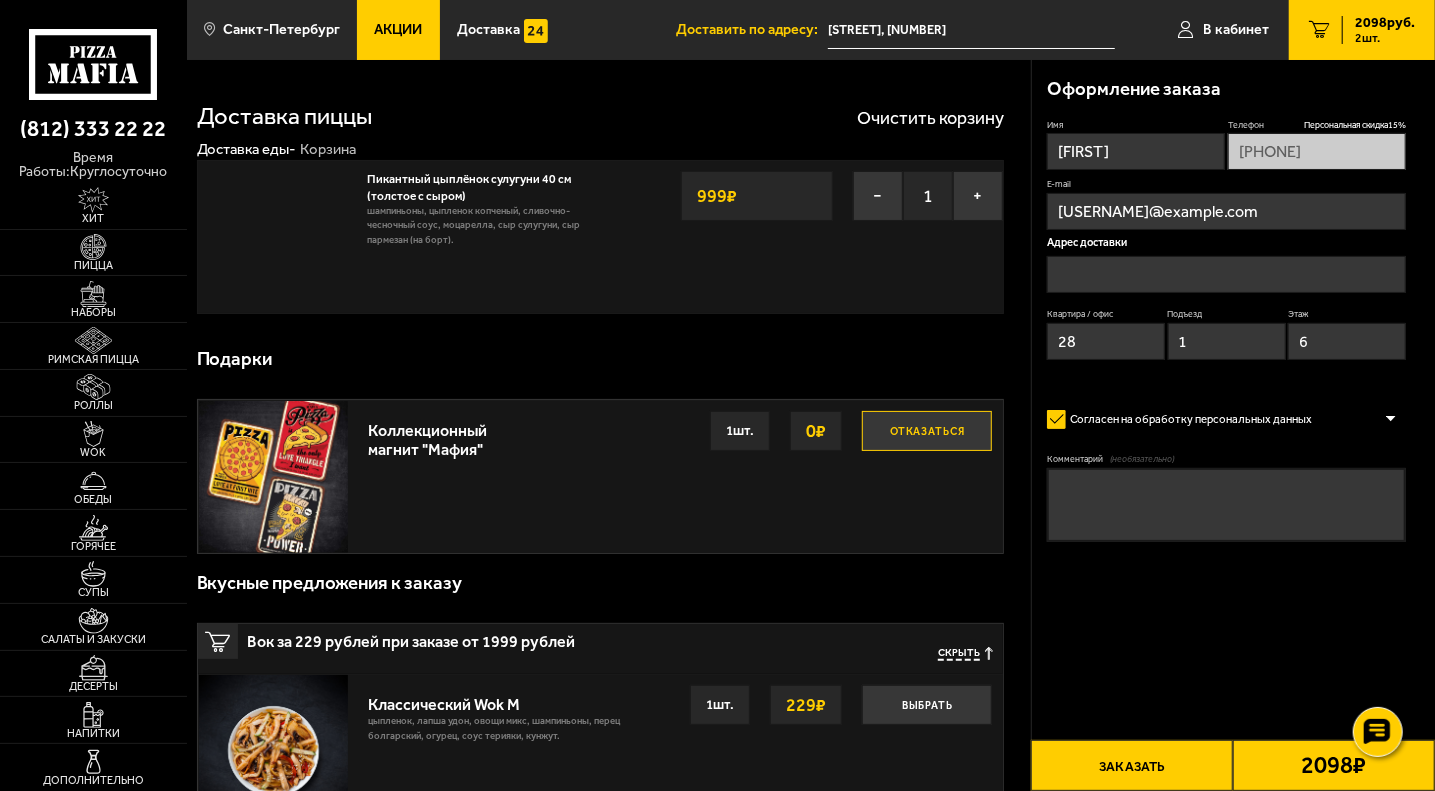 type on "[STREET], [NUMBER]" 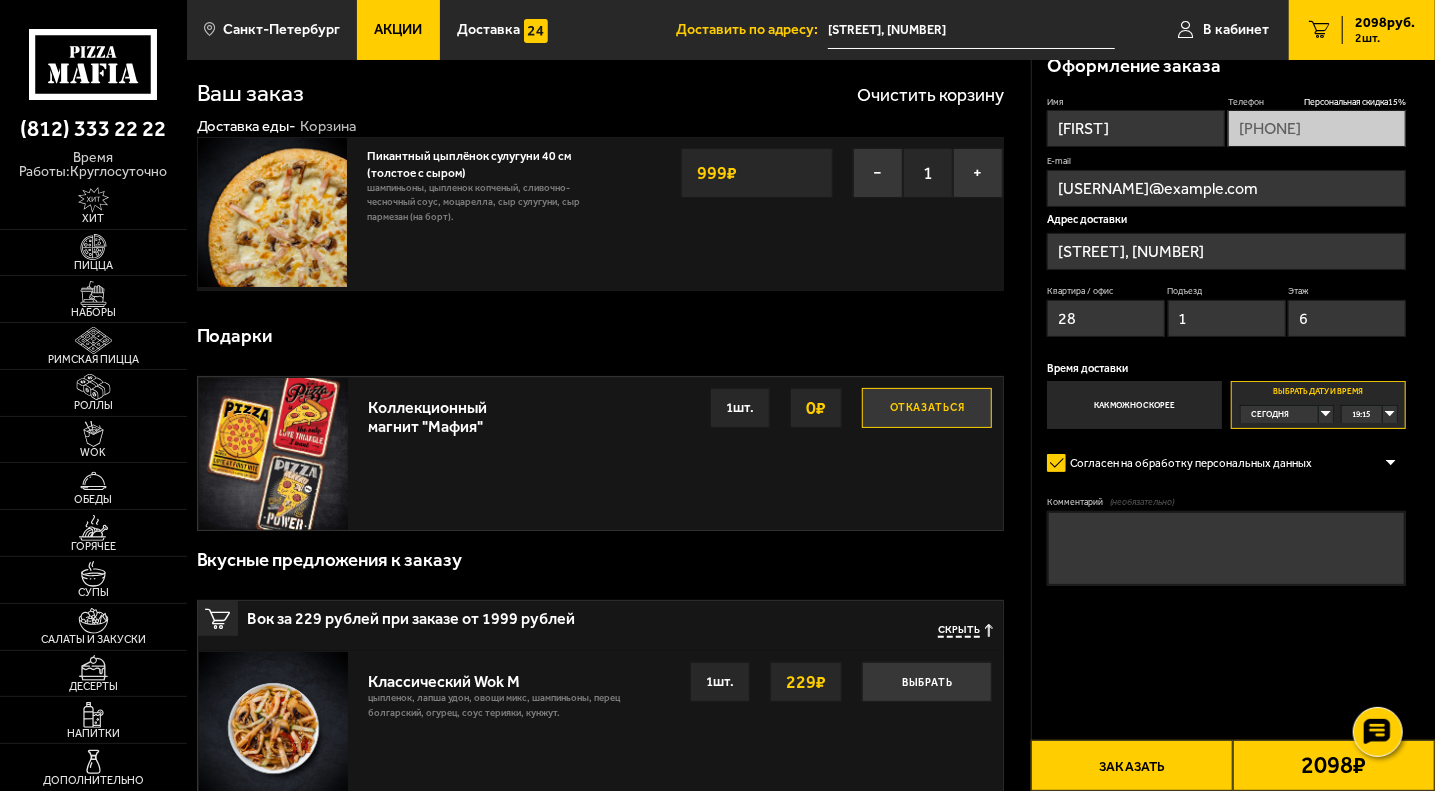scroll, scrollTop: 0, scrollLeft: 0, axis: both 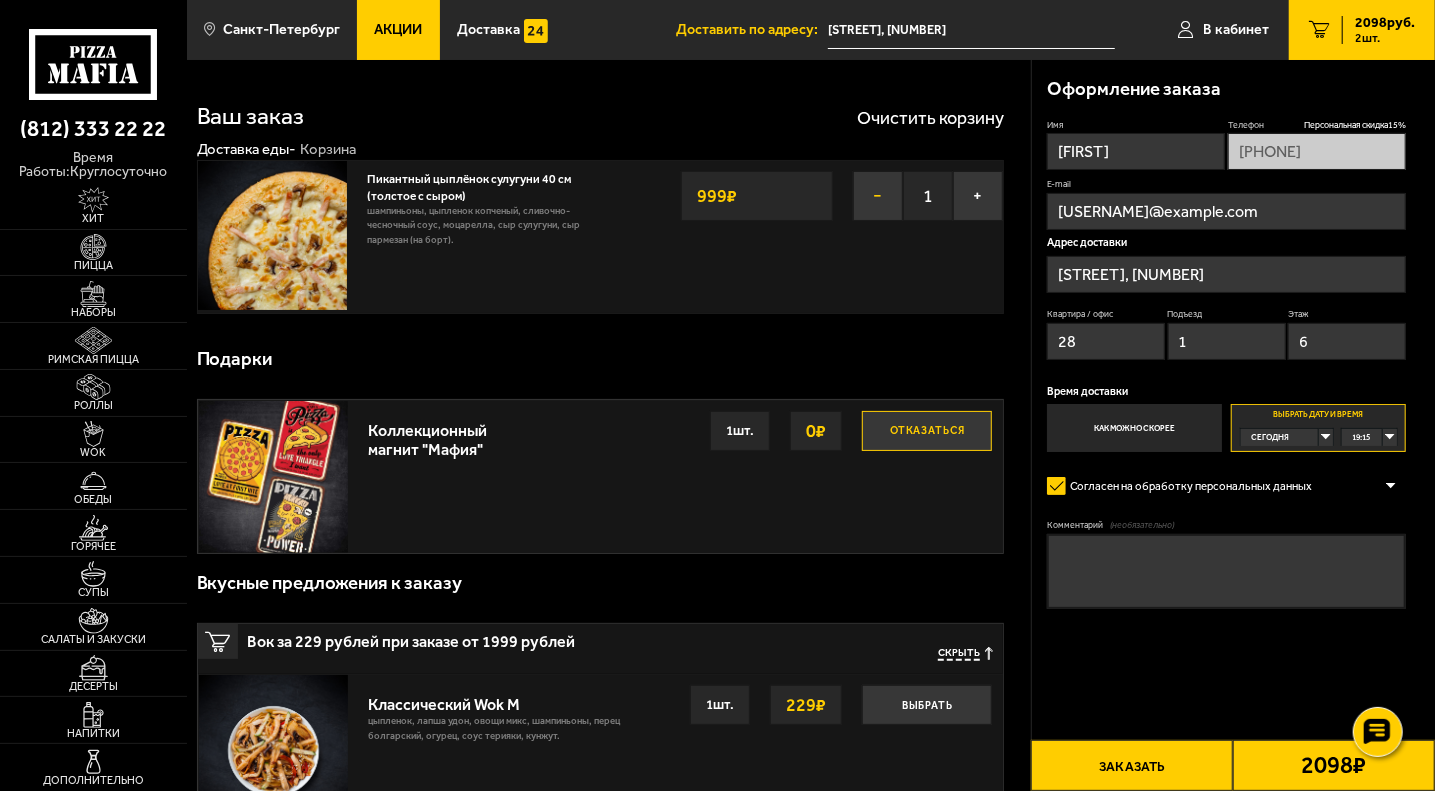 click on "−" at bounding box center [878, 196] 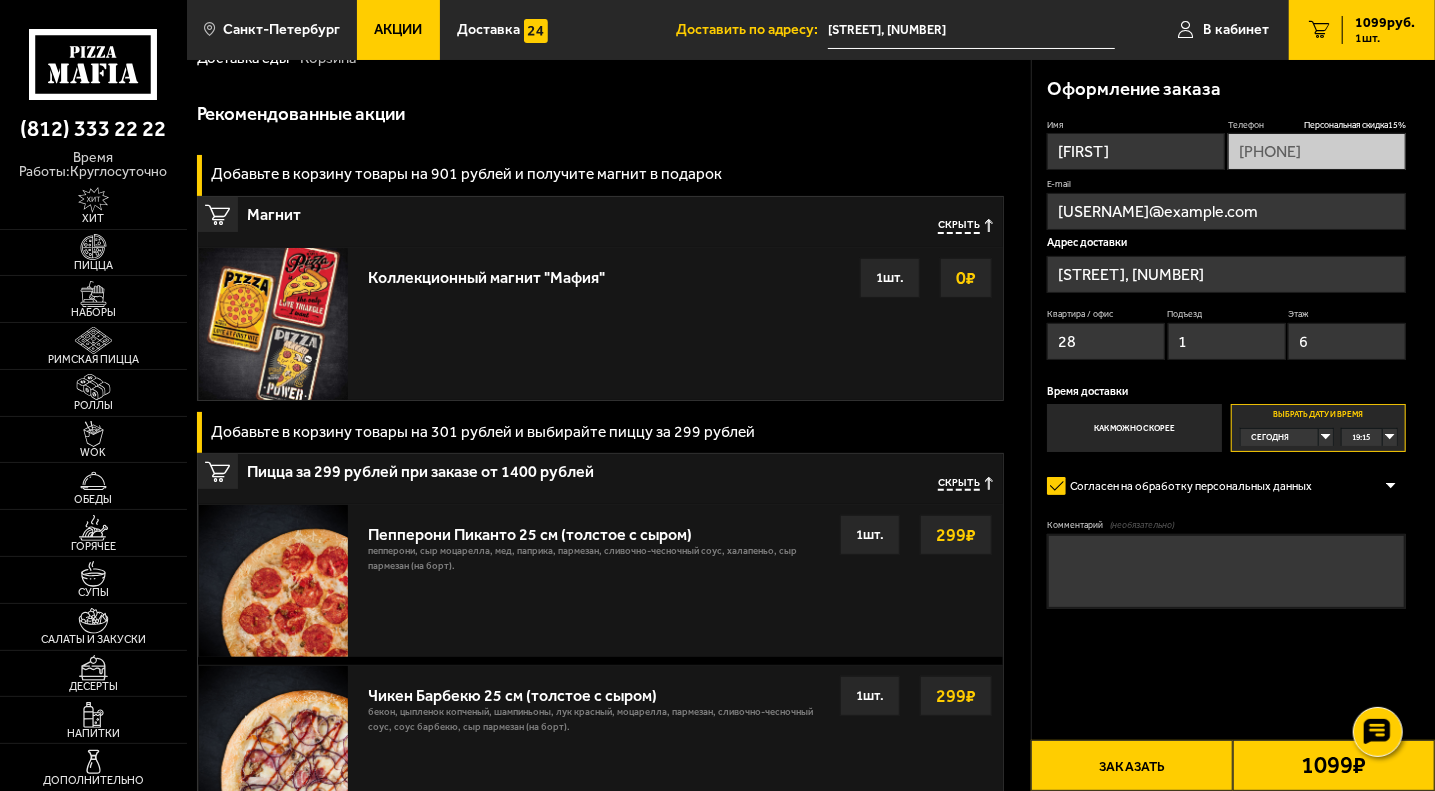 scroll, scrollTop: 92, scrollLeft: 0, axis: vertical 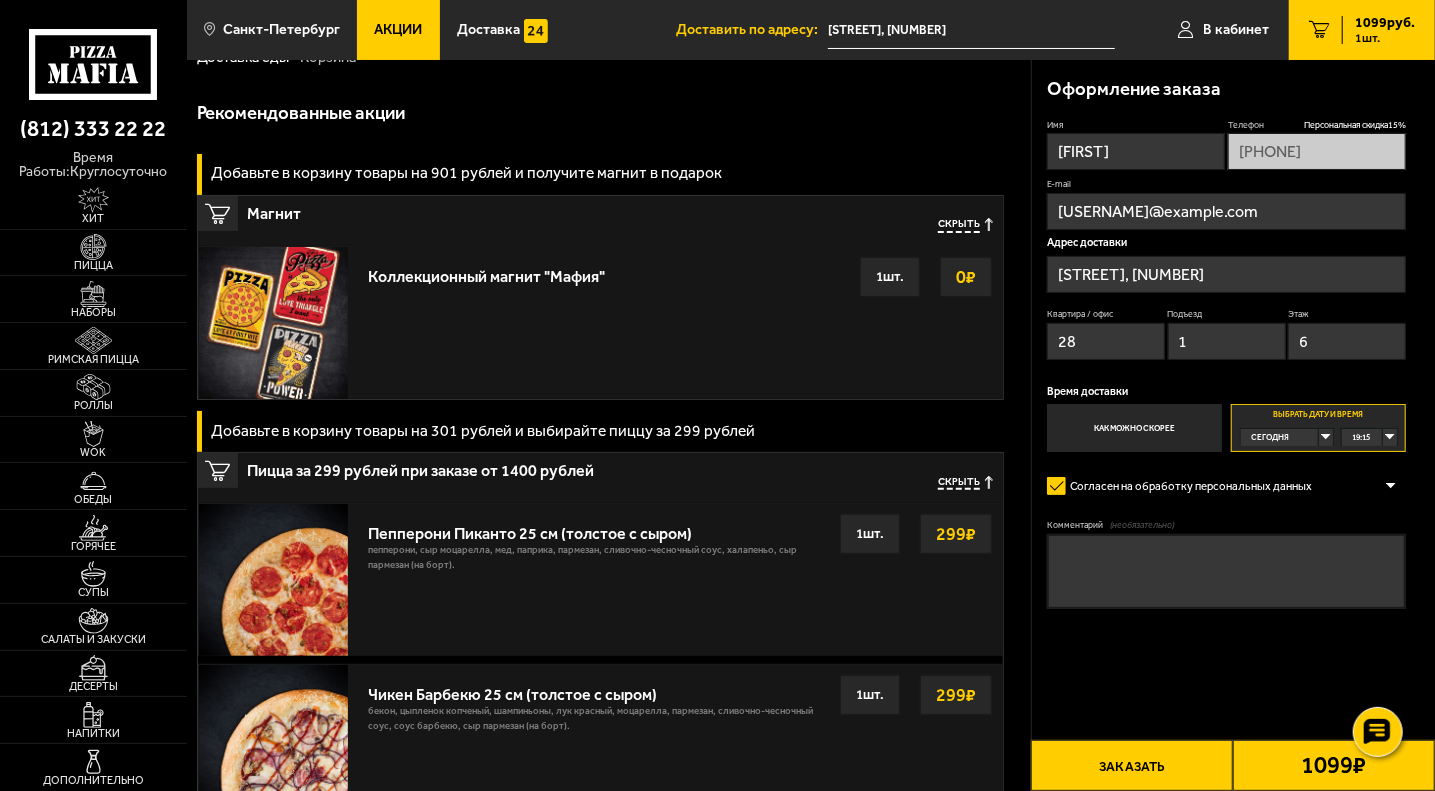 click on "1" at bounding box center [1319, 29] 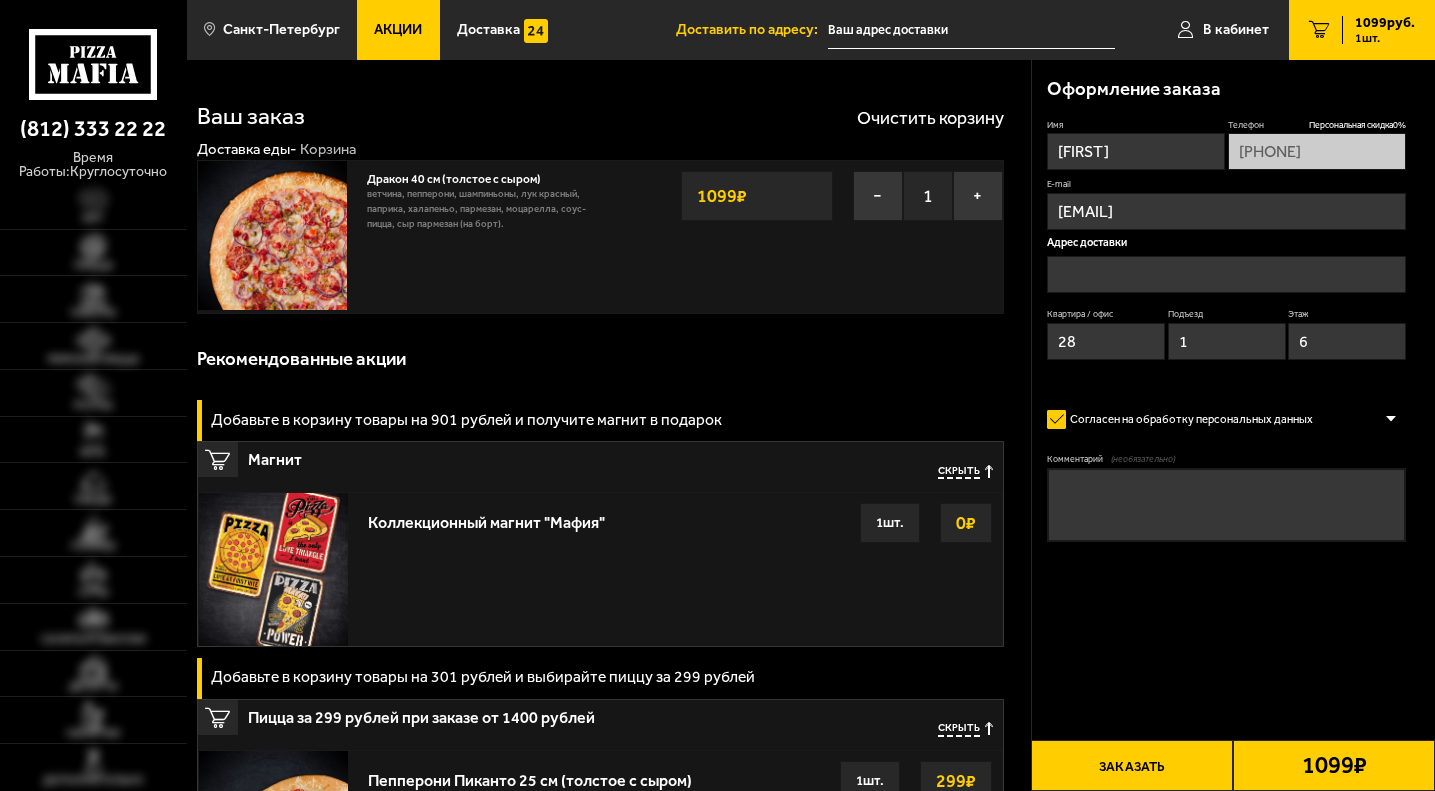 type on "[STREET], [NUMBER]" 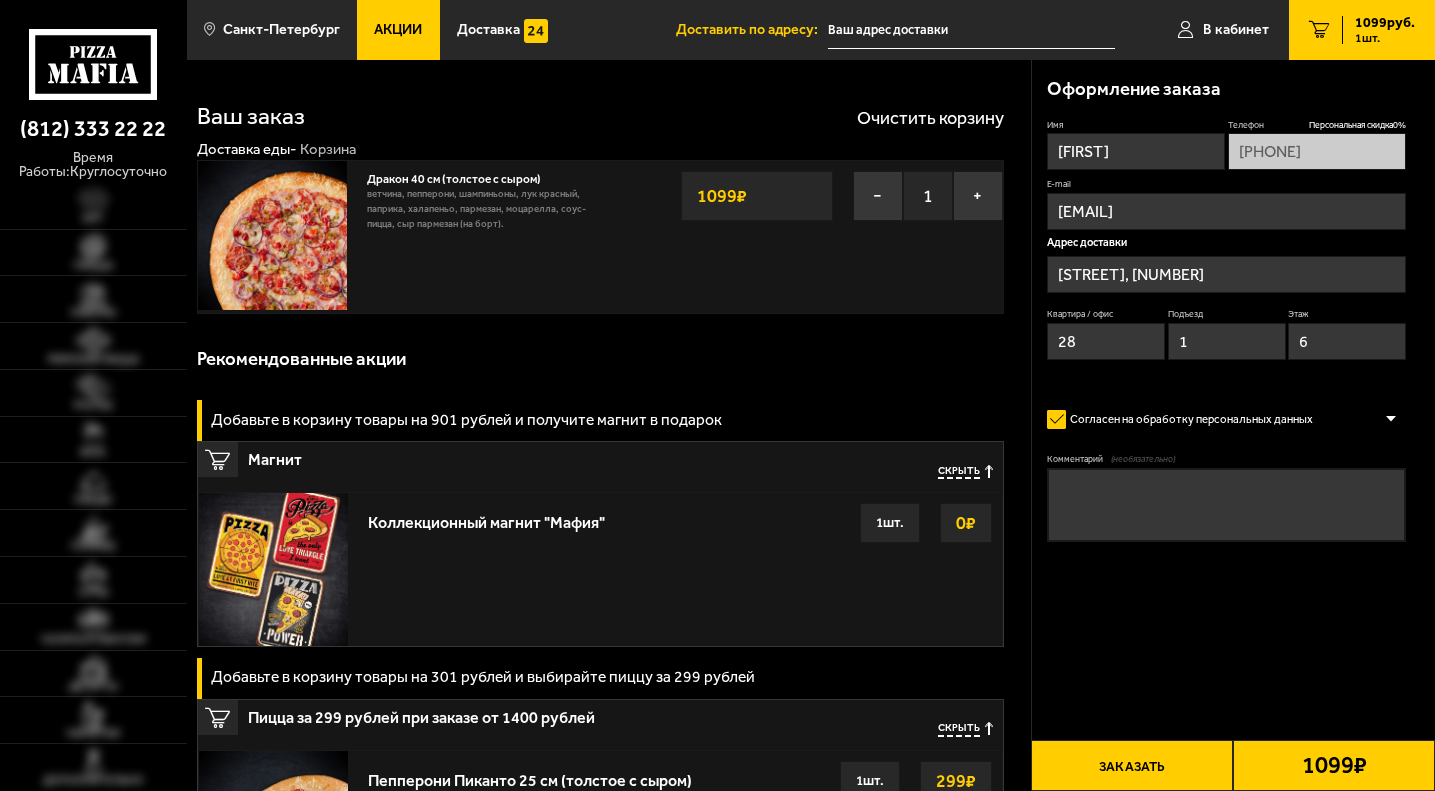 type on "[STREET], [NUMBER]" 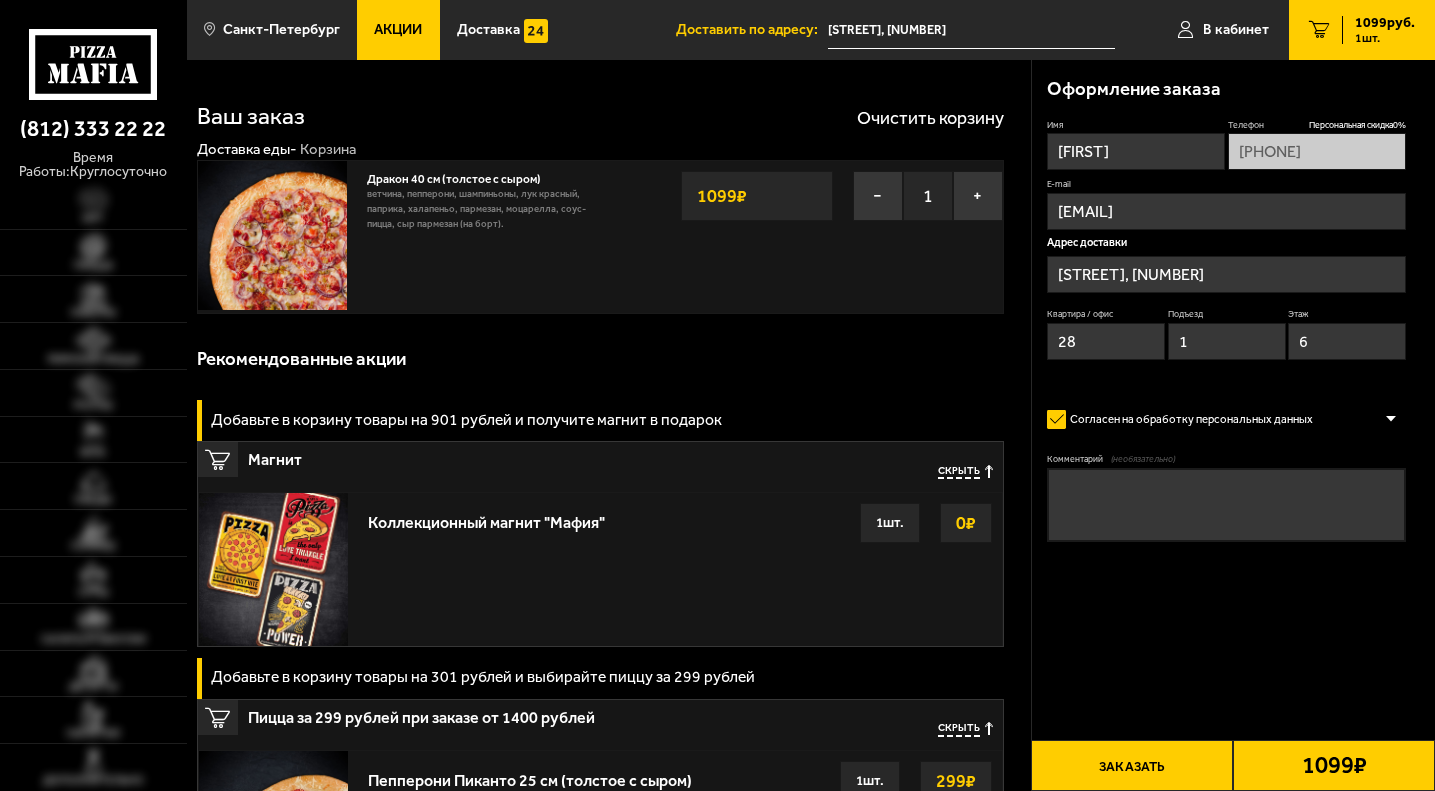 scroll, scrollTop: 92, scrollLeft: 0, axis: vertical 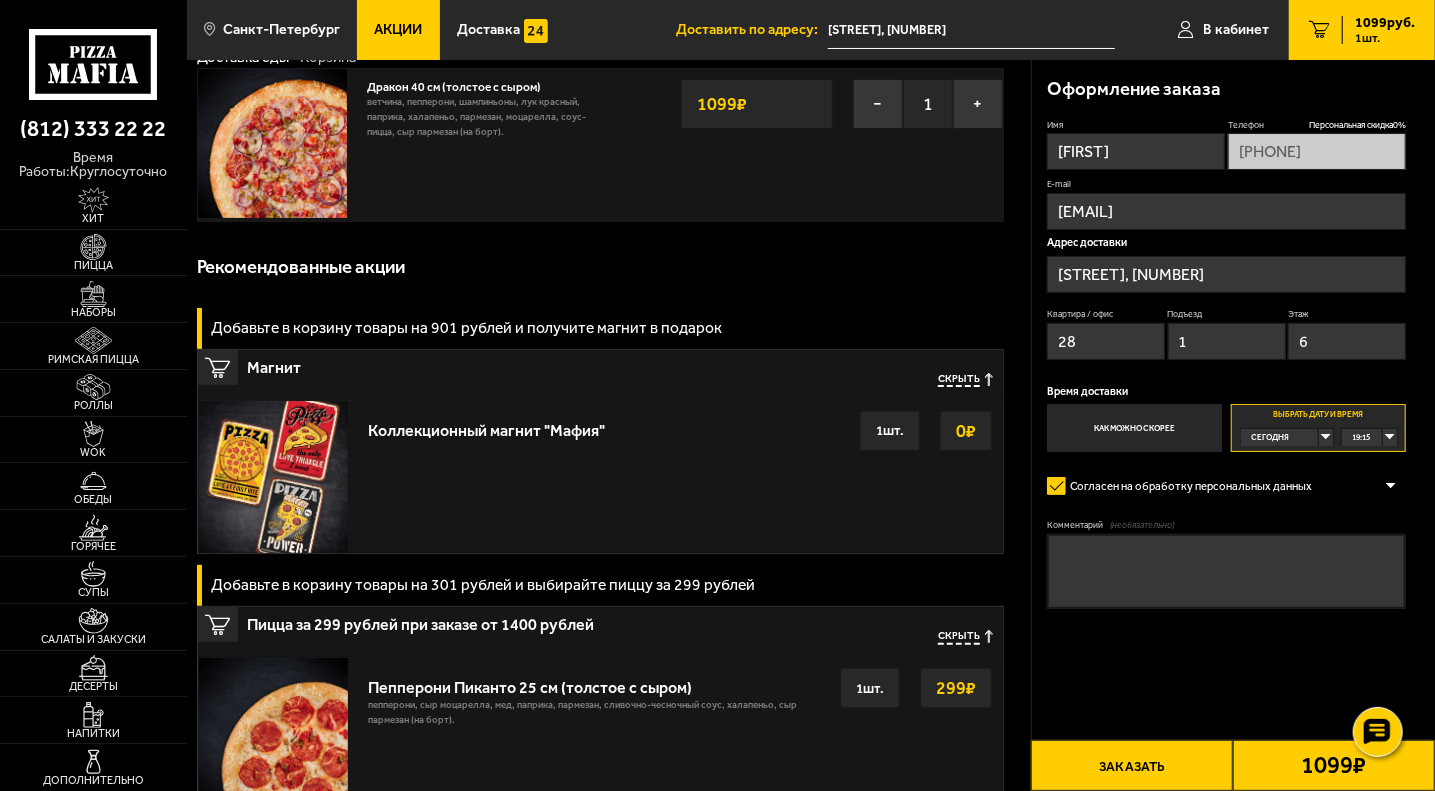 click on "1" at bounding box center (1319, 29) 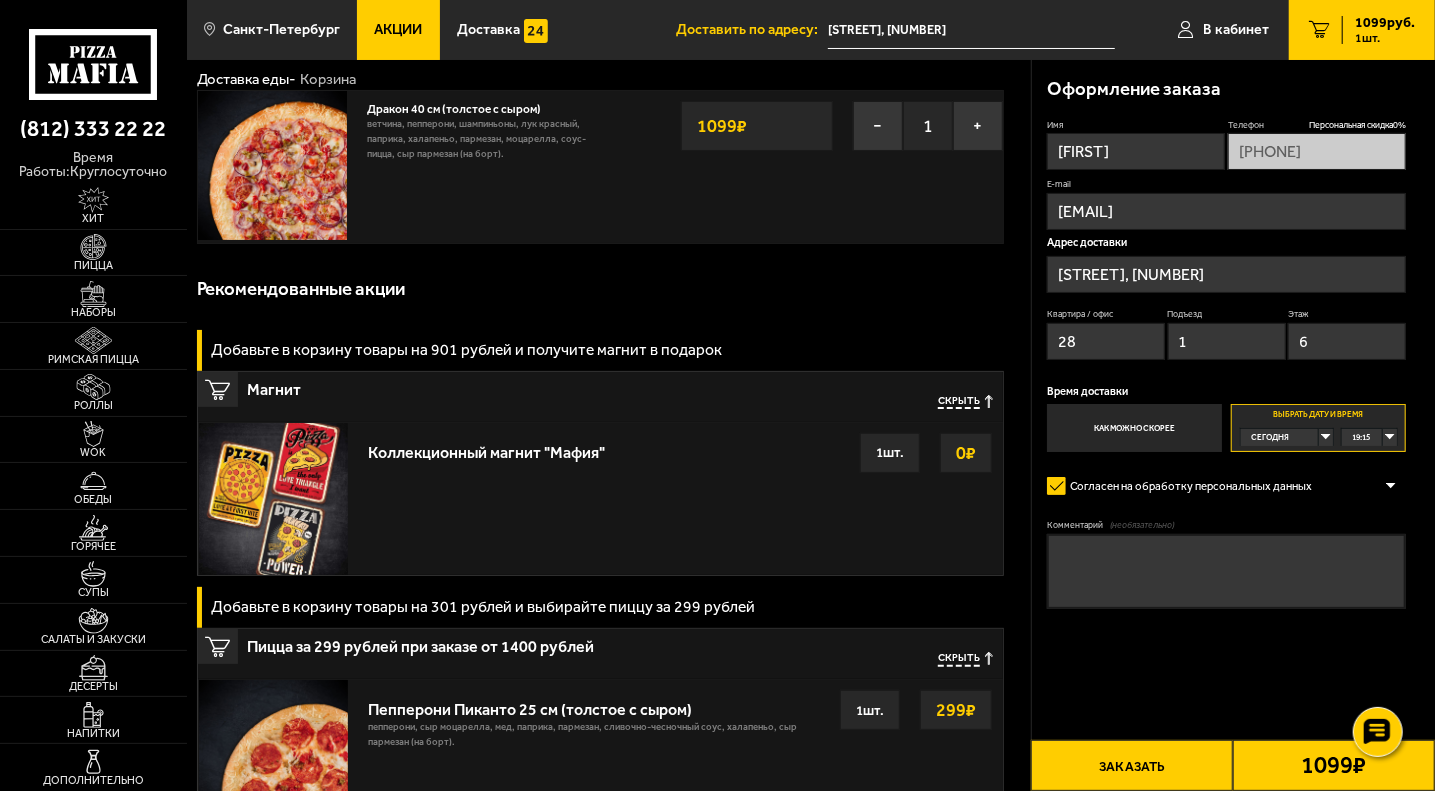 scroll, scrollTop: 0, scrollLeft: 0, axis: both 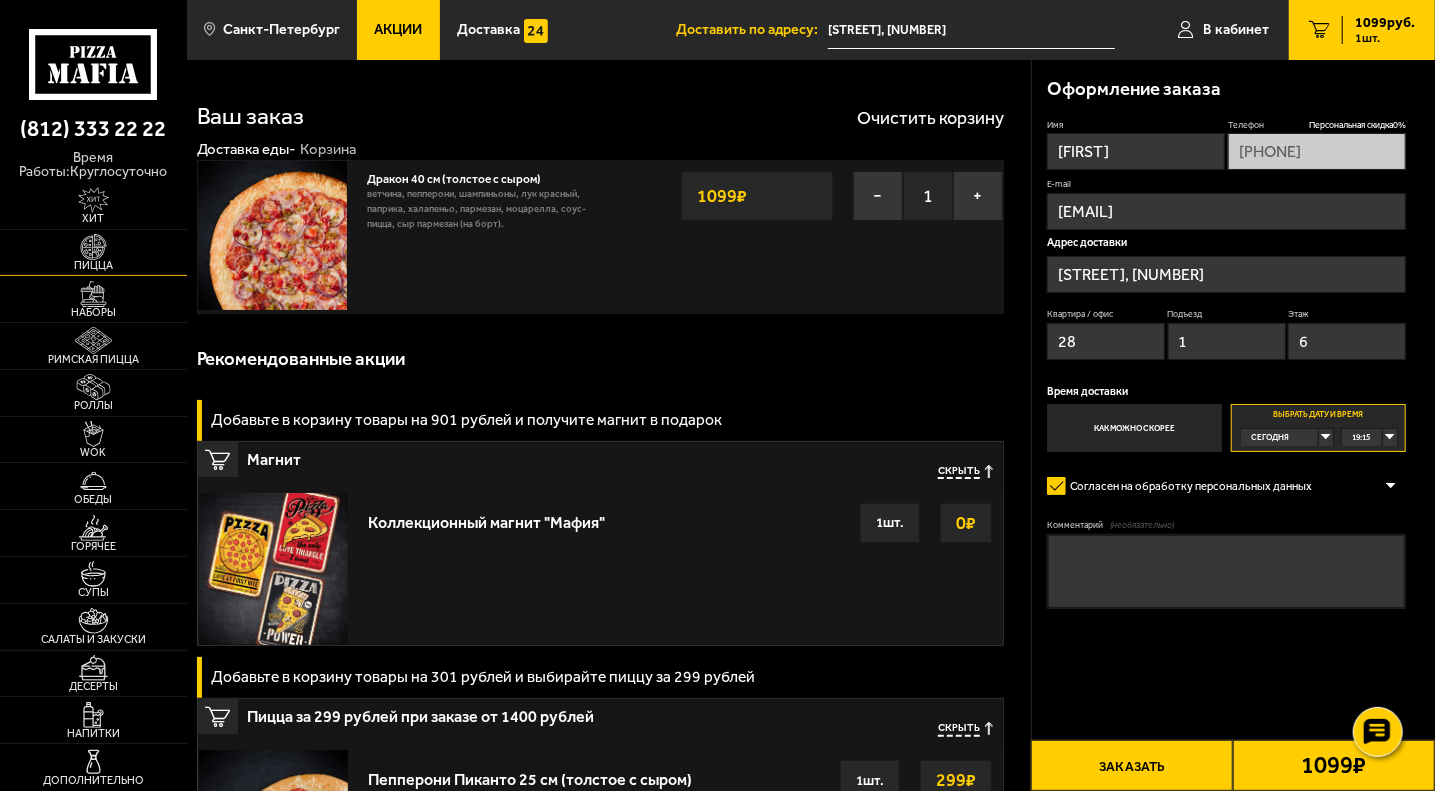 click at bounding box center [93, 247] 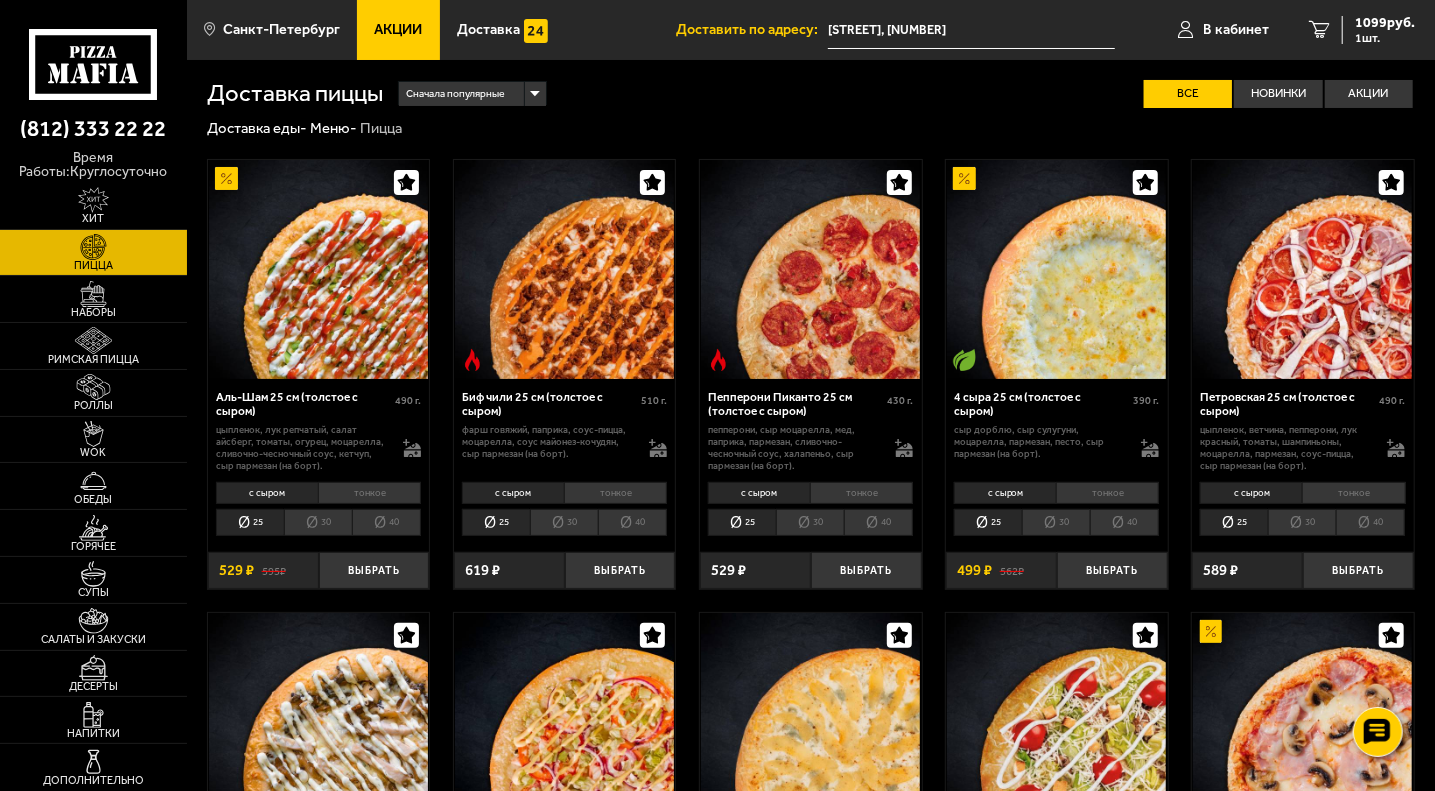 click on "40" at bounding box center [1124, 522] 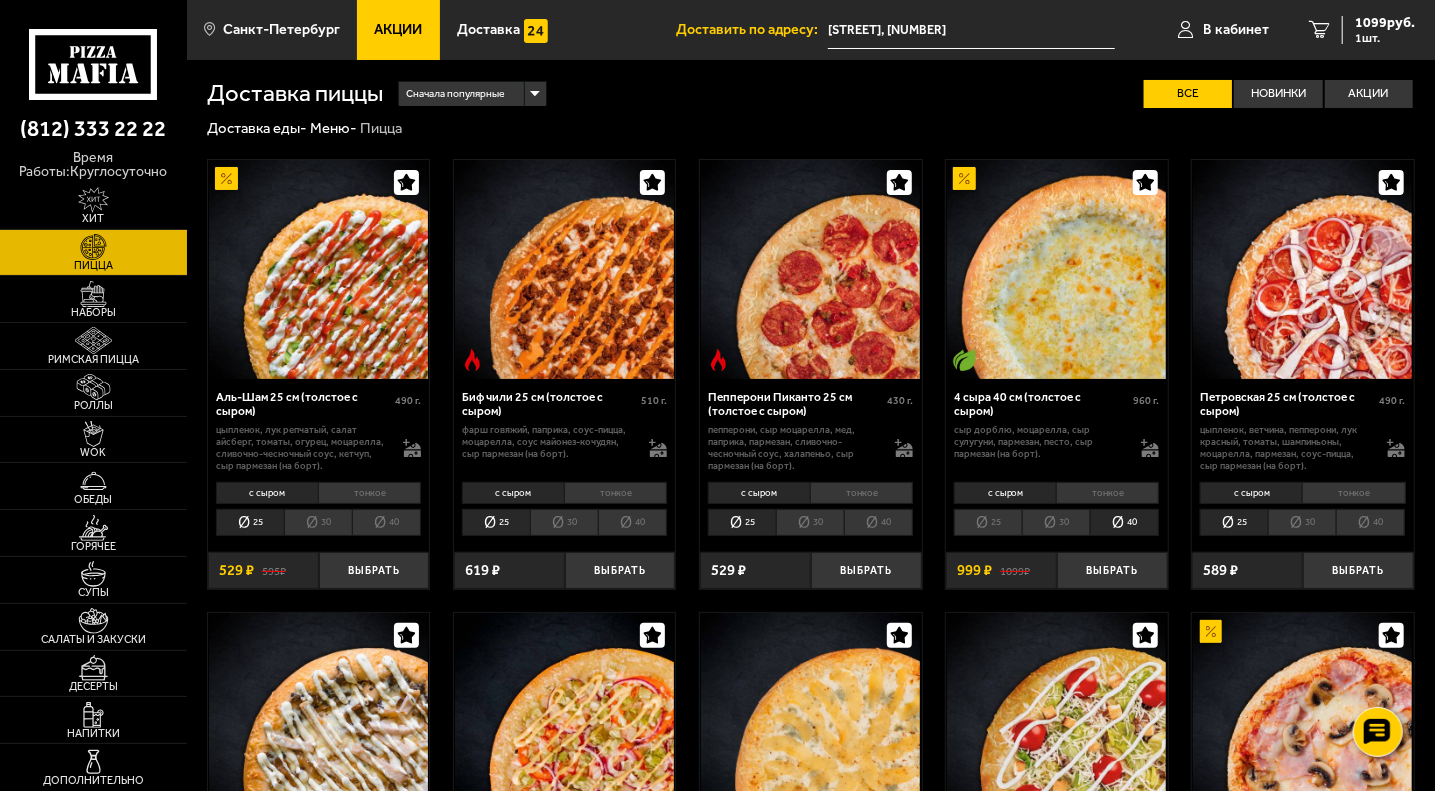 click on "25" at bounding box center (988, 522) 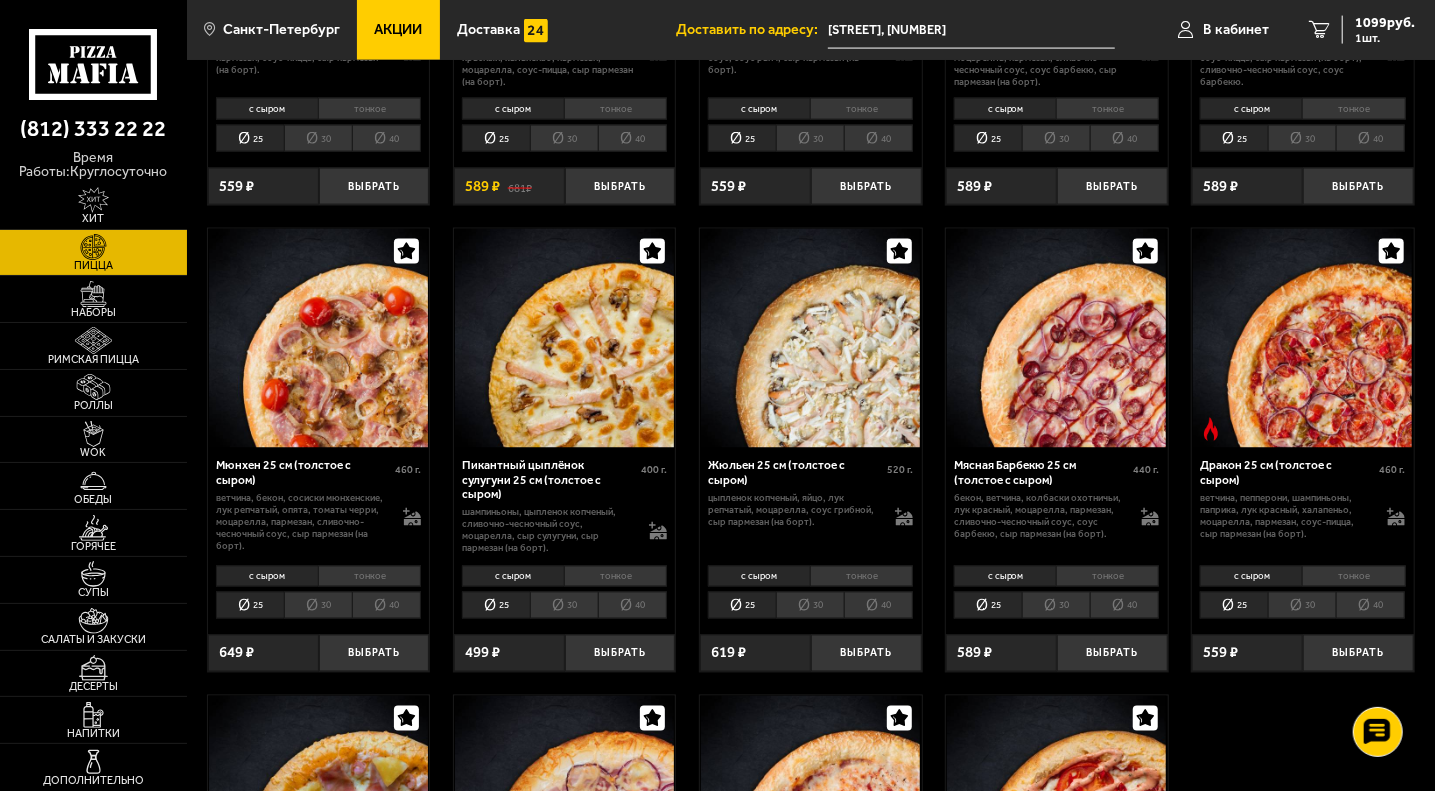 scroll, scrollTop: 1801, scrollLeft: 0, axis: vertical 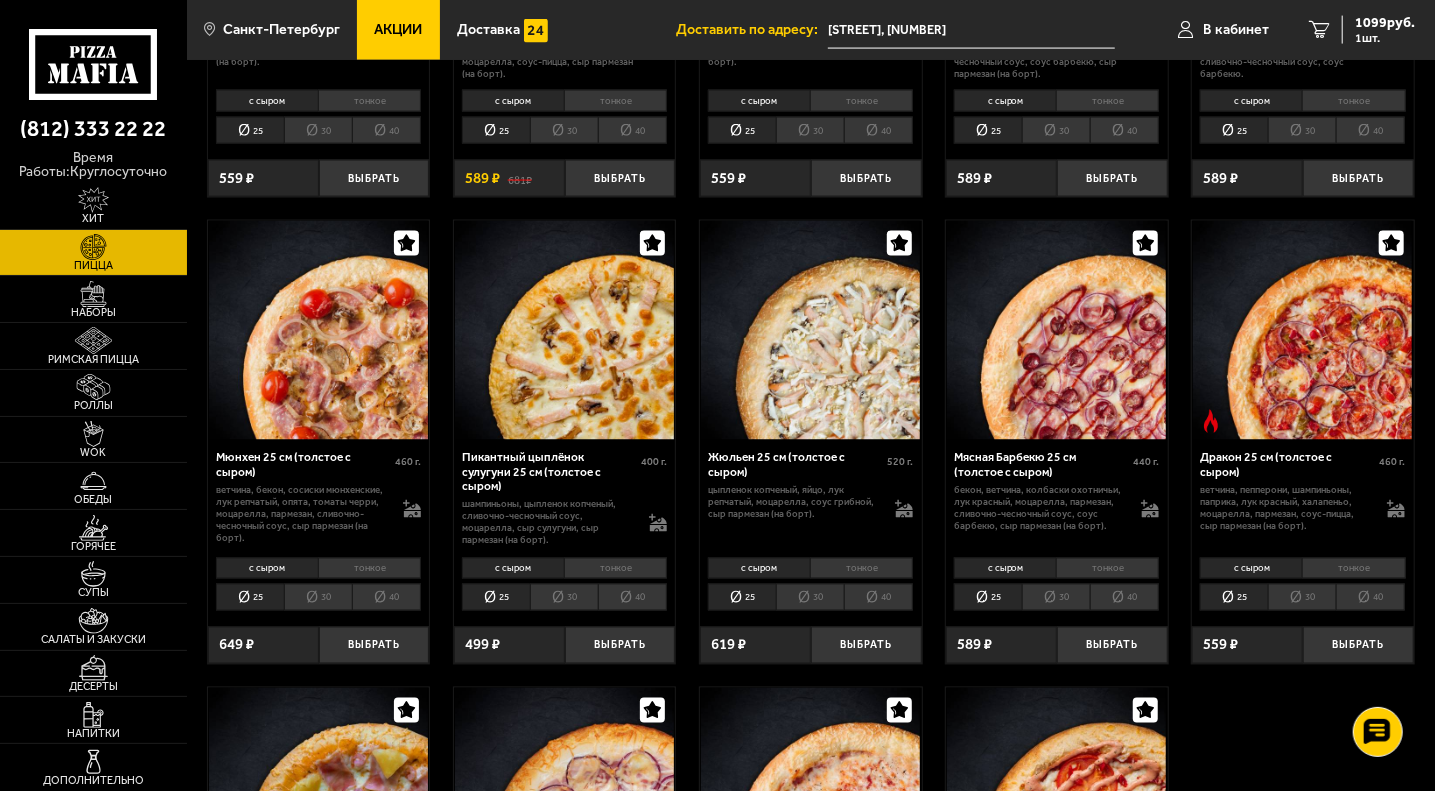 click on "40" at bounding box center (632, 597) 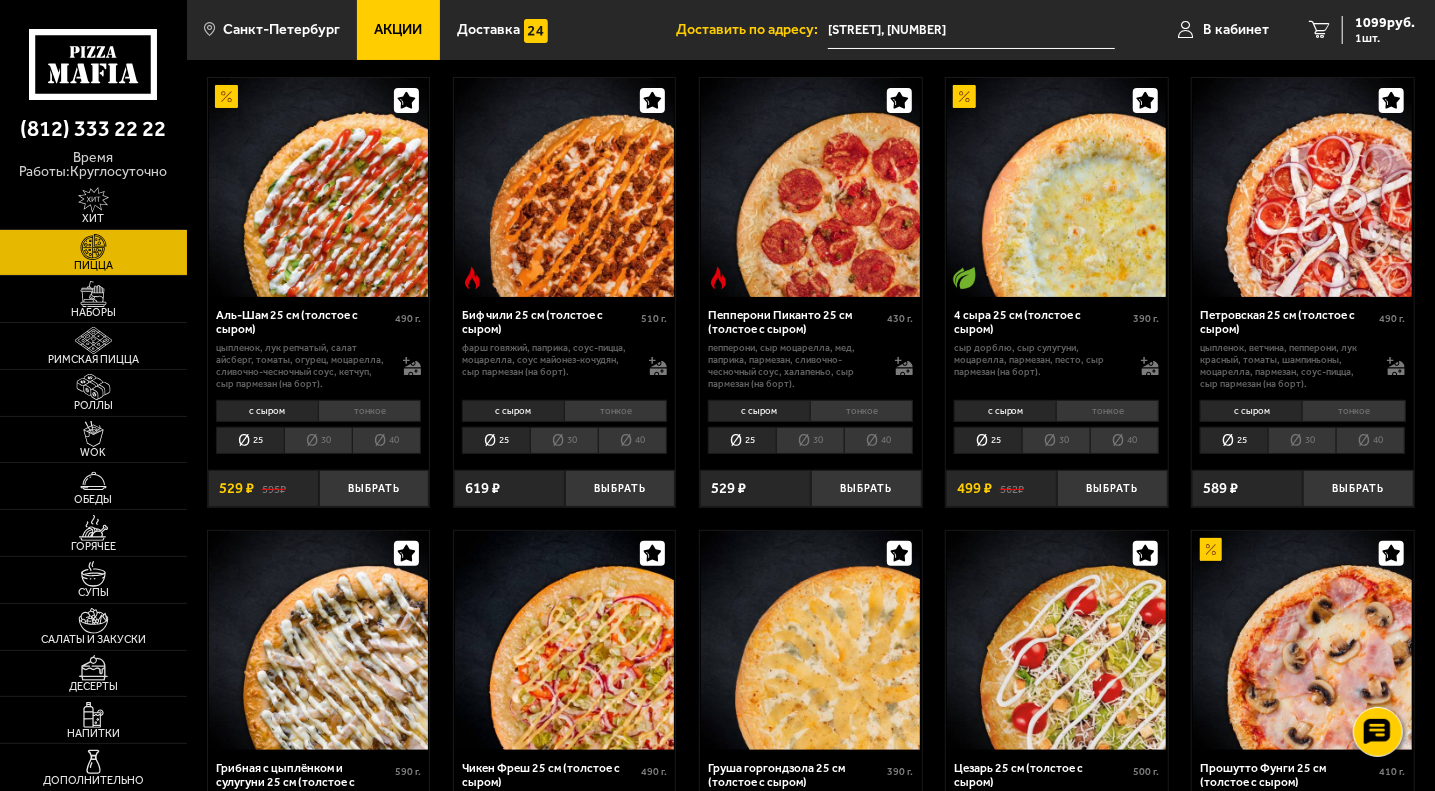 scroll, scrollTop: 0, scrollLeft: 0, axis: both 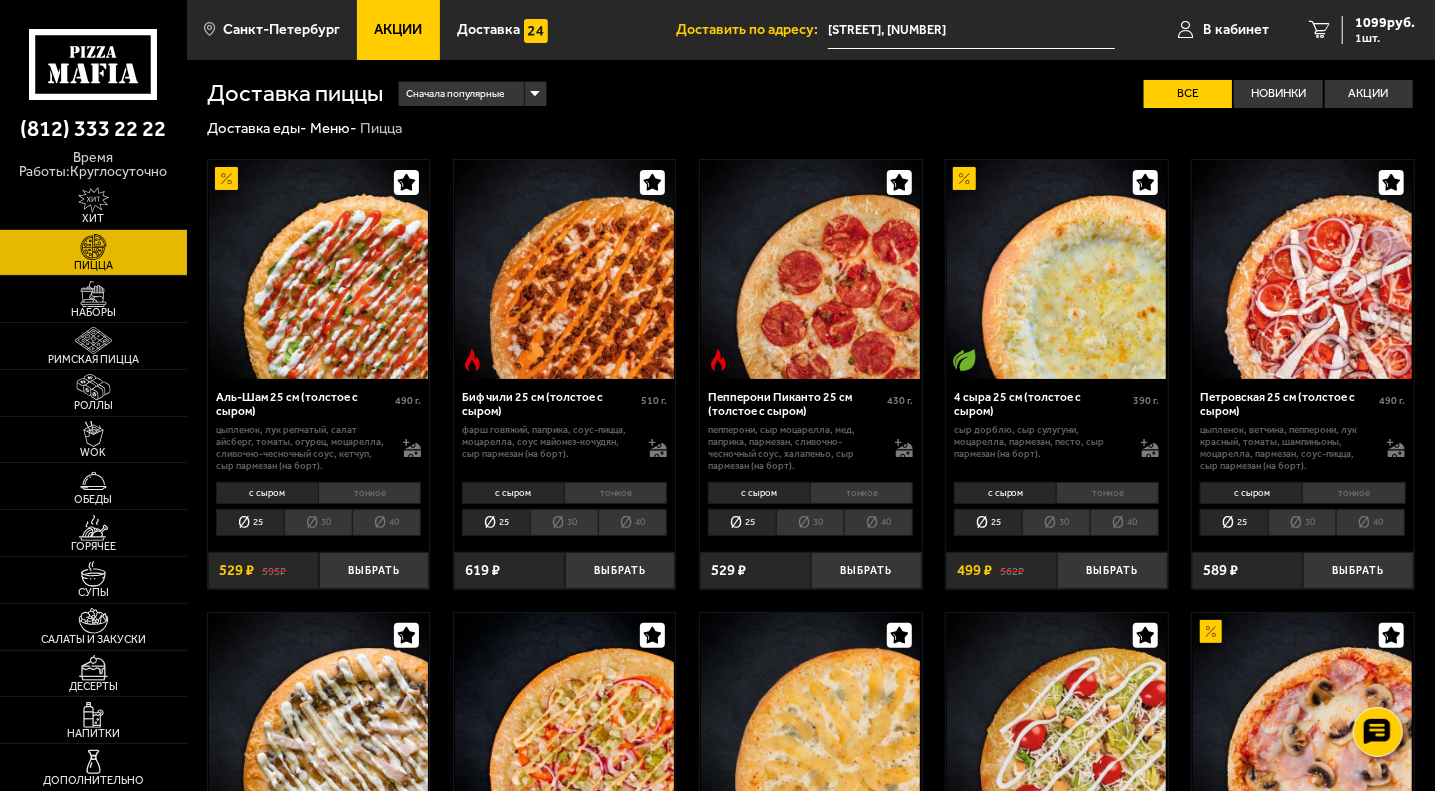 click on "40" at bounding box center [1124, 522] 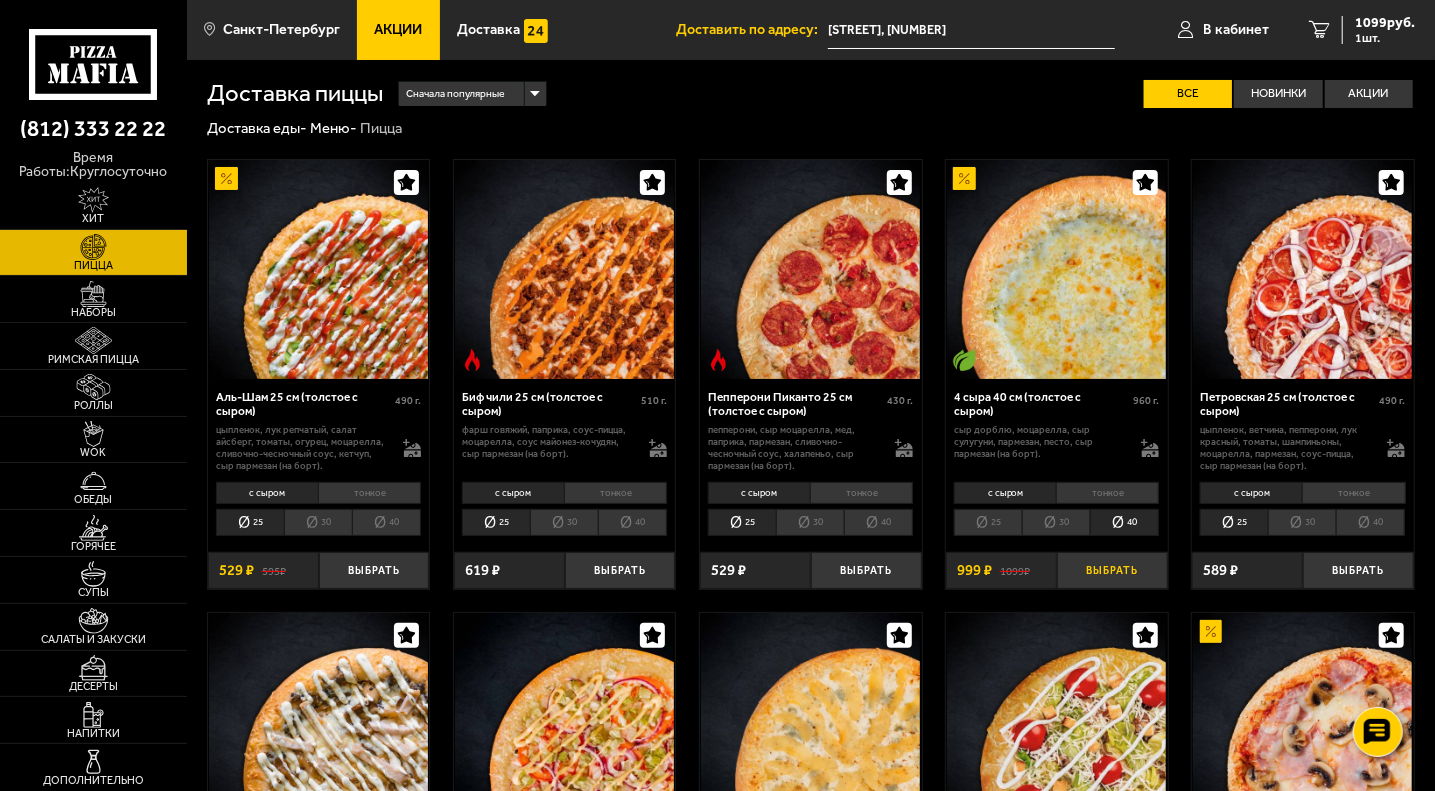 click on "Выбрать" at bounding box center [1112, 570] 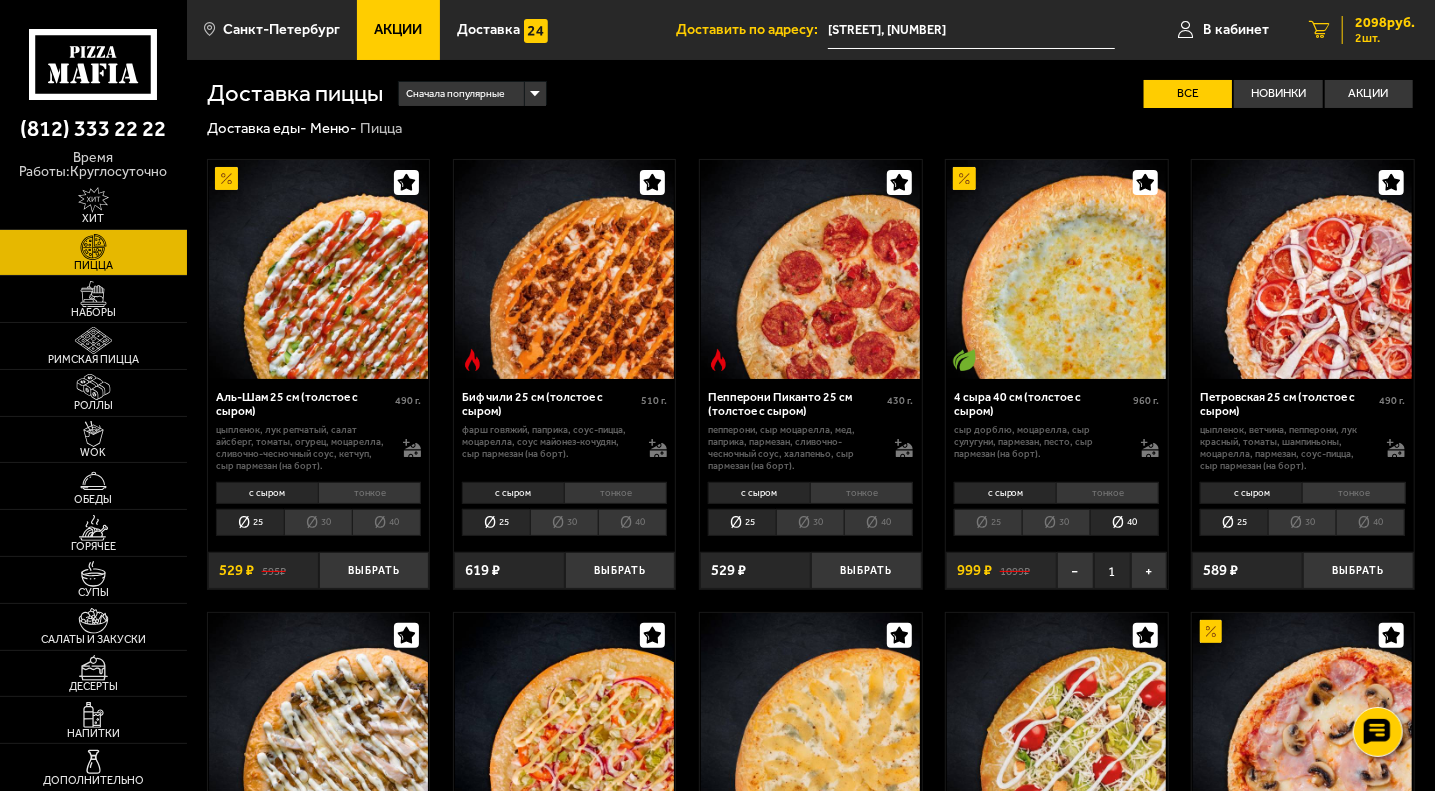 click on "2" at bounding box center [1319, 29] 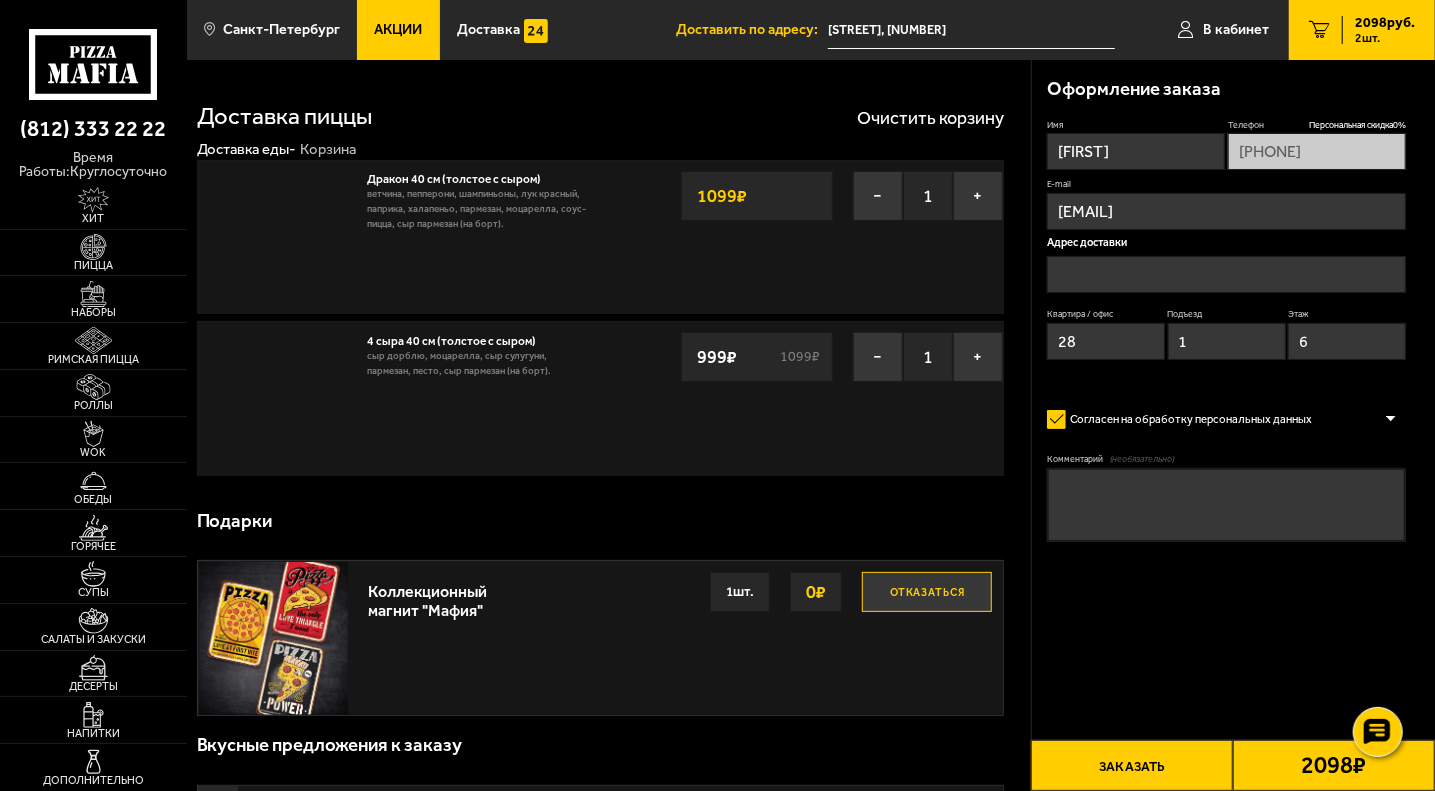 type on "[STREET], [NUMBER]" 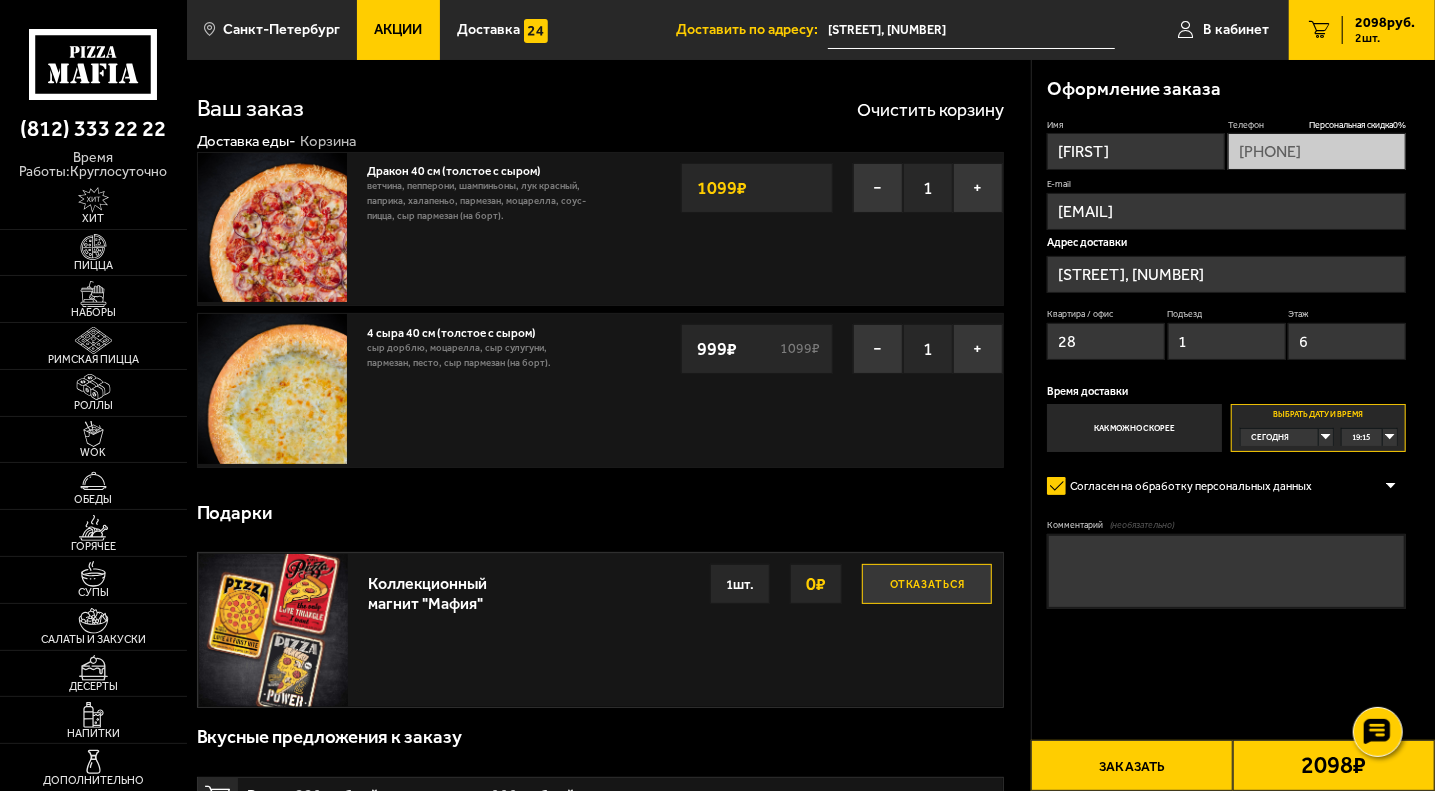 scroll, scrollTop: 0, scrollLeft: 0, axis: both 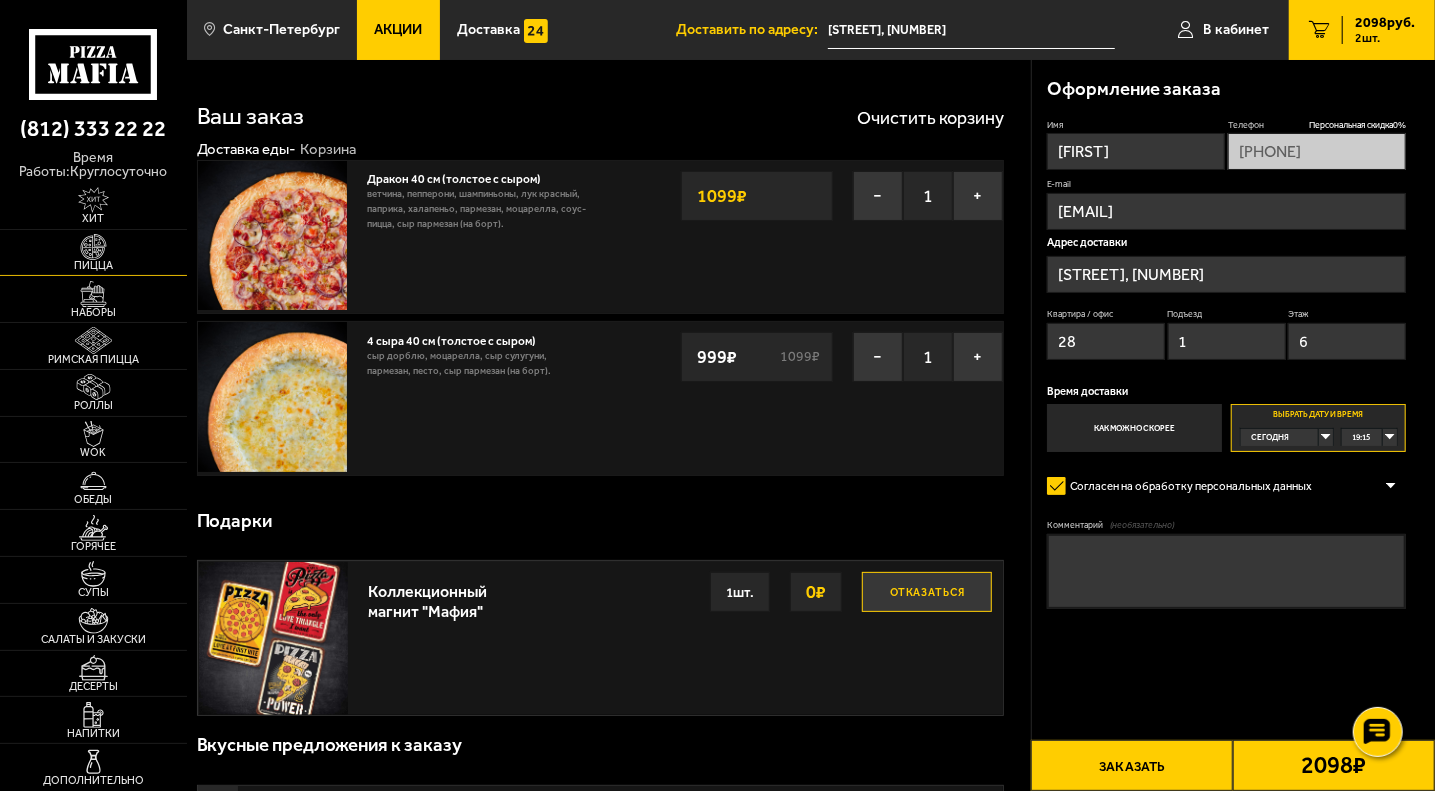 click at bounding box center (93, 247) 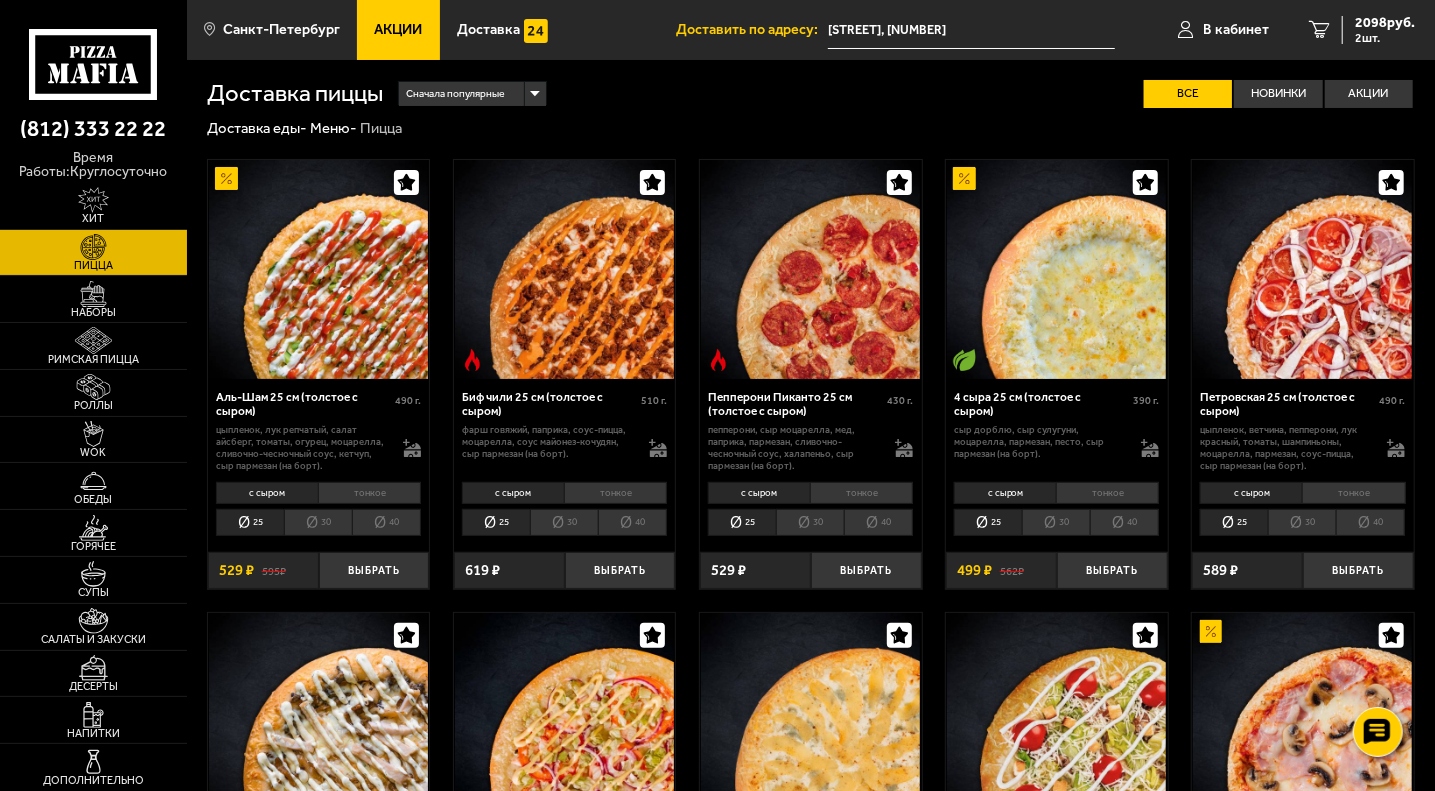 click on "40" at bounding box center [386, 522] 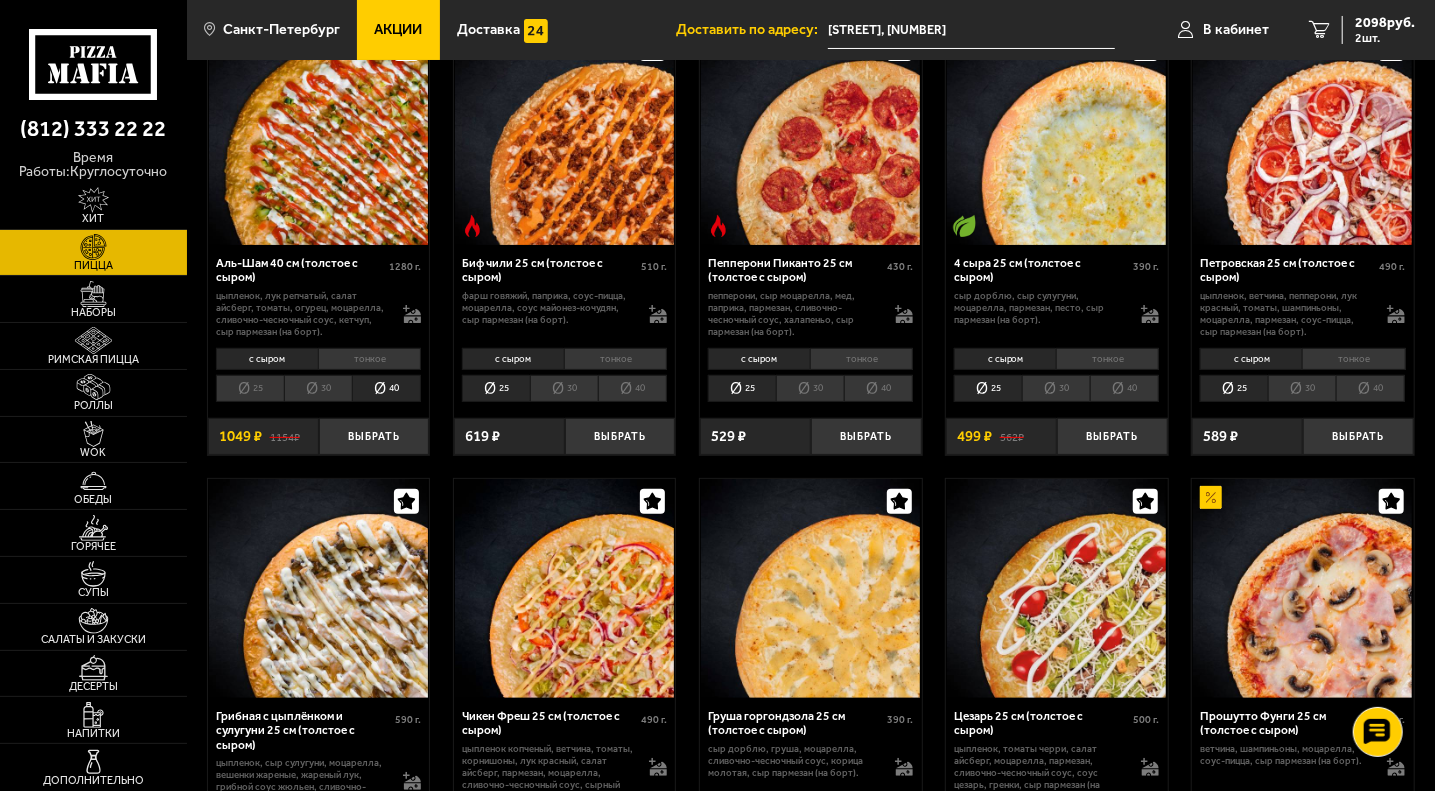 scroll, scrollTop: 136, scrollLeft: 0, axis: vertical 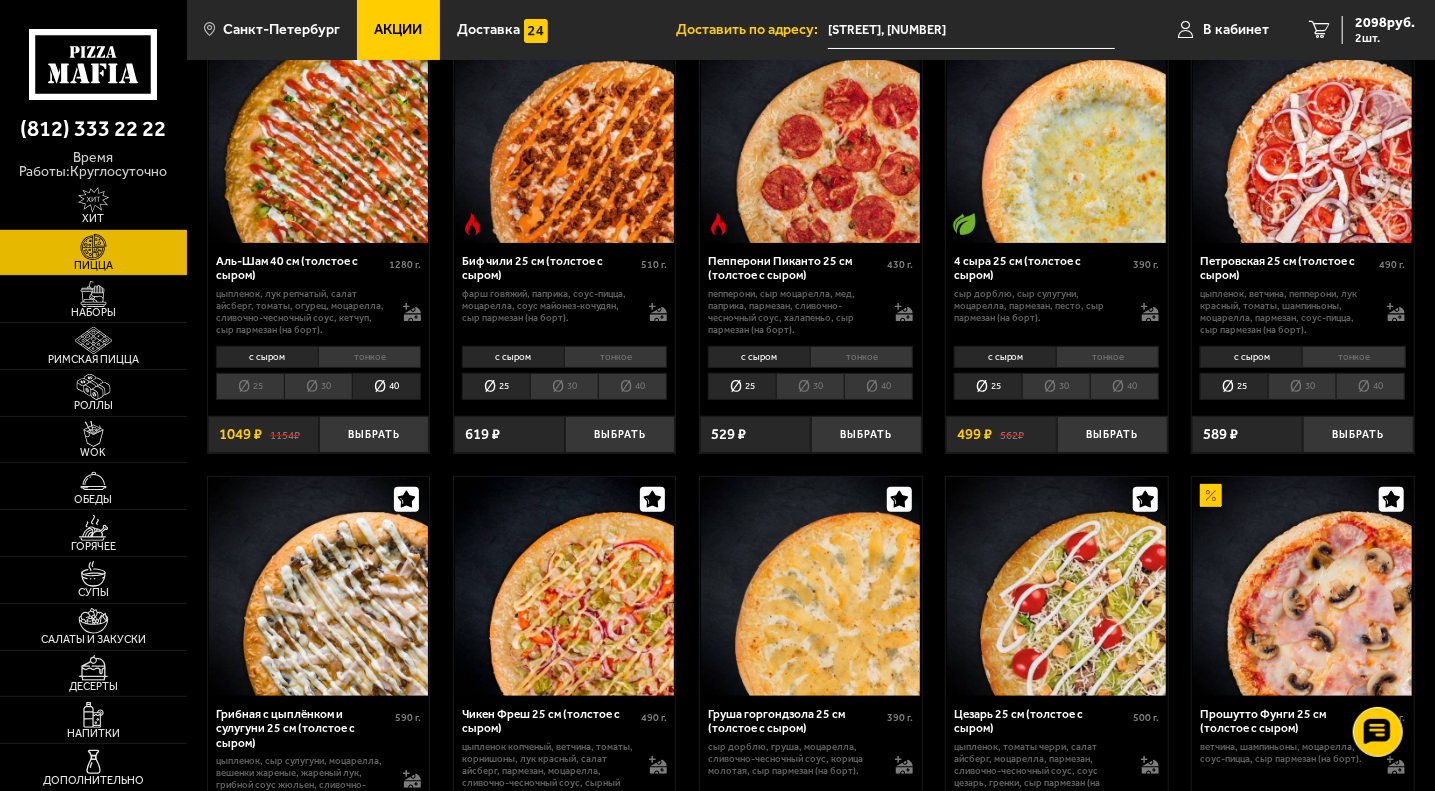 click on "40" at bounding box center (878, 386) 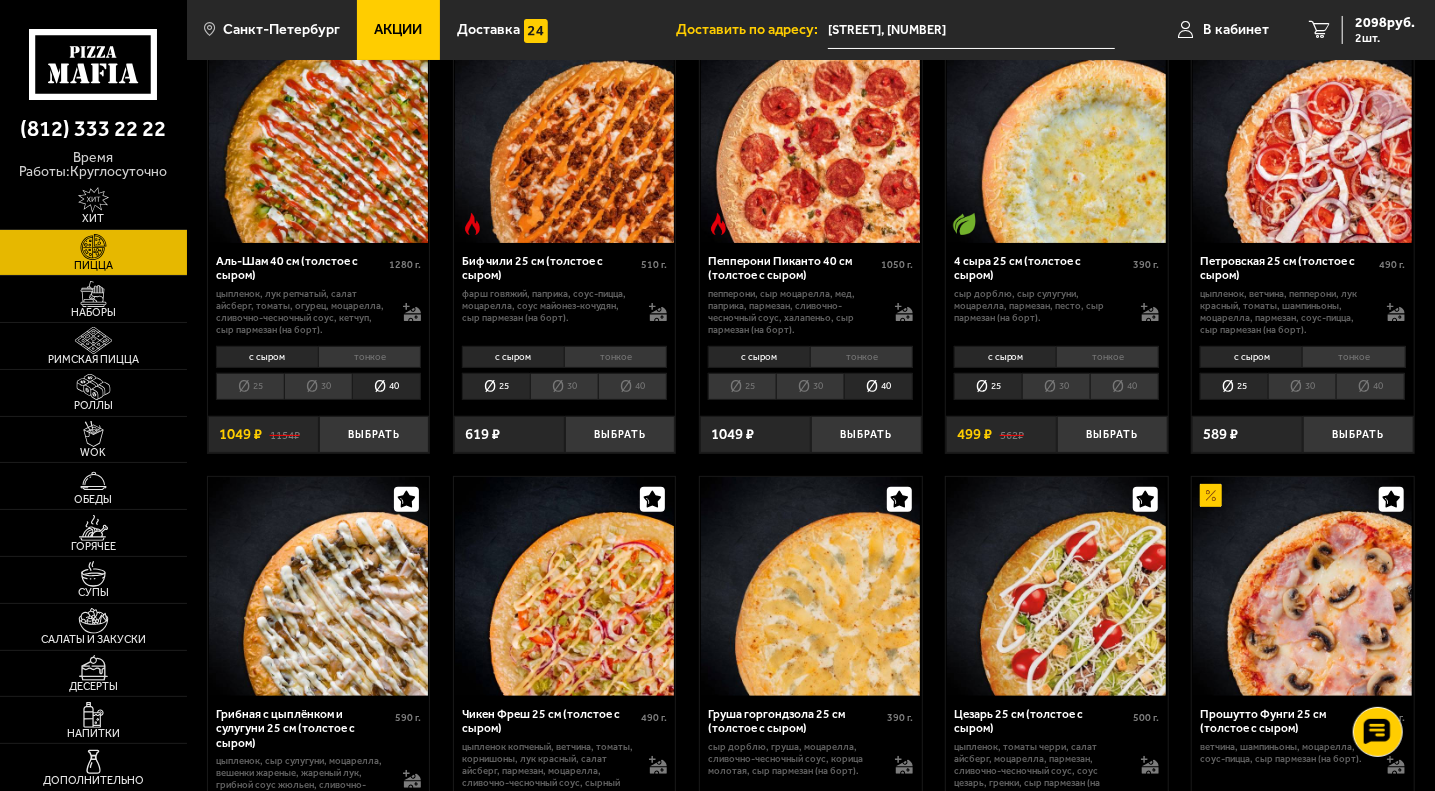 click on "25" at bounding box center (742, 386) 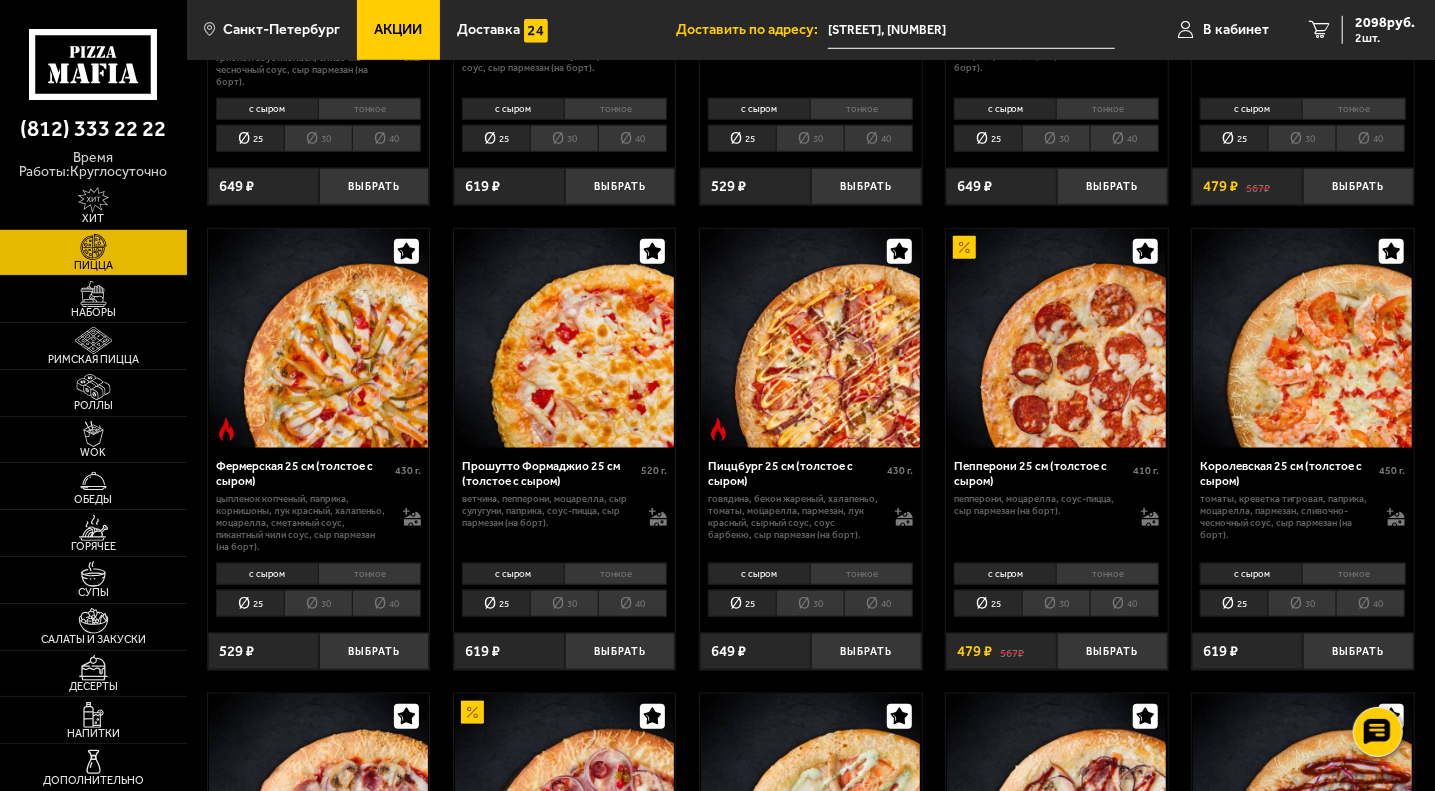 scroll, scrollTop: 867, scrollLeft: 0, axis: vertical 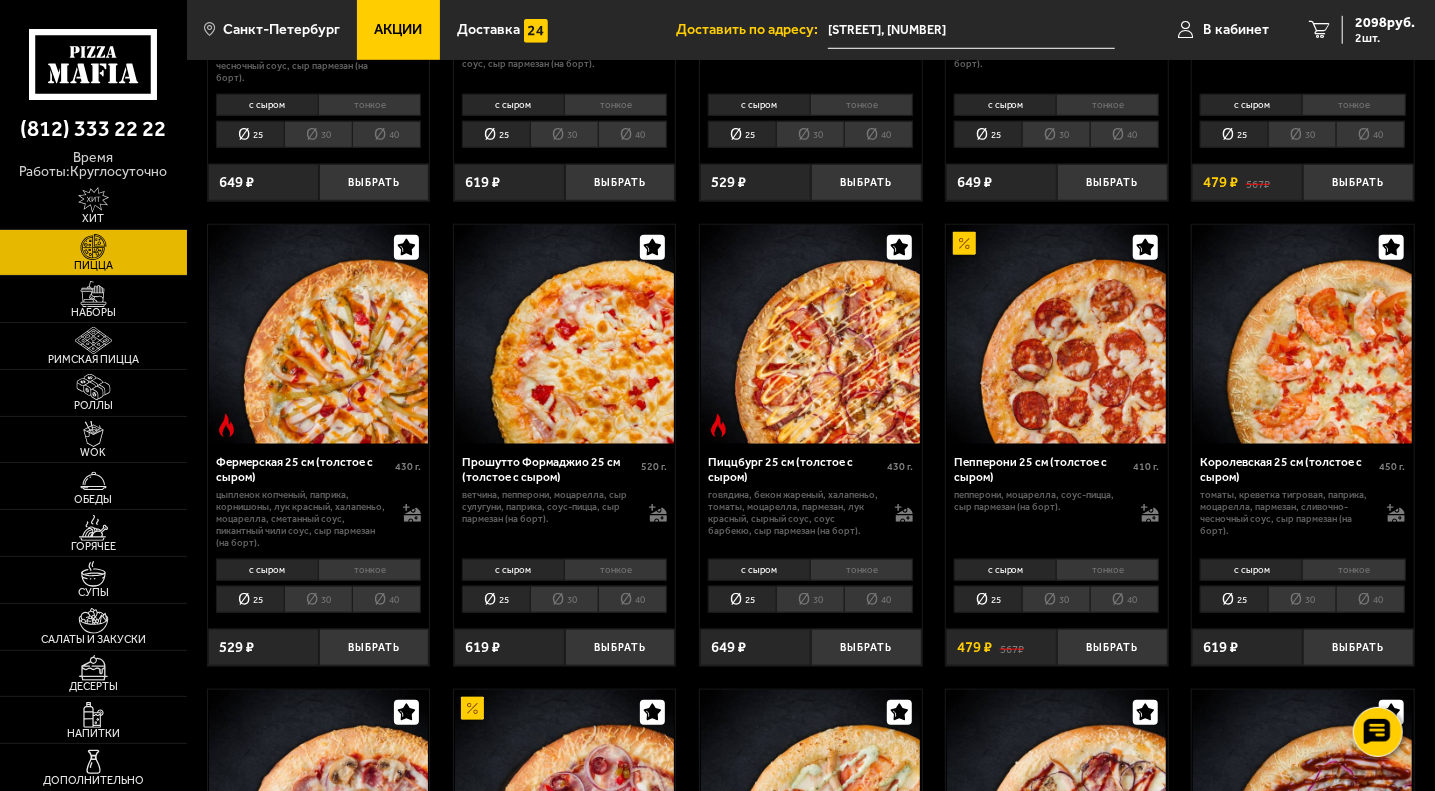 click on "40" at bounding box center [386, 599] 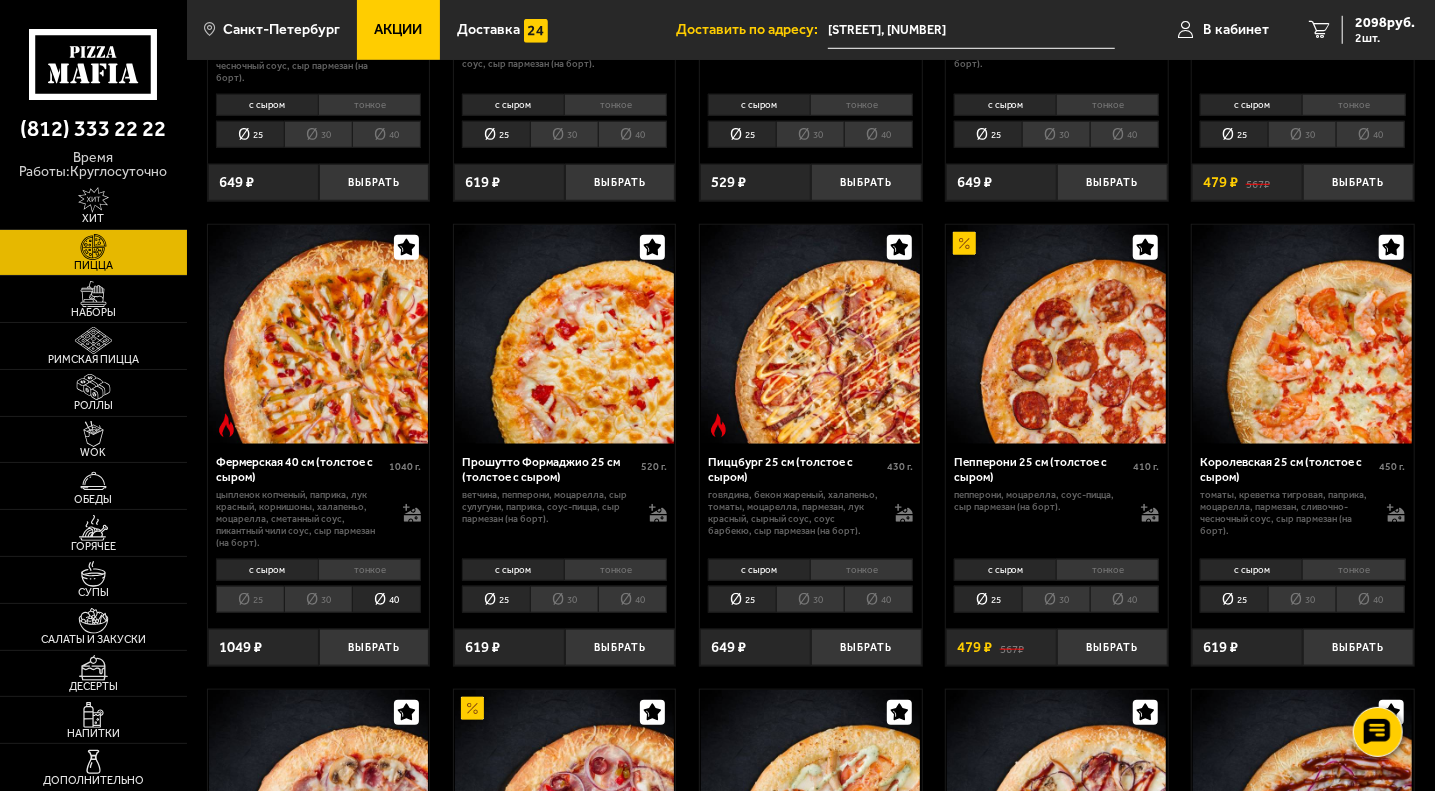 click on "25" at bounding box center (250, 599) 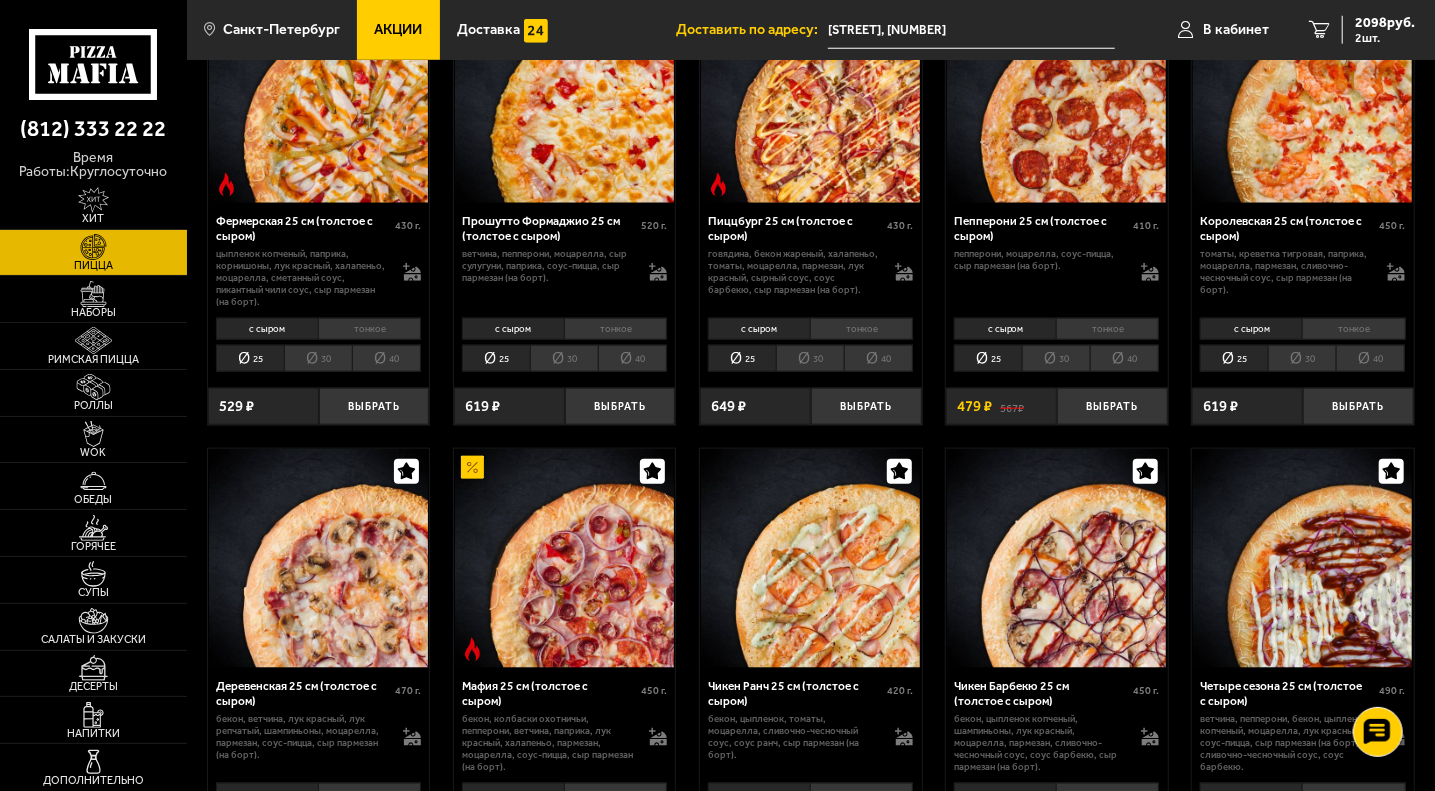 scroll, scrollTop: 1102, scrollLeft: 0, axis: vertical 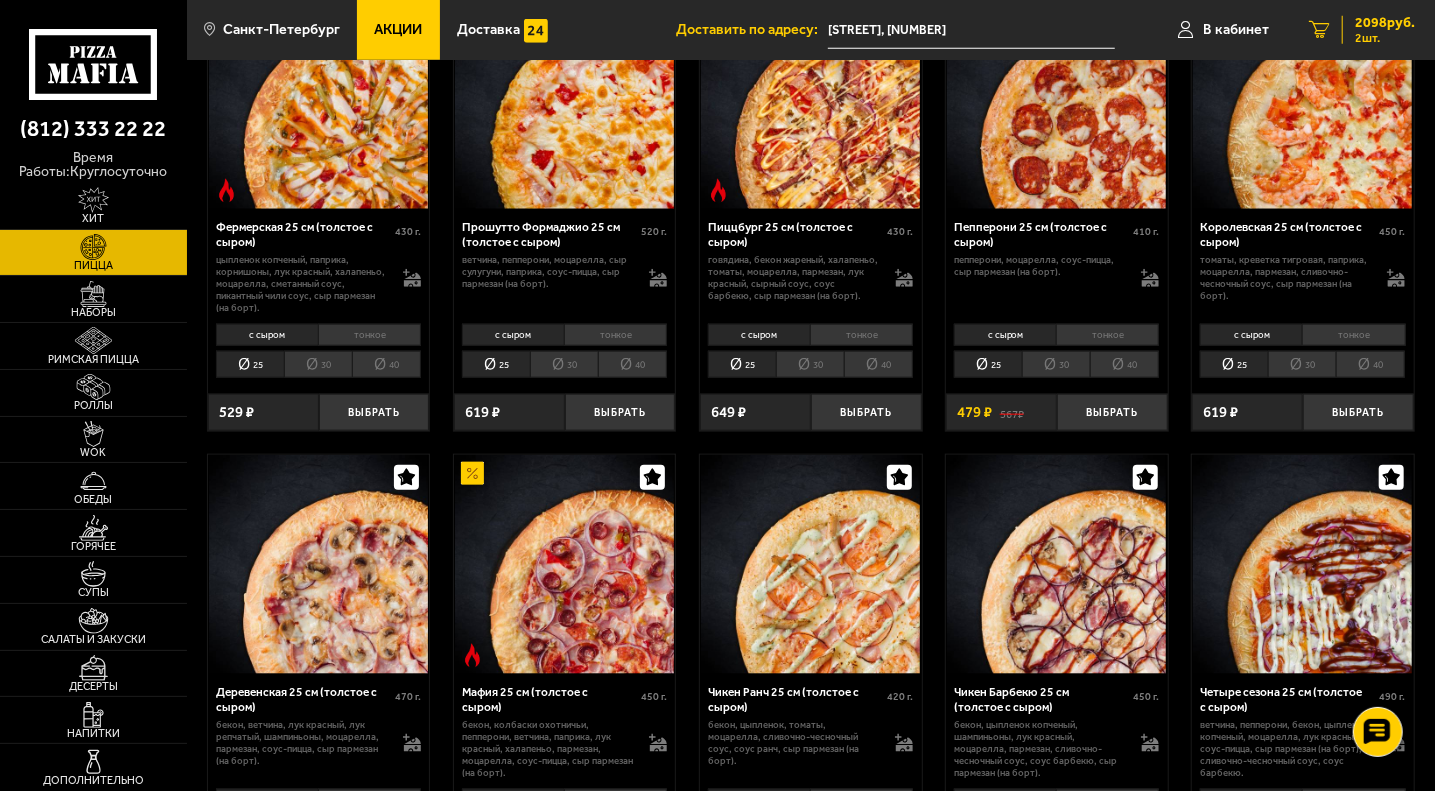 click on "2098  руб." at bounding box center (1385, 23) 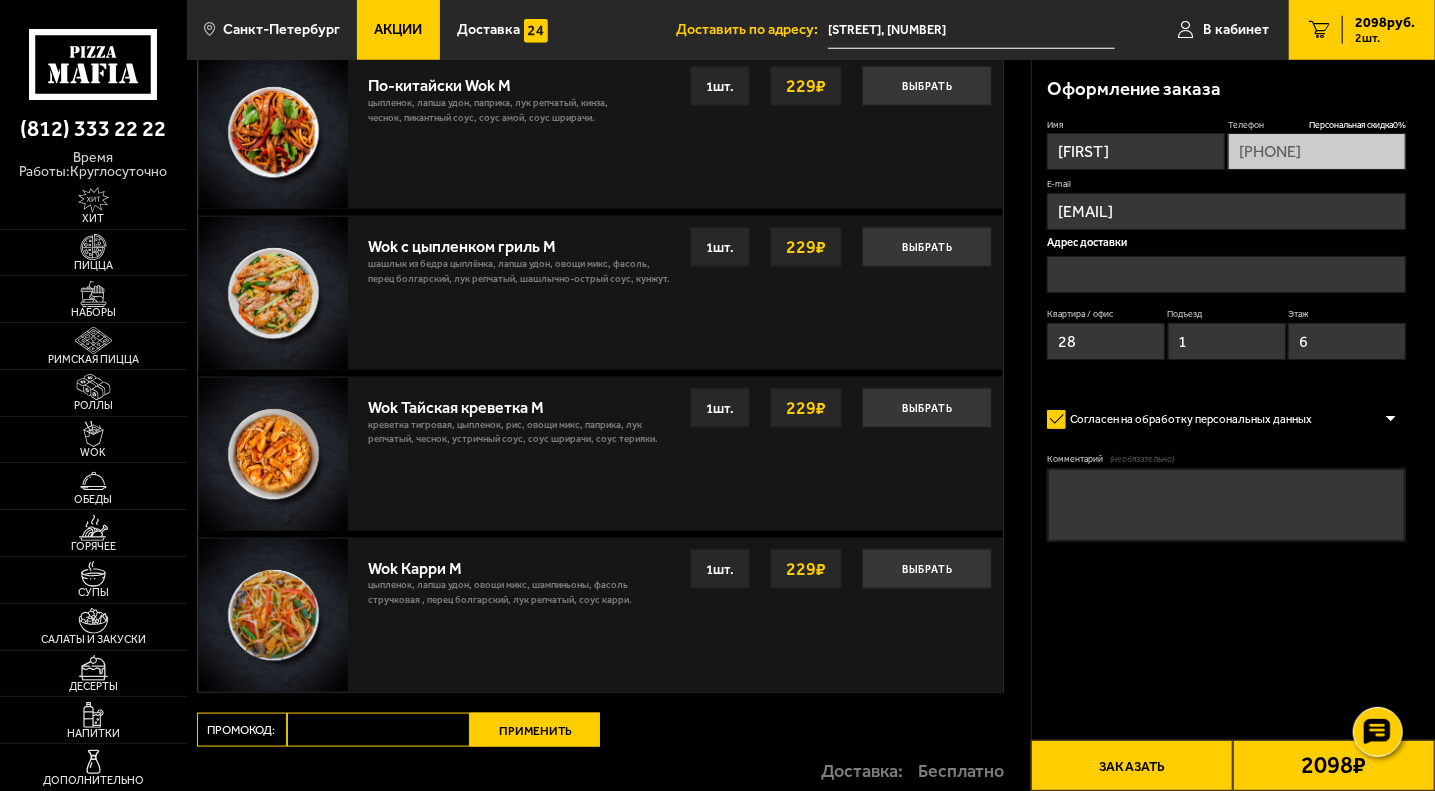 scroll, scrollTop: 0, scrollLeft: 0, axis: both 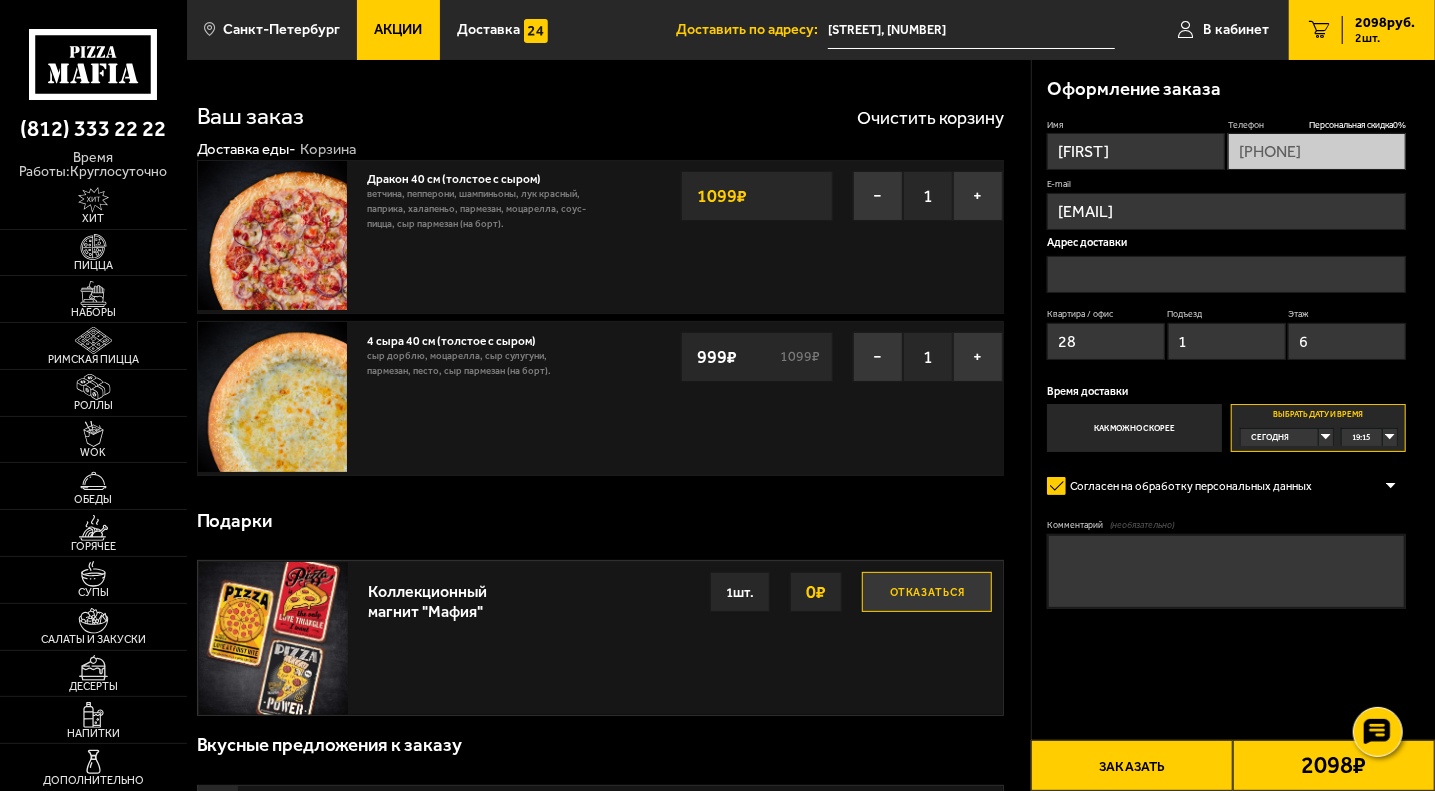 type on "[STREET], [NUMBER]" 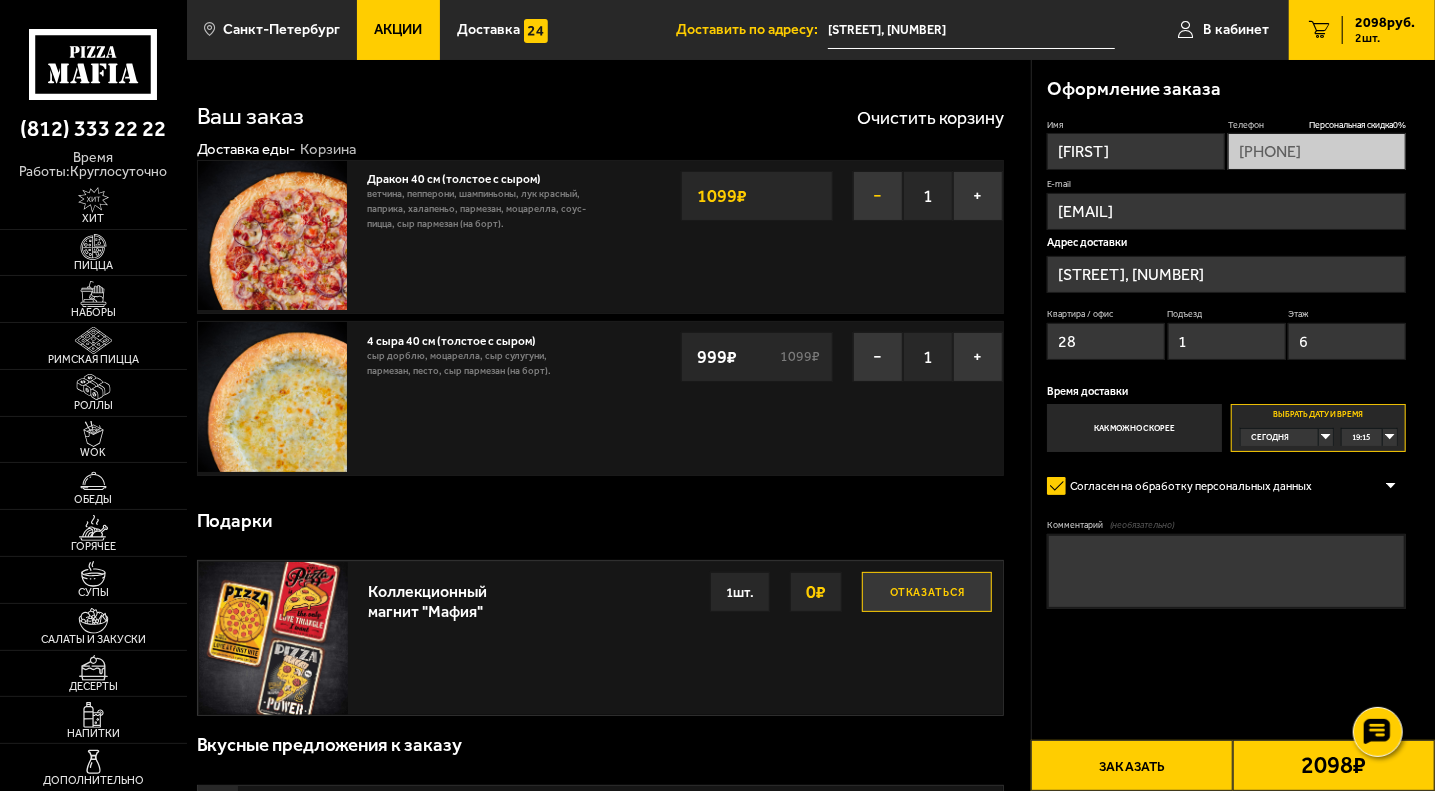 click on "−" at bounding box center [878, 196] 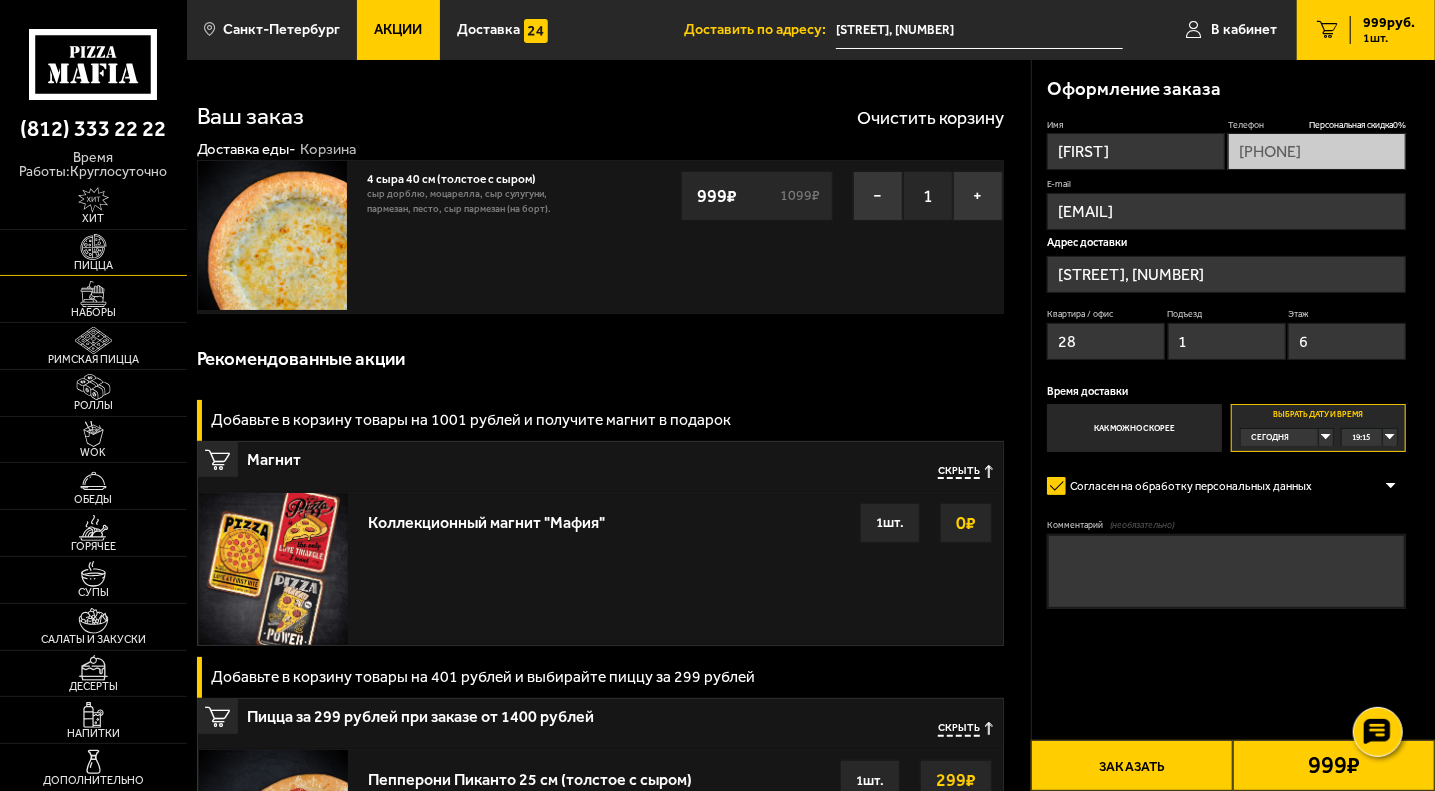 click at bounding box center [93, 247] 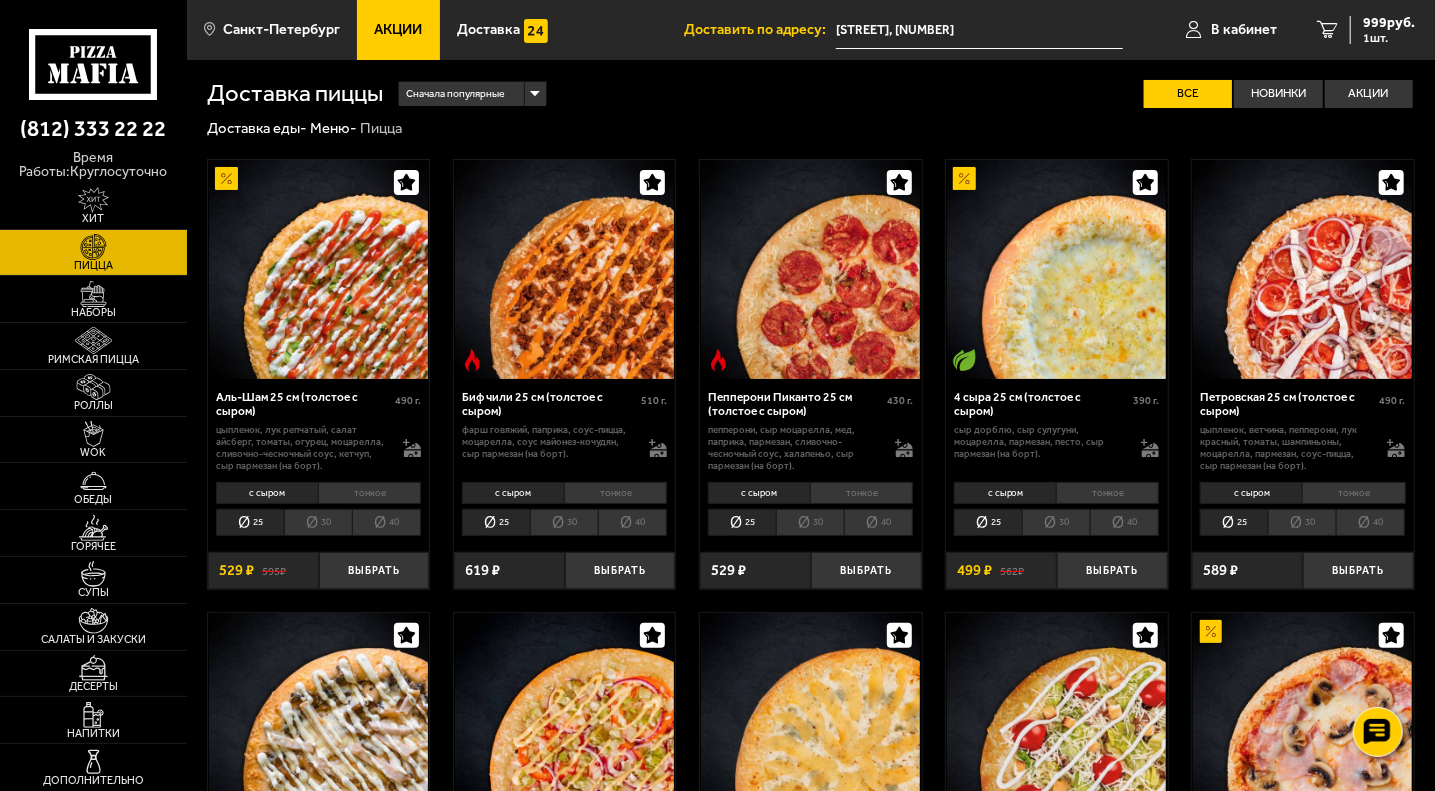 click on "40" at bounding box center [386, 522] 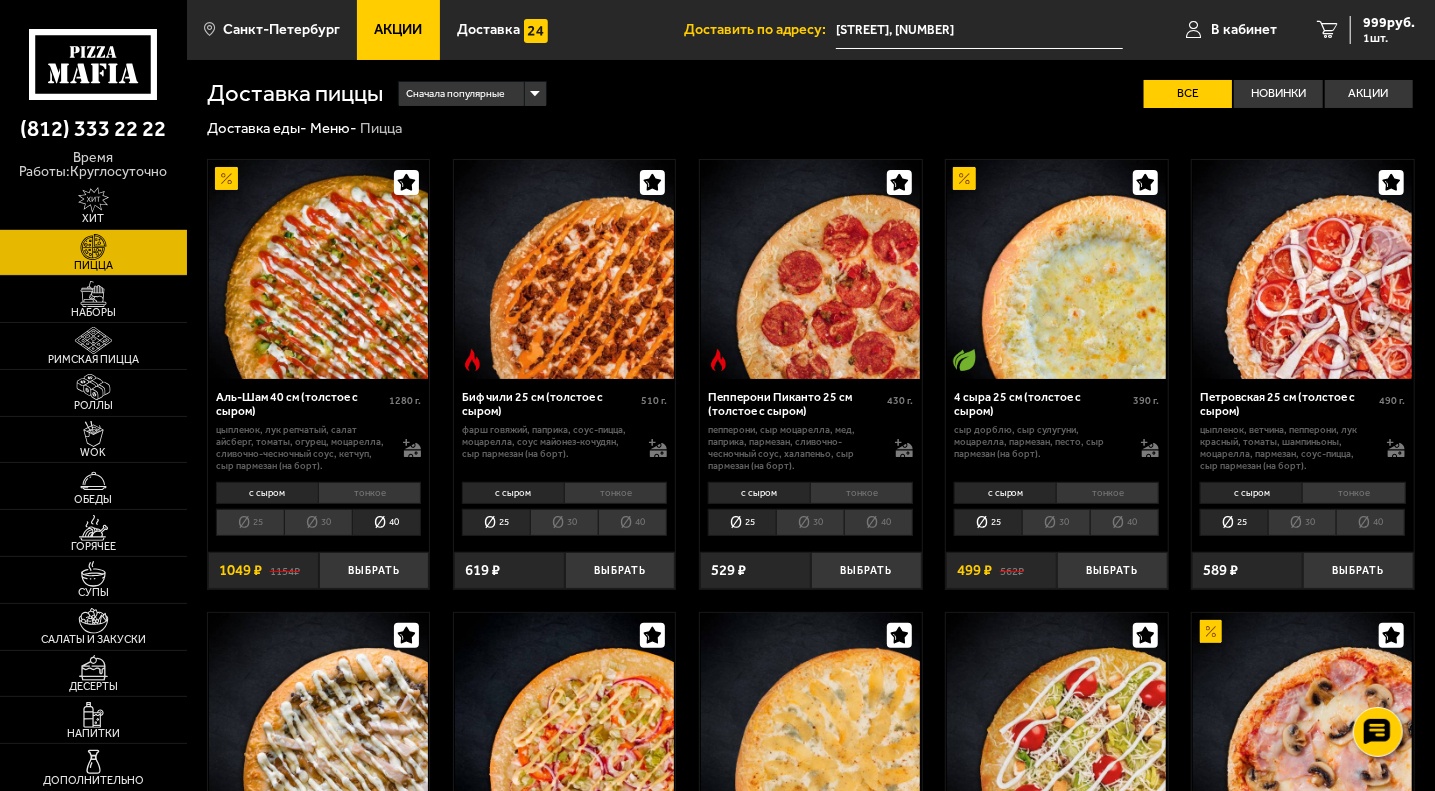 click on "25" at bounding box center (250, 522) 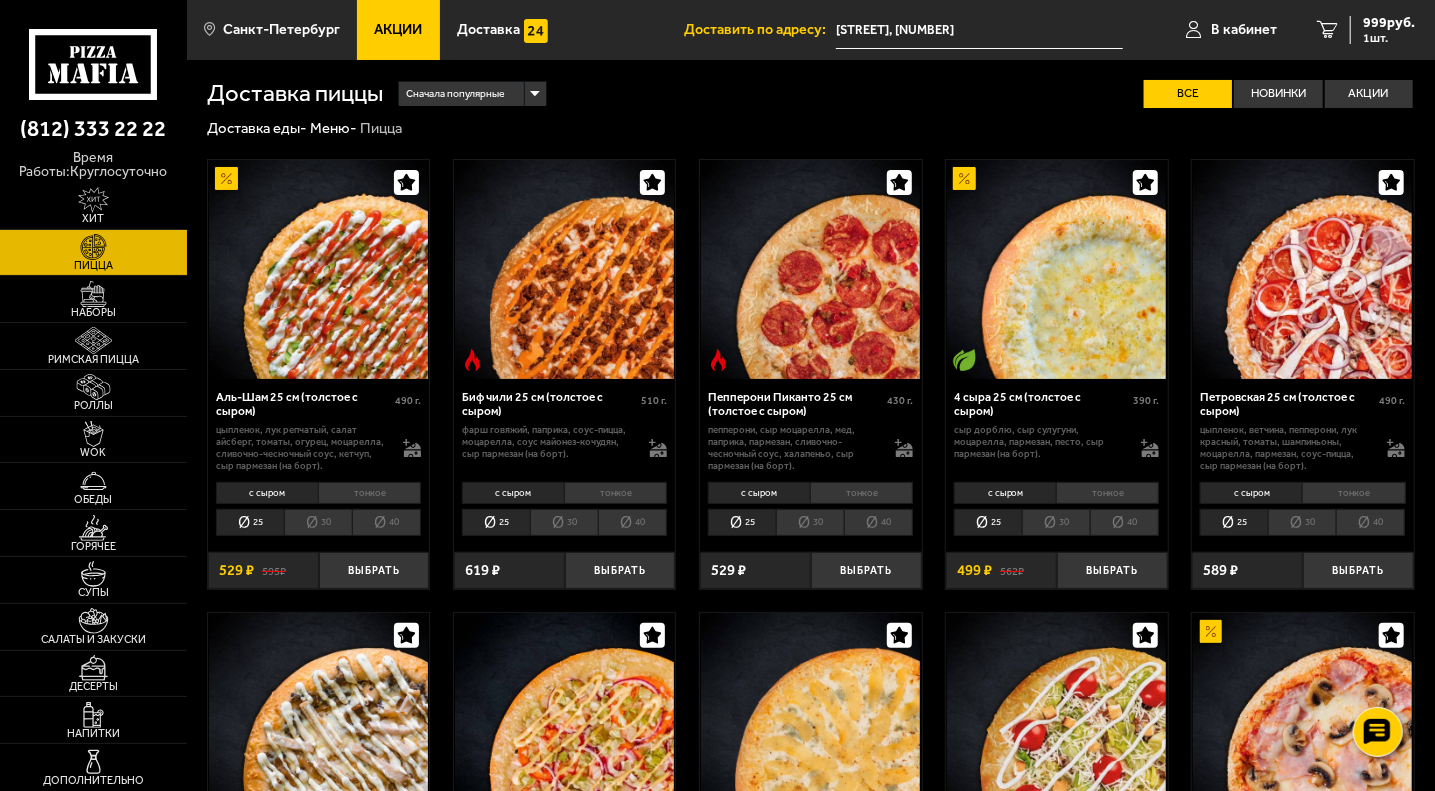 click on "40" at bounding box center (1370, 522) 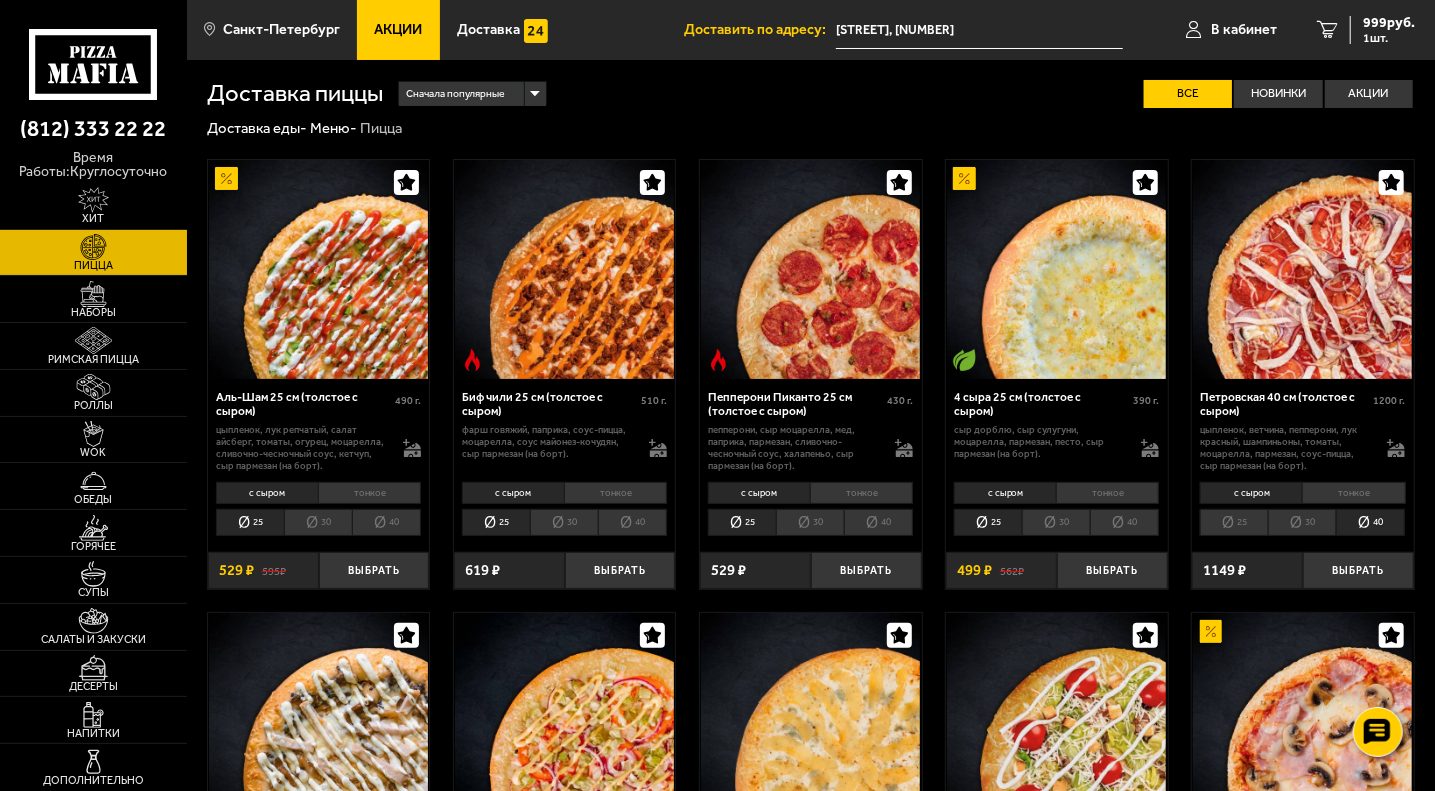 click on "25" at bounding box center (1234, 522) 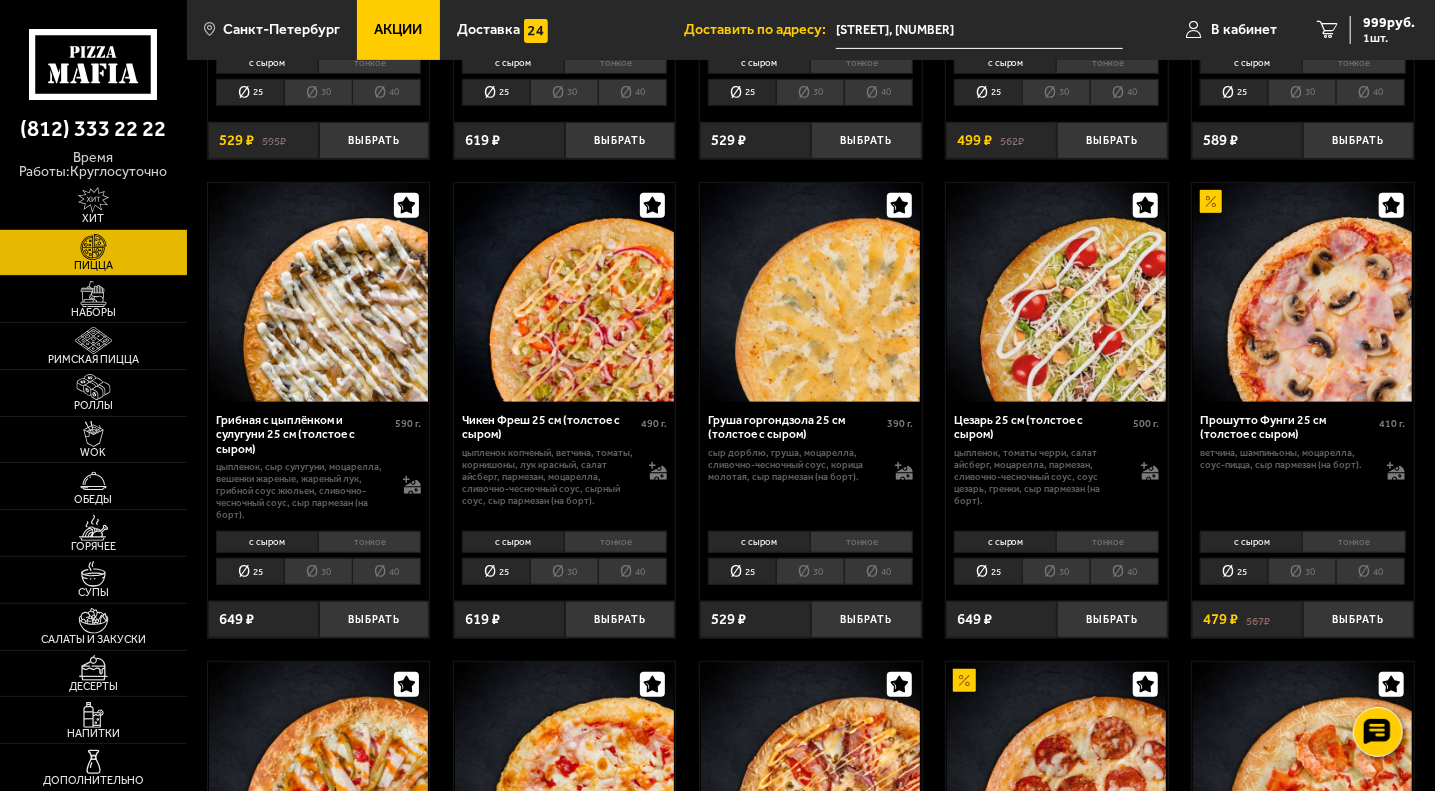 scroll, scrollTop: 434, scrollLeft: 0, axis: vertical 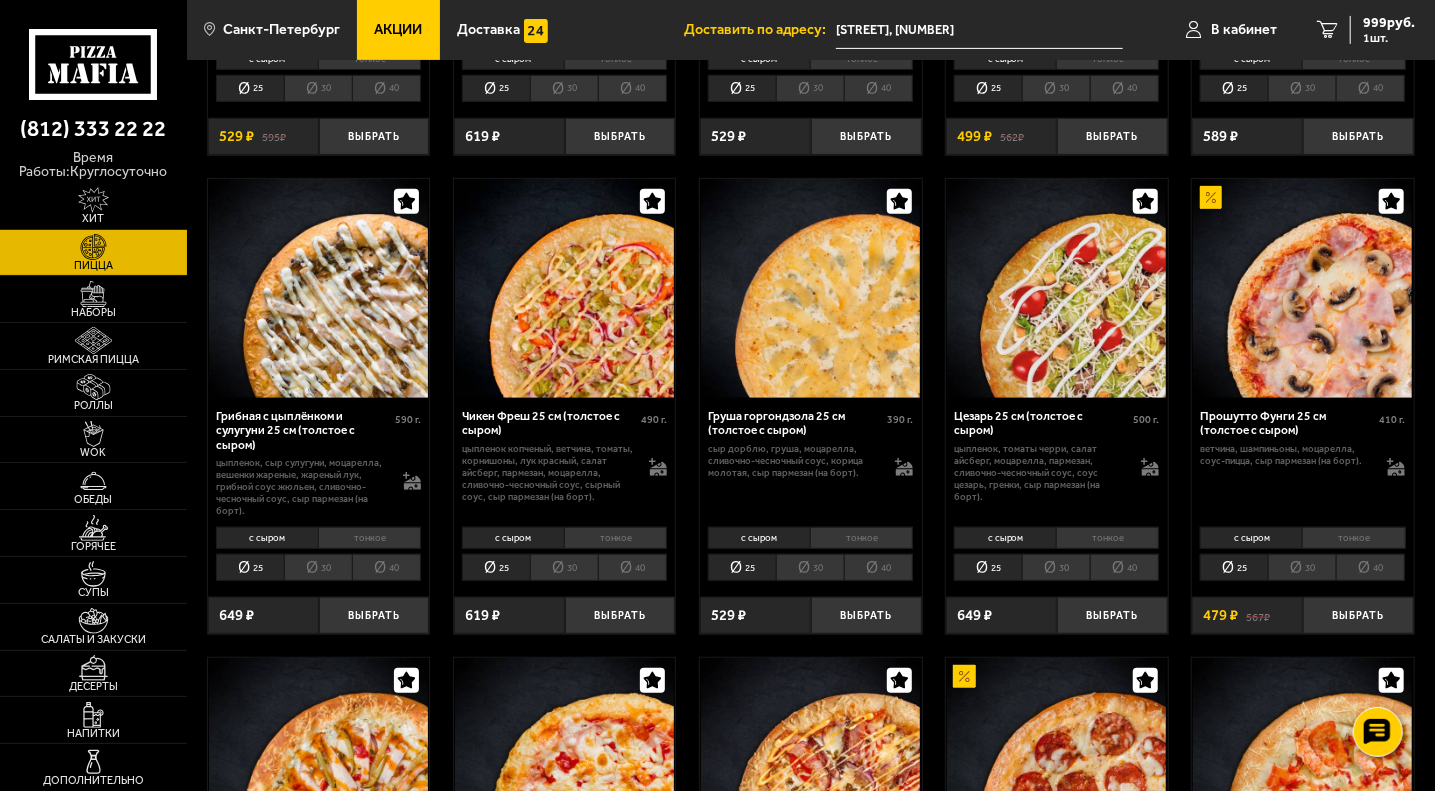 click on "40" at bounding box center (632, 567) 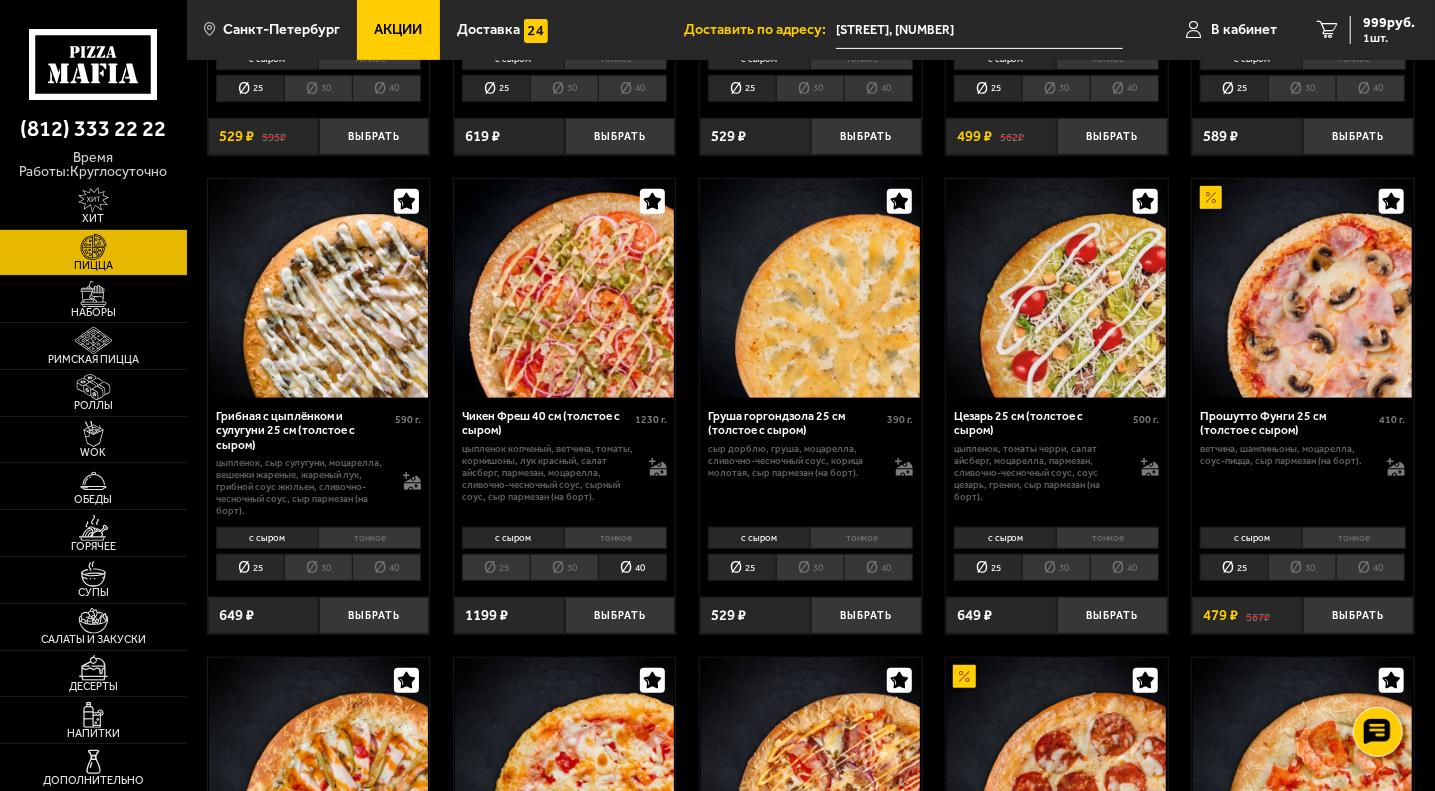 click on "25" at bounding box center [496, 567] 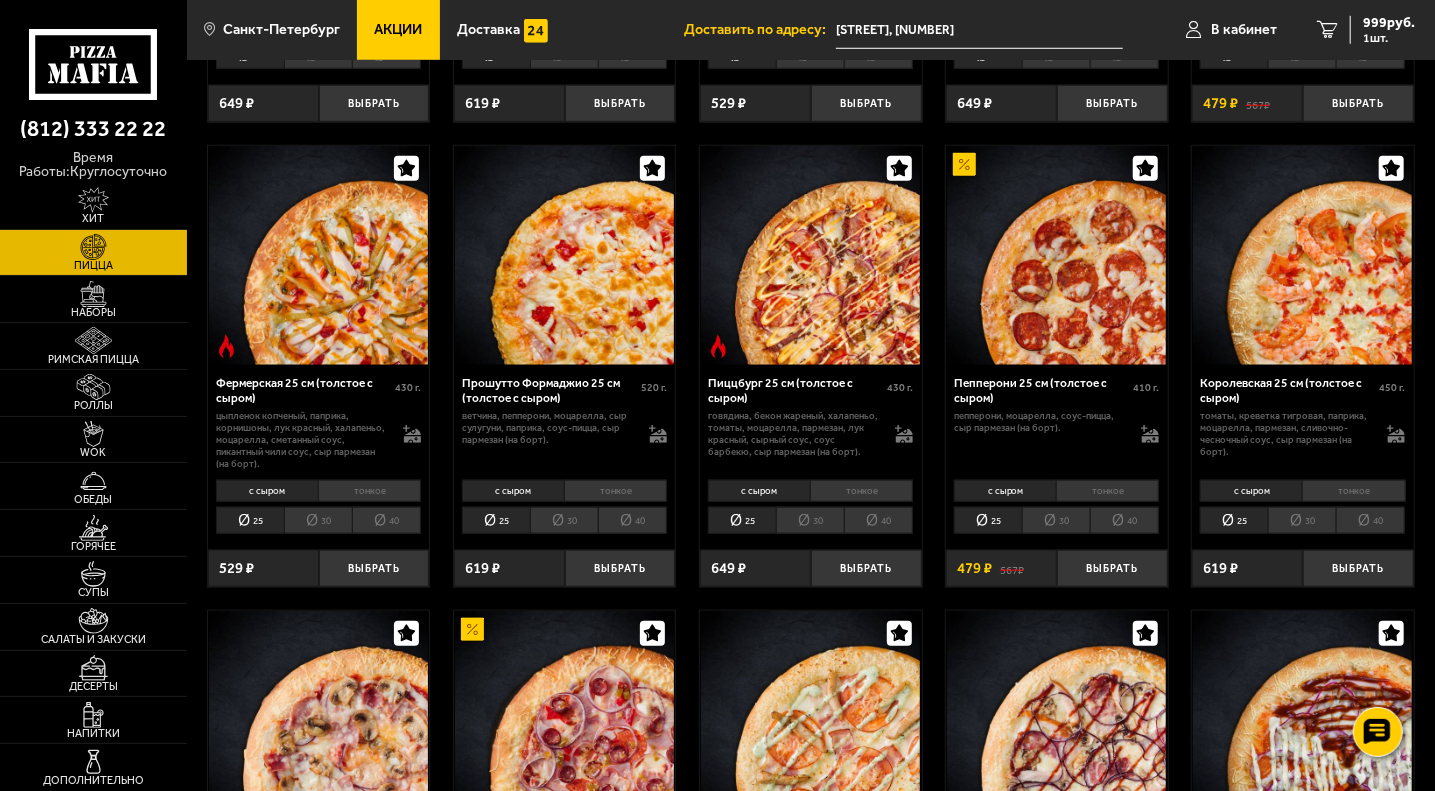 scroll, scrollTop: 950, scrollLeft: 0, axis: vertical 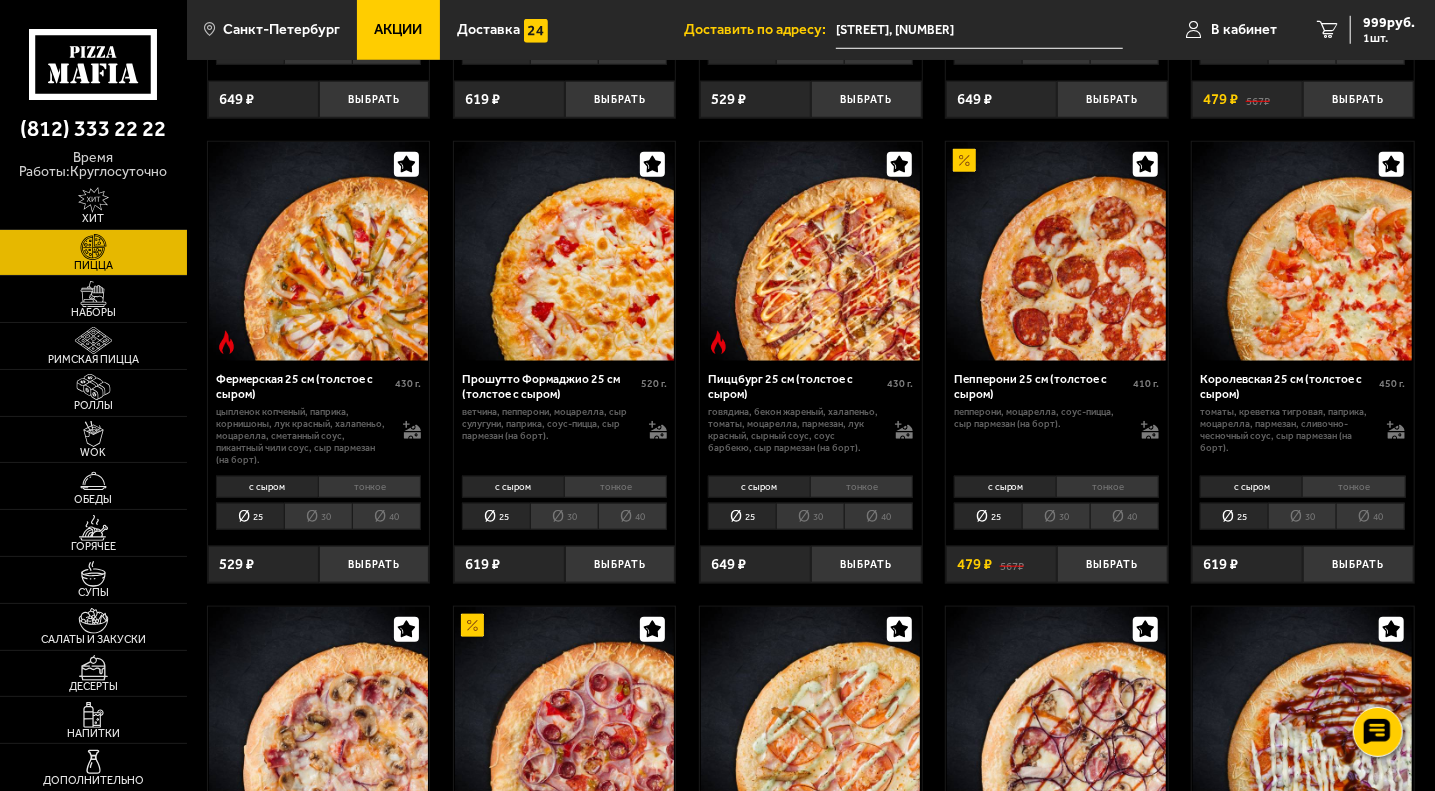 click on "40" at bounding box center [386, 516] 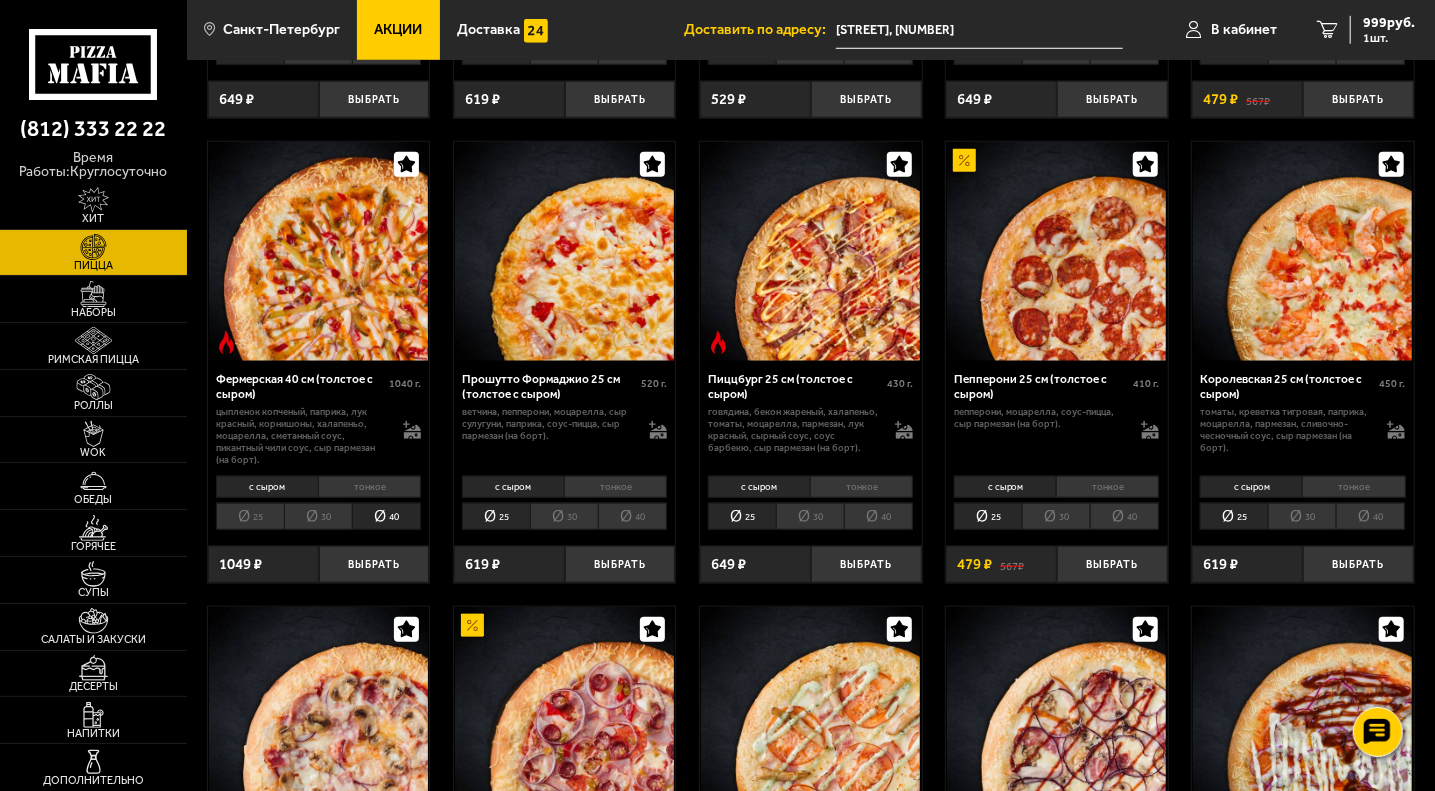 click on "40" at bounding box center (632, 516) 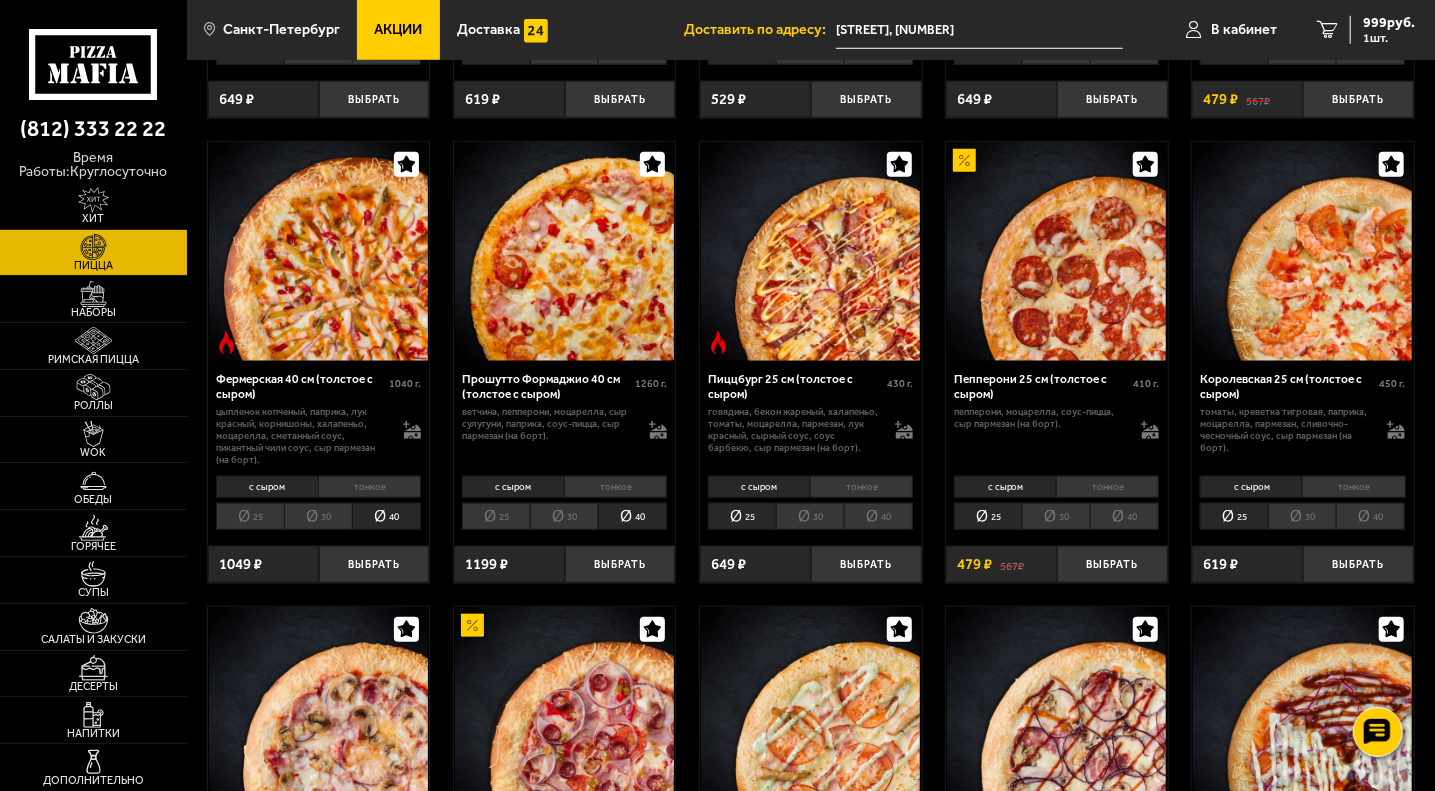 click on "25" at bounding box center (496, 516) 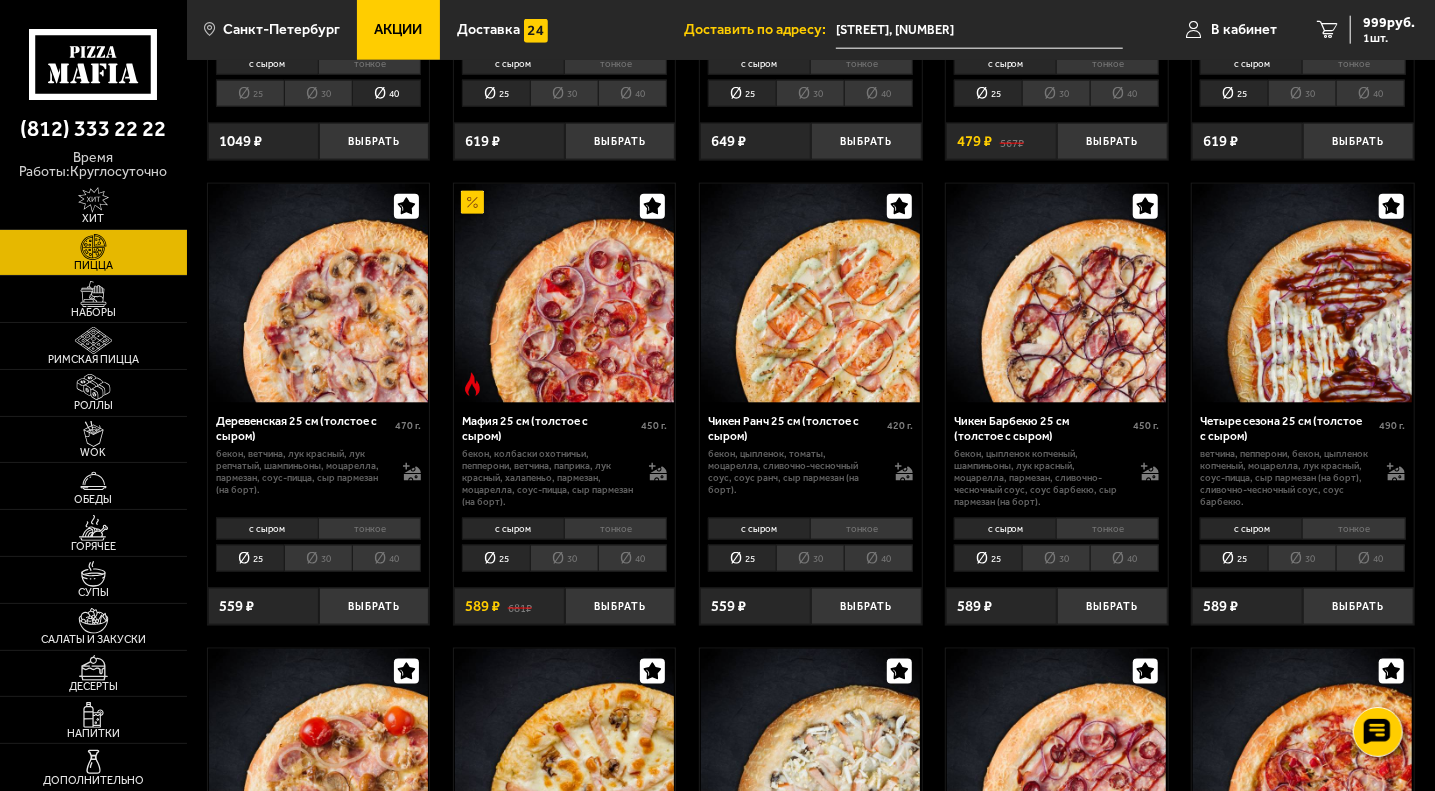 scroll, scrollTop: 1376, scrollLeft: 0, axis: vertical 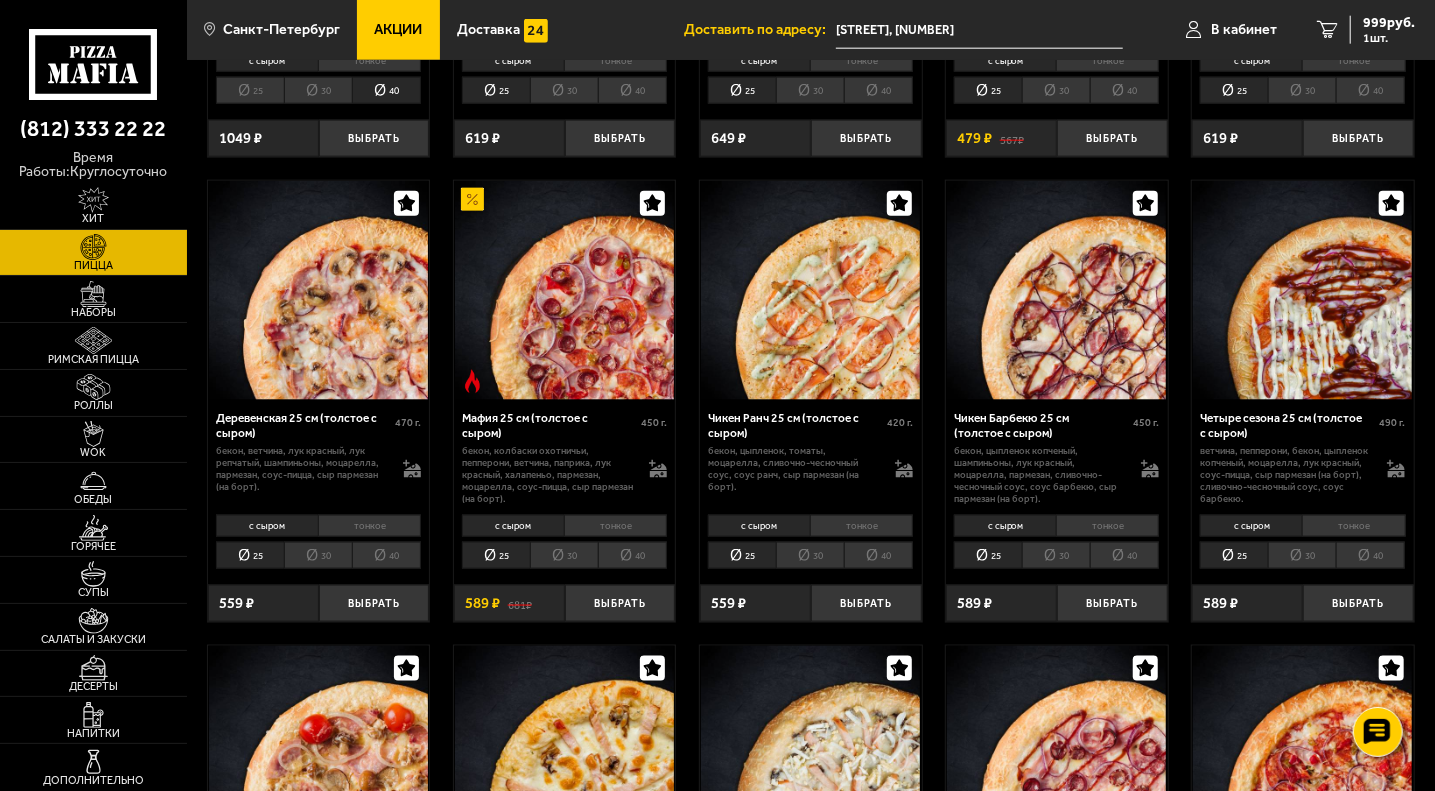click on "40" at bounding box center [632, 555] 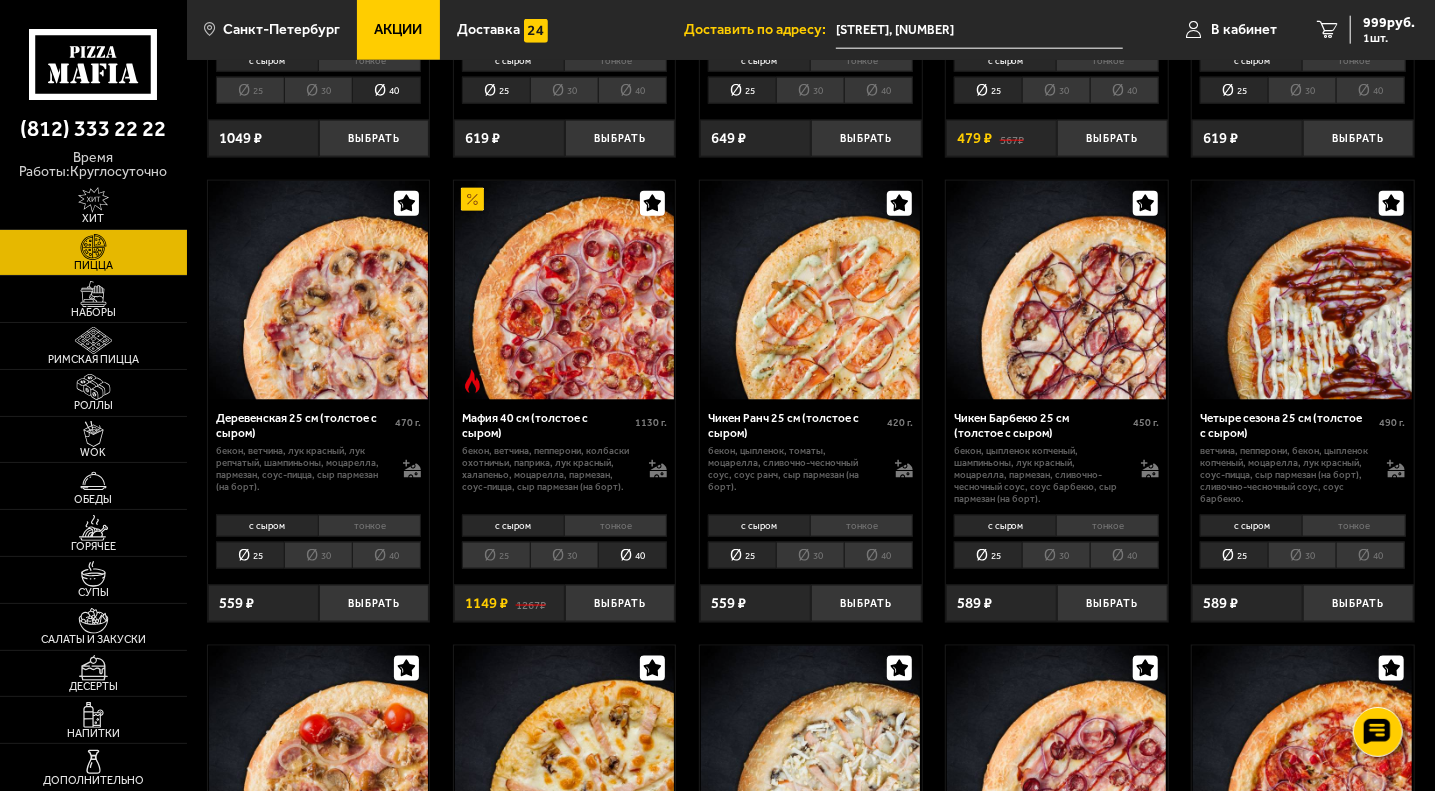 click on "25" at bounding box center [496, 555] 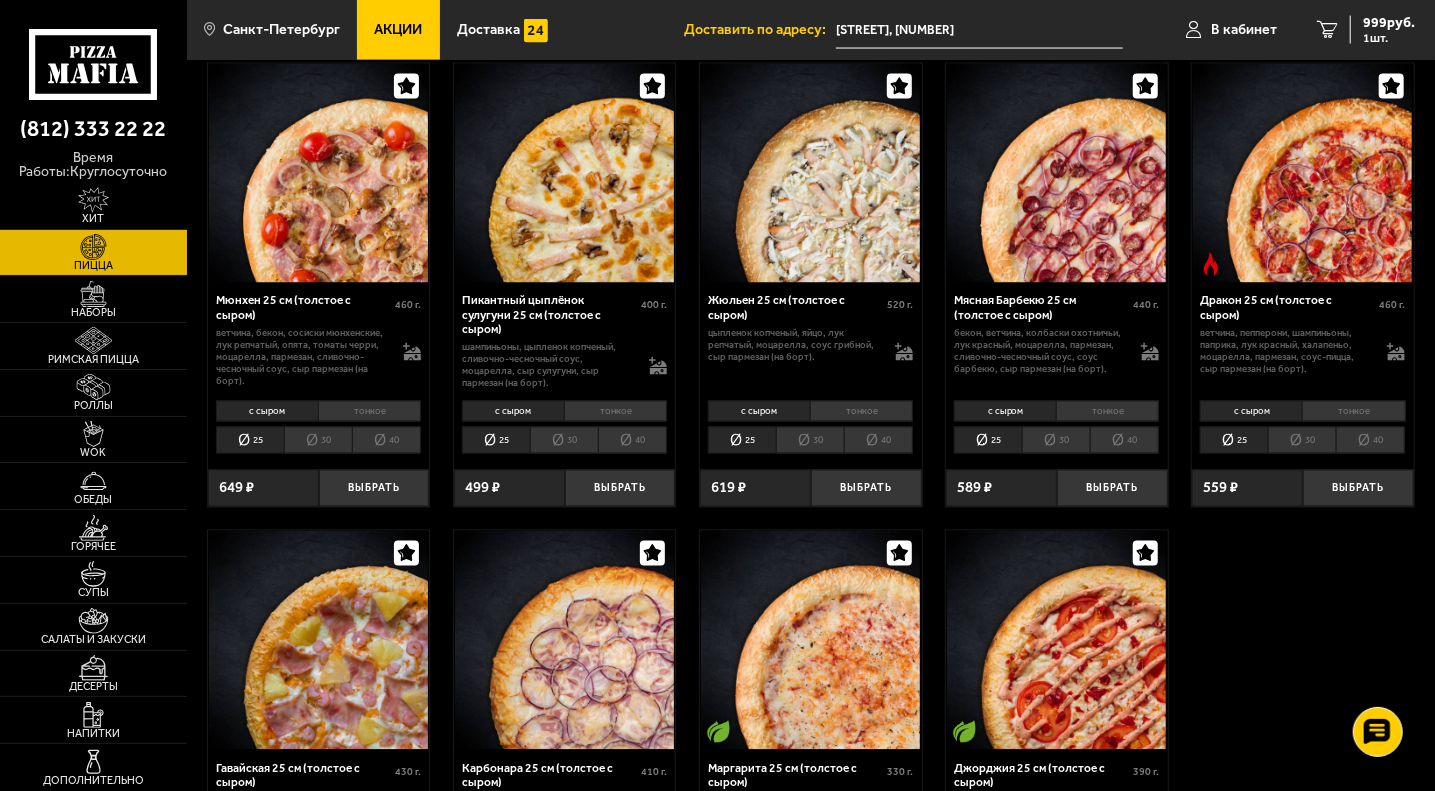 scroll, scrollTop: 1959, scrollLeft: 0, axis: vertical 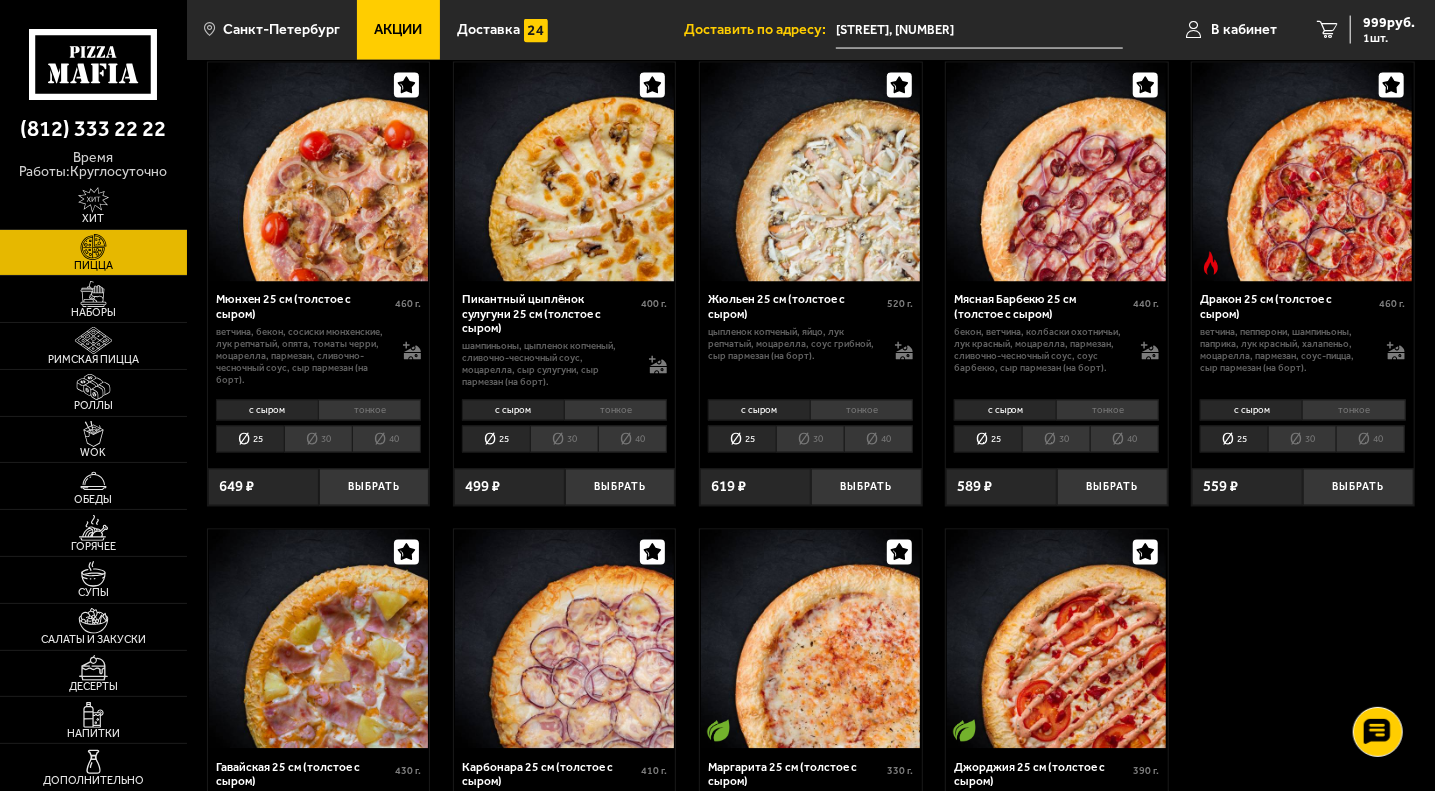 click on "40" at bounding box center (1124, 439) 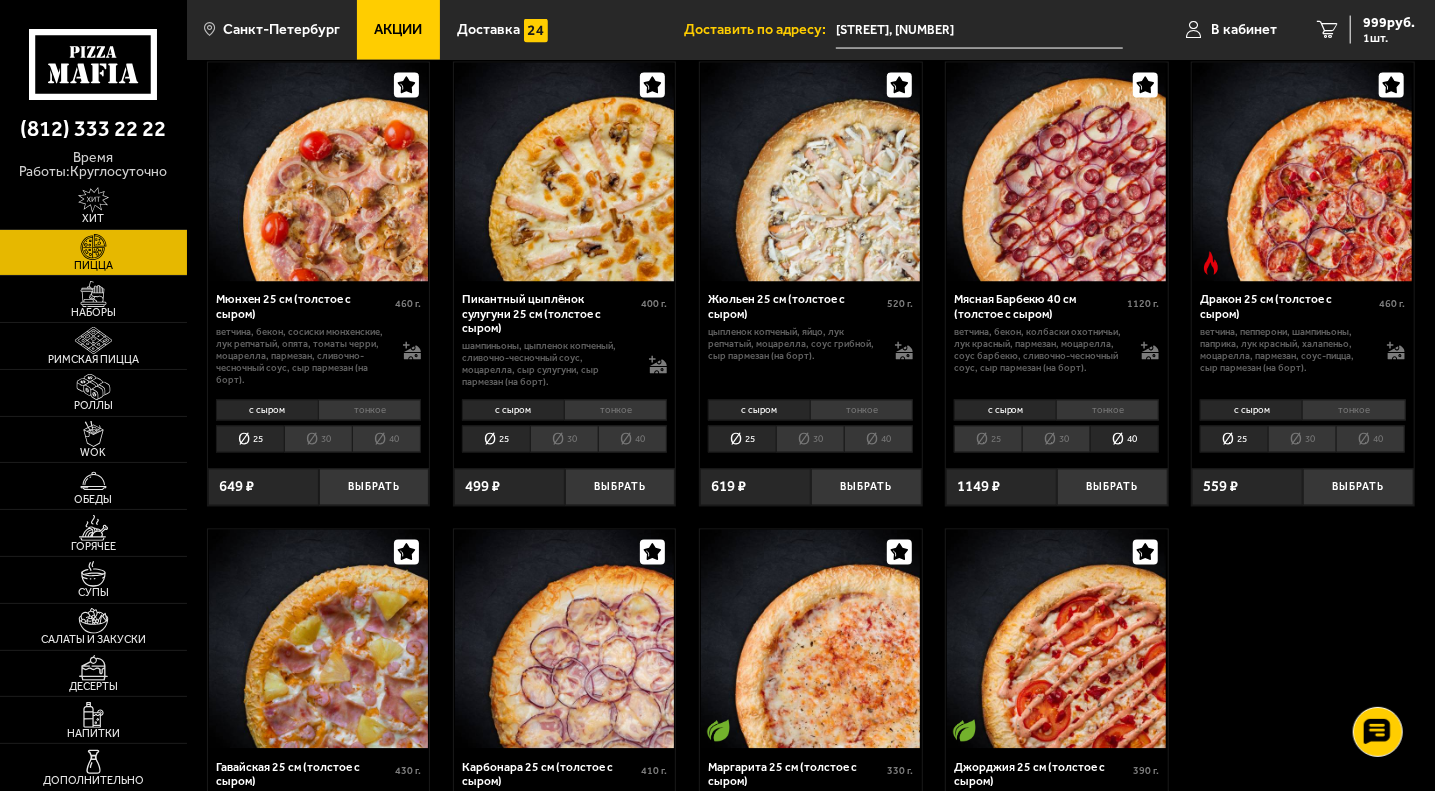click on "25" at bounding box center (988, 439) 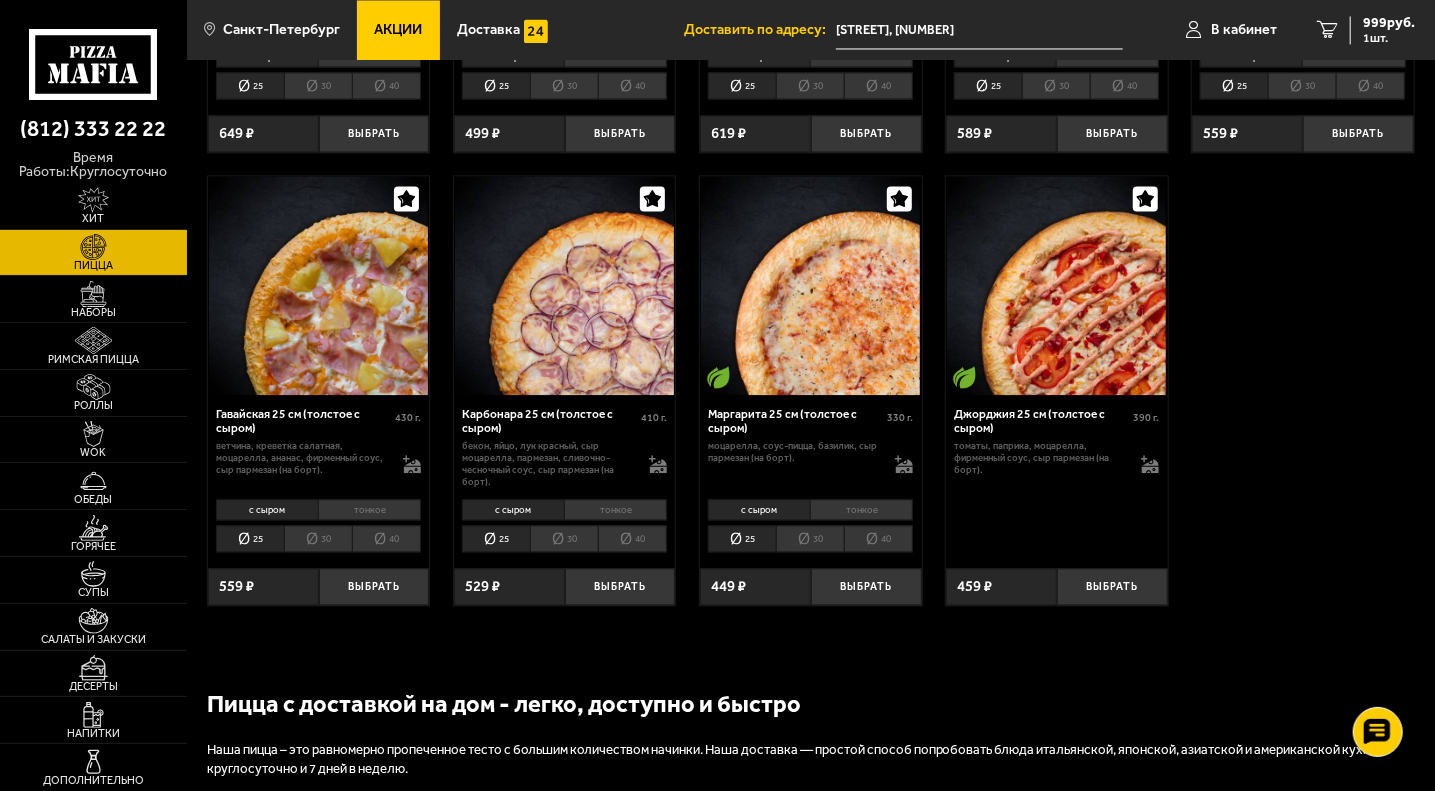 scroll, scrollTop: 2312, scrollLeft: 0, axis: vertical 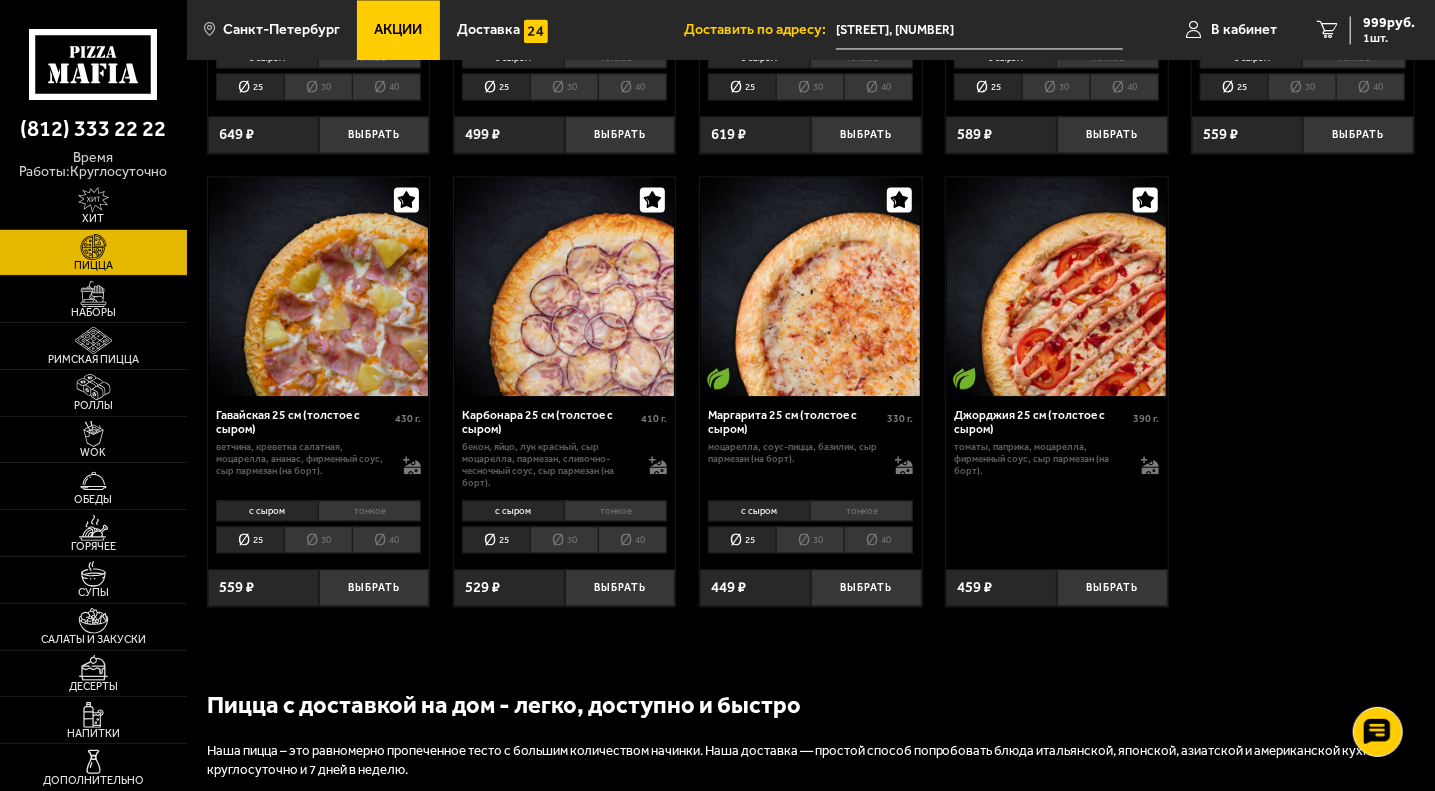 click on "40" at bounding box center [632, 539] 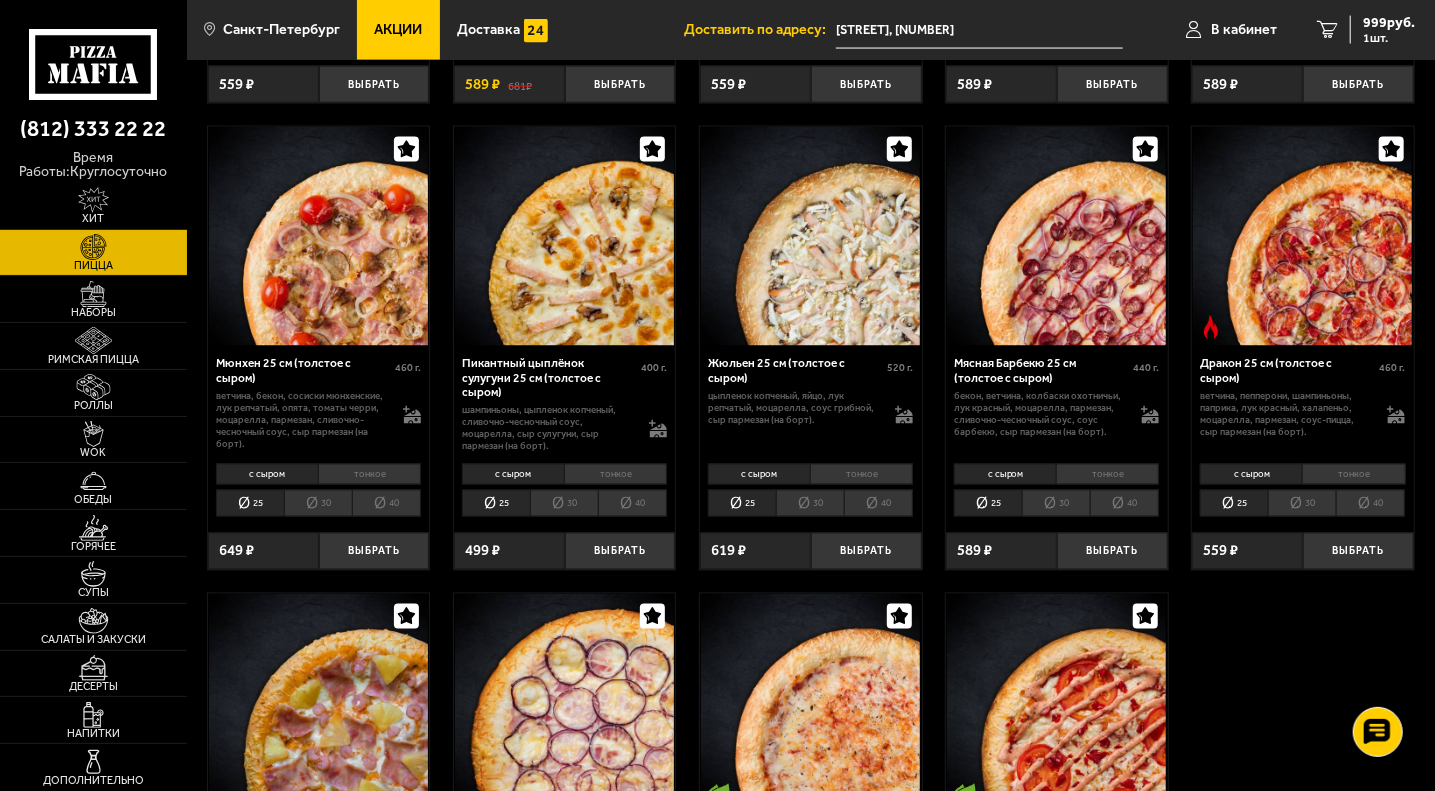 scroll, scrollTop: 1896, scrollLeft: 0, axis: vertical 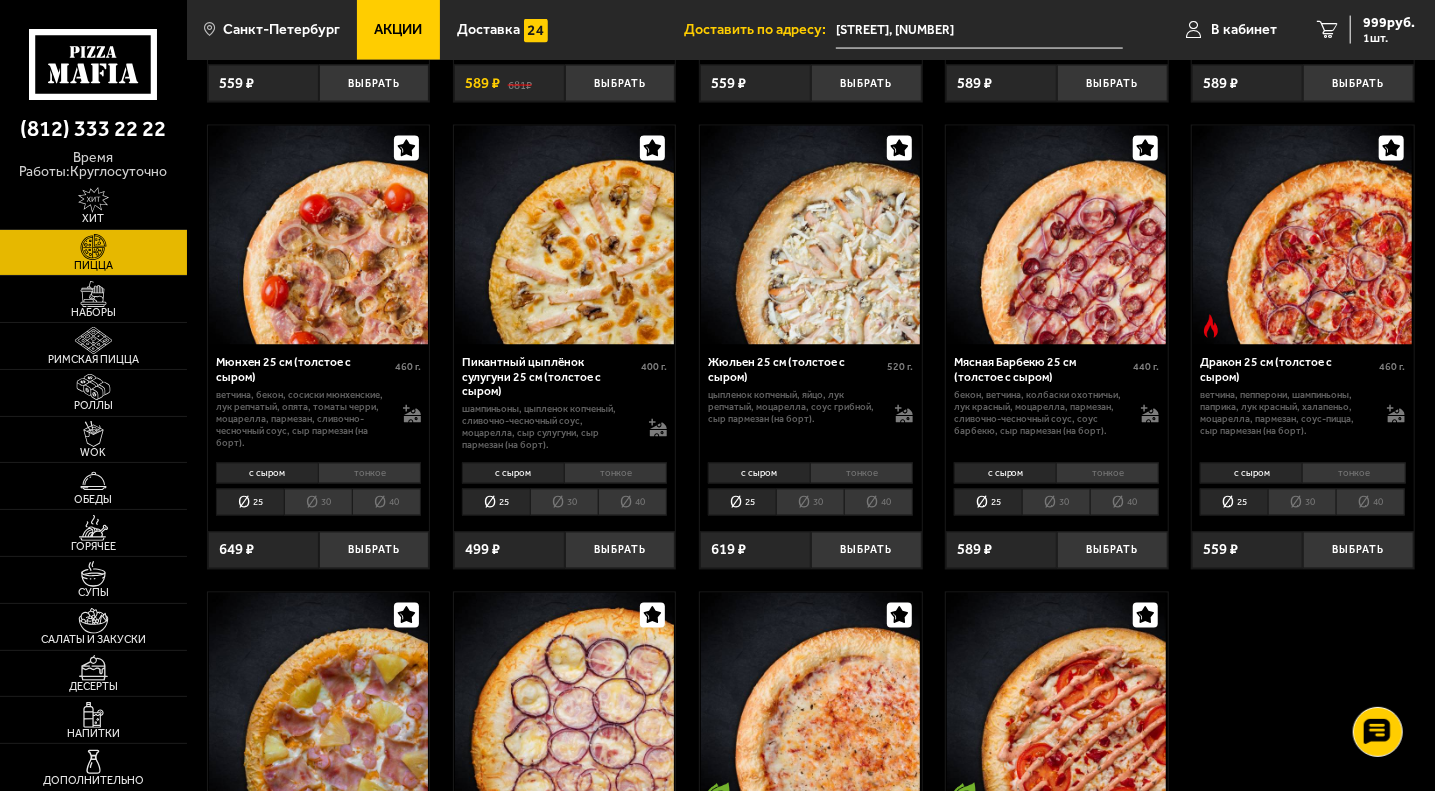 click on "40" at bounding box center (878, 502) 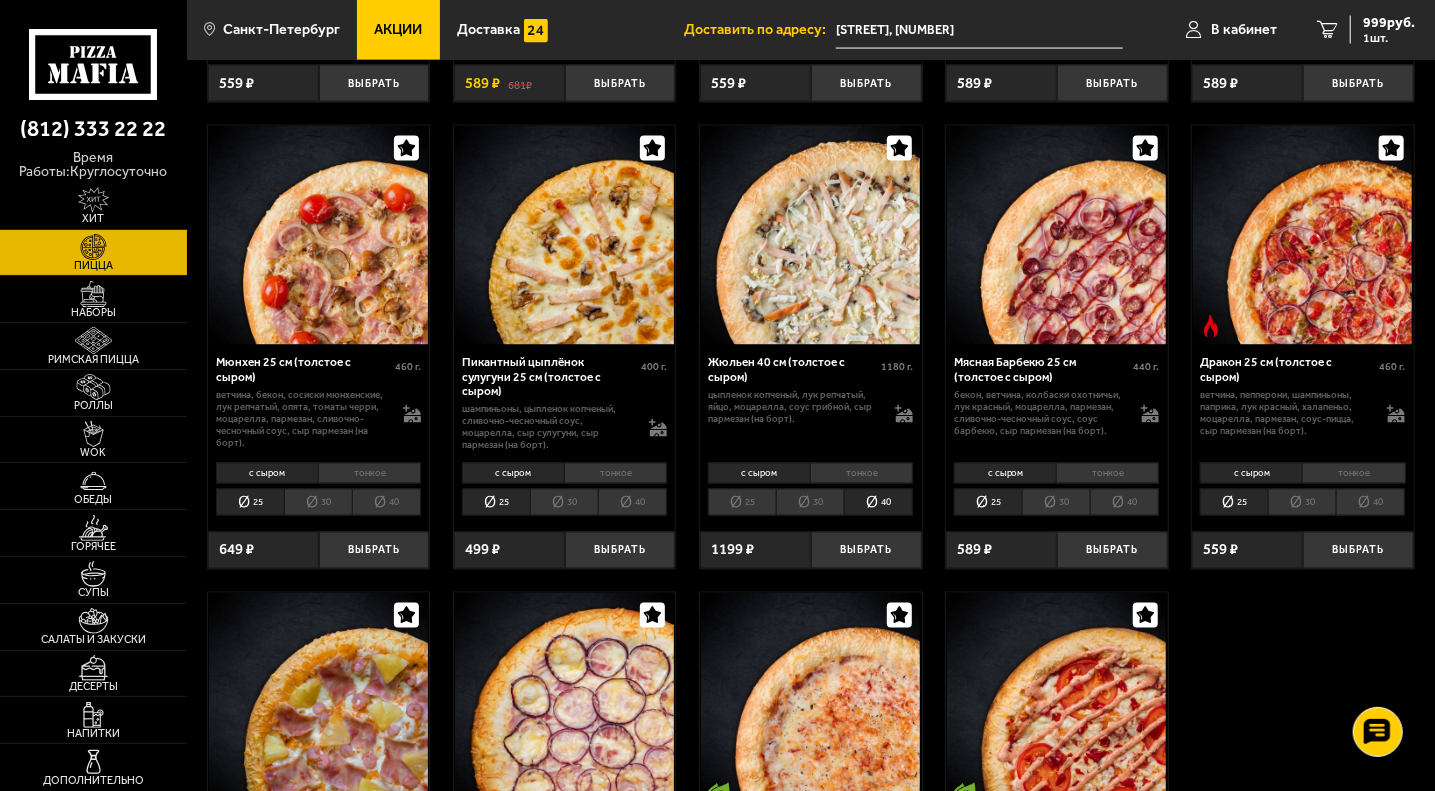 click on "25" at bounding box center (742, 502) 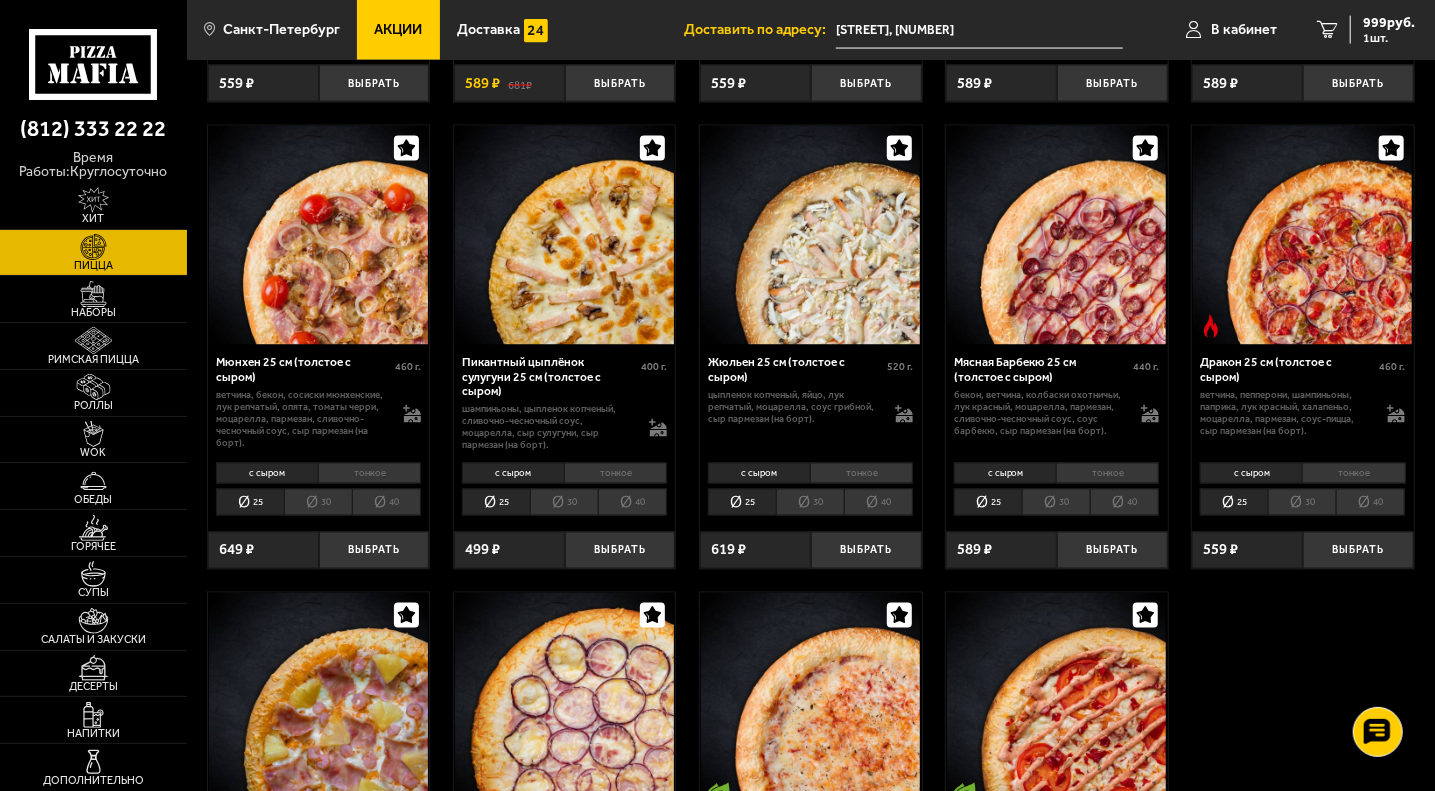click on "40" at bounding box center (1124, 502) 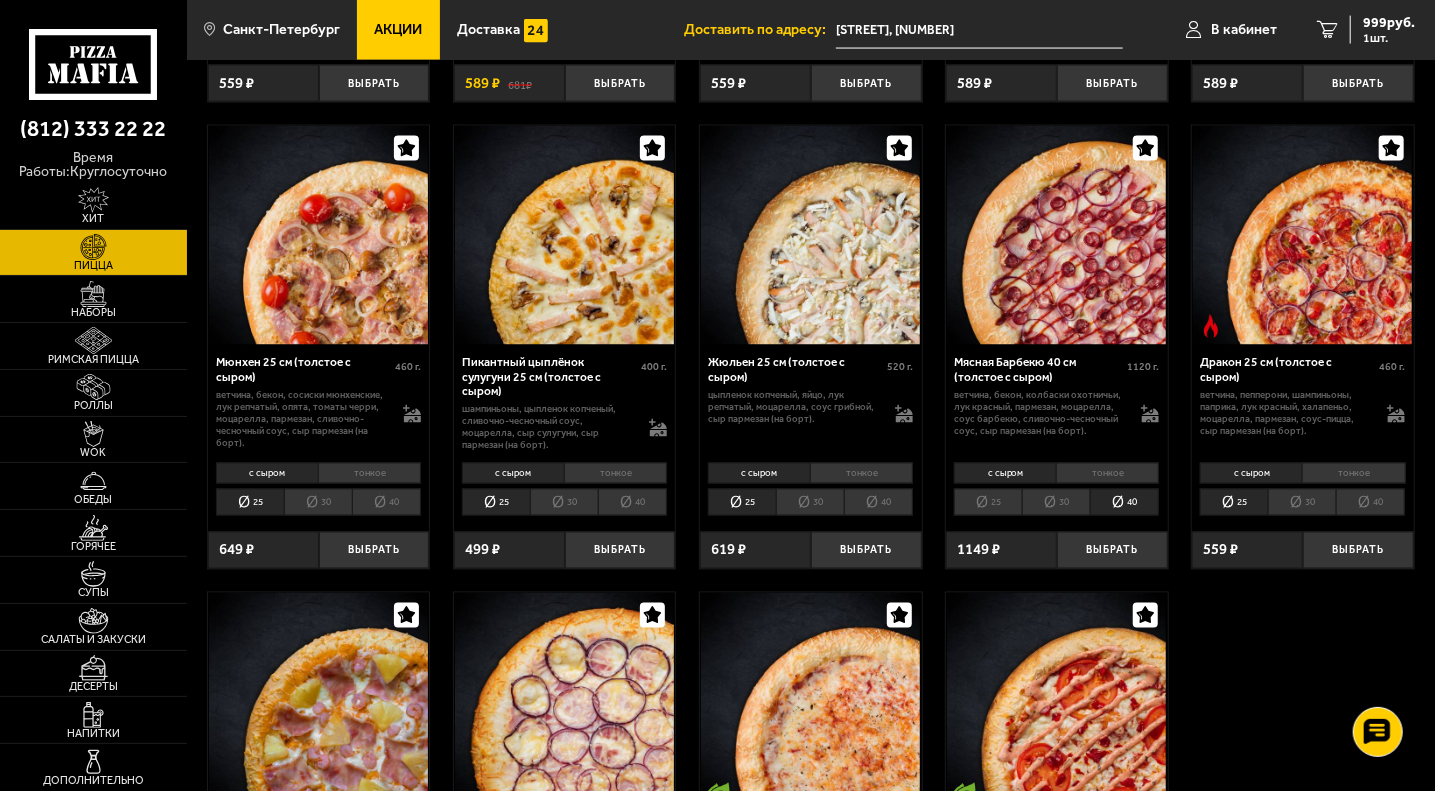 click on "25" at bounding box center [988, 502] 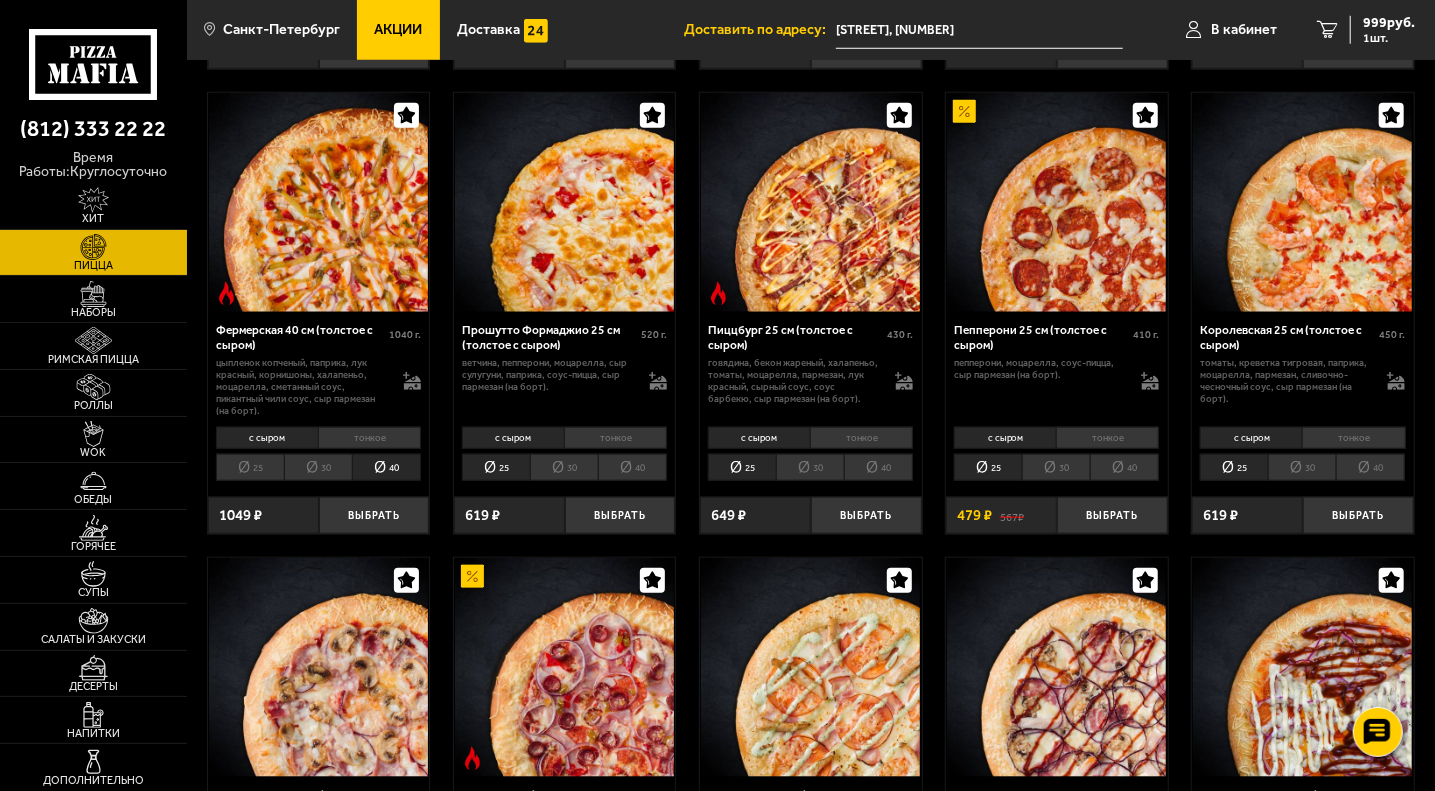 scroll, scrollTop: 994, scrollLeft: 0, axis: vertical 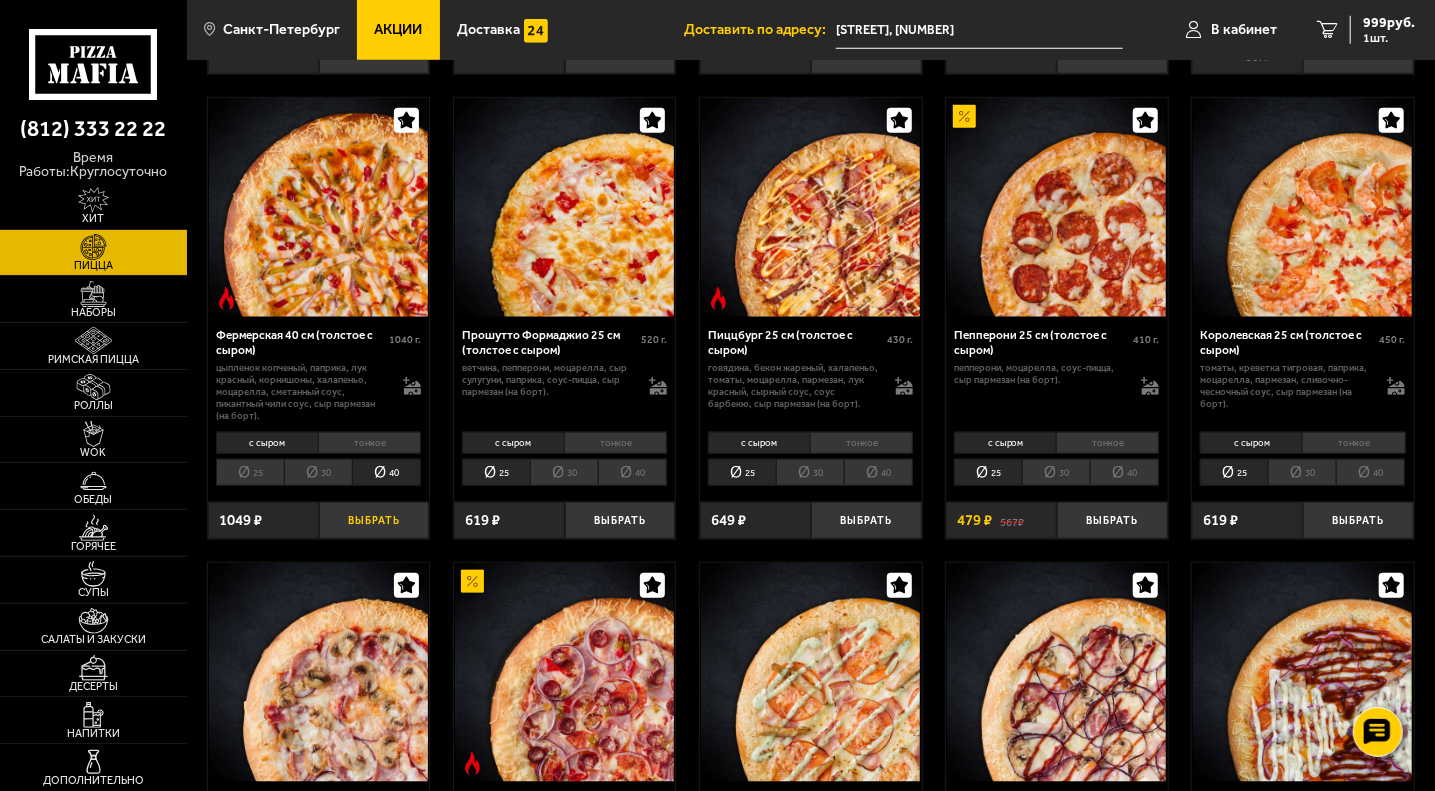 click on "Выбрать" at bounding box center [374, 520] 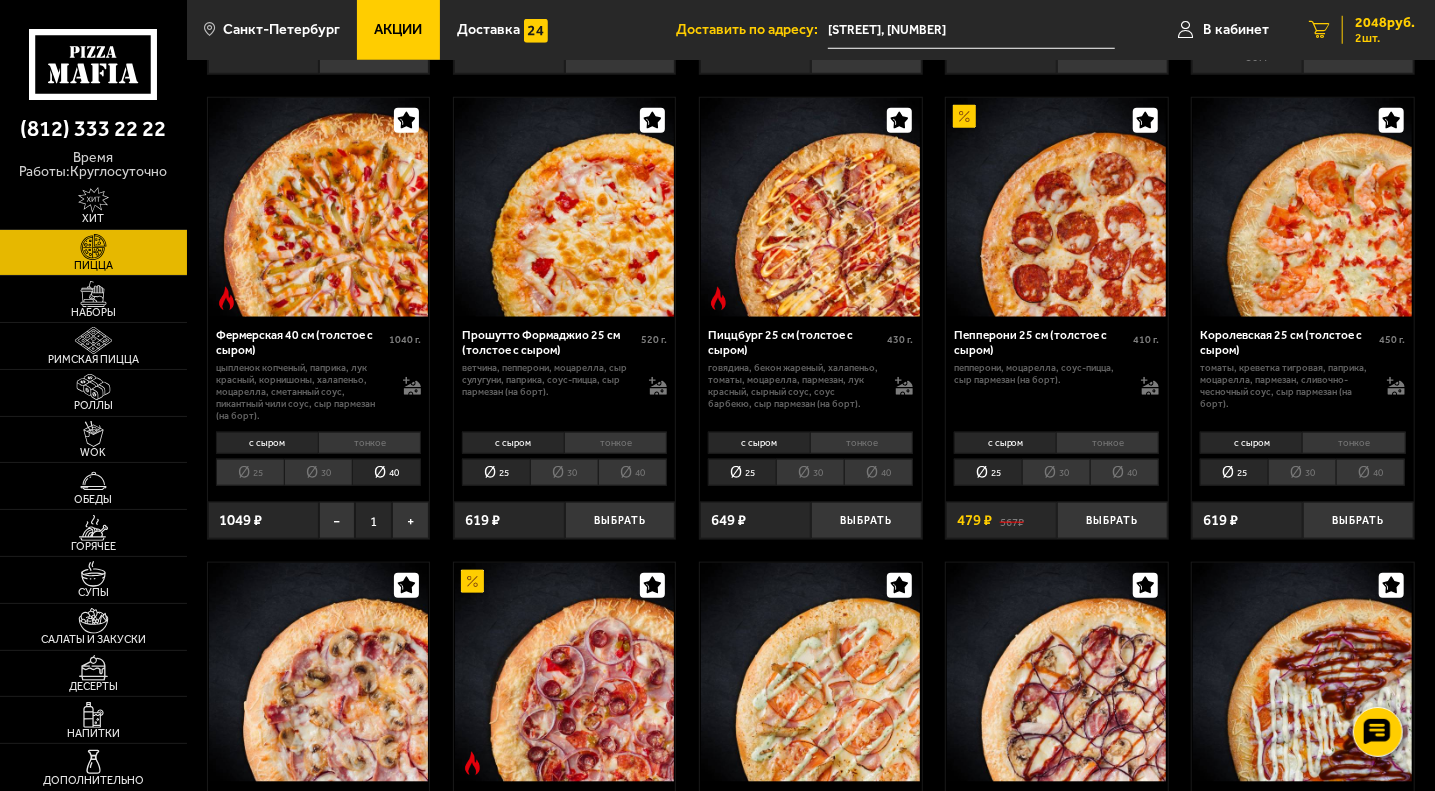 click on "2  шт." at bounding box center (1385, 38) 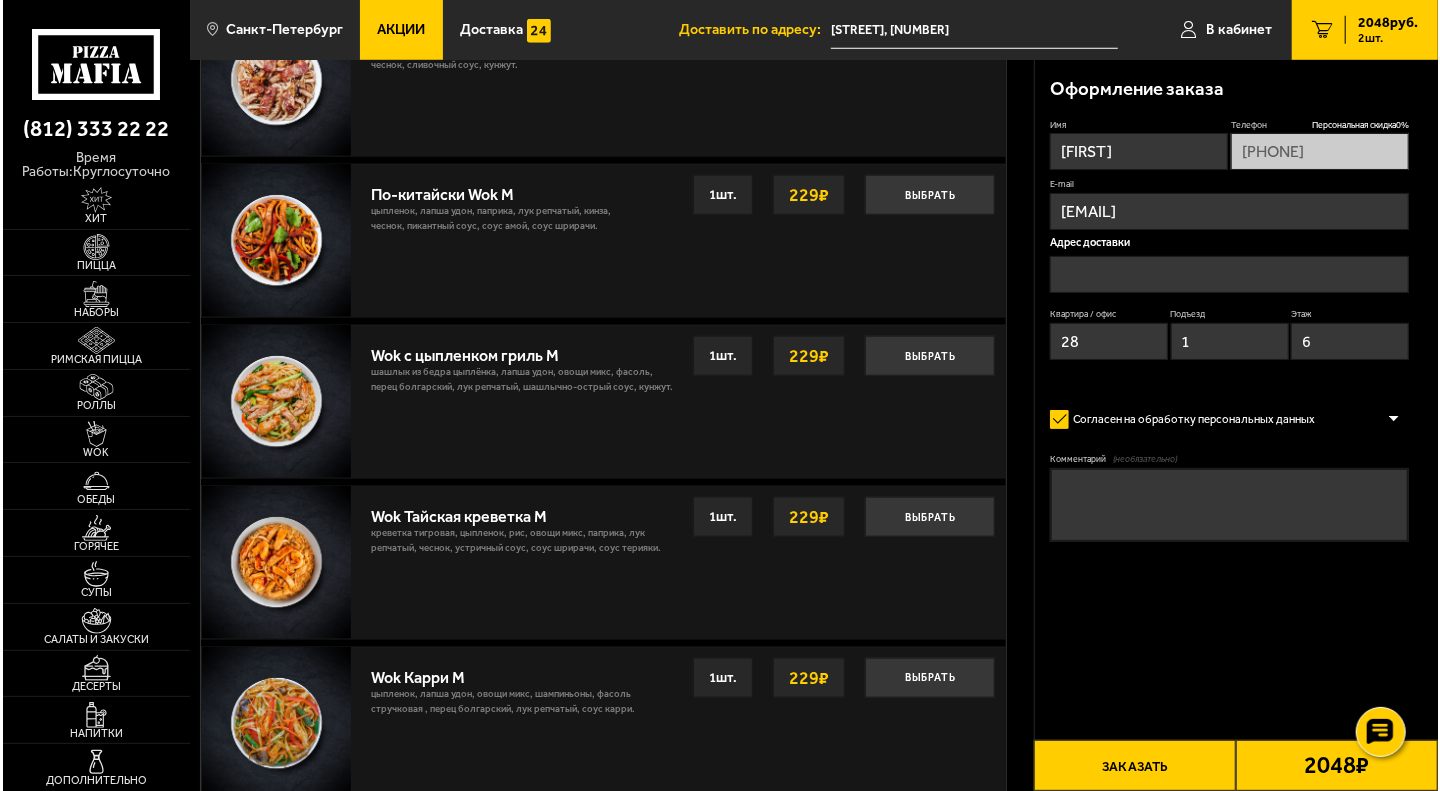 scroll, scrollTop: 0, scrollLeft: 0, axis: both 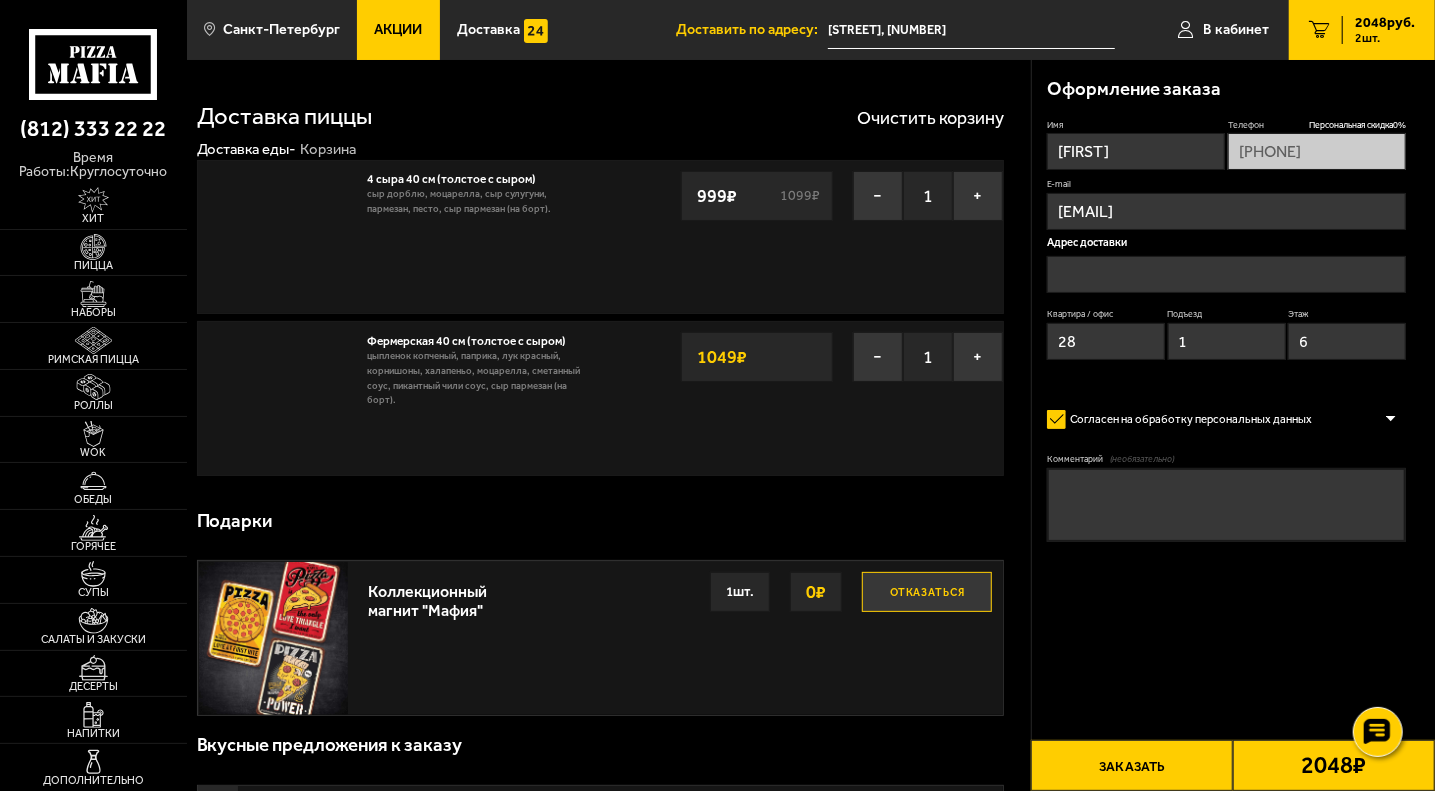 type on "[STREET], [NUMBER]" 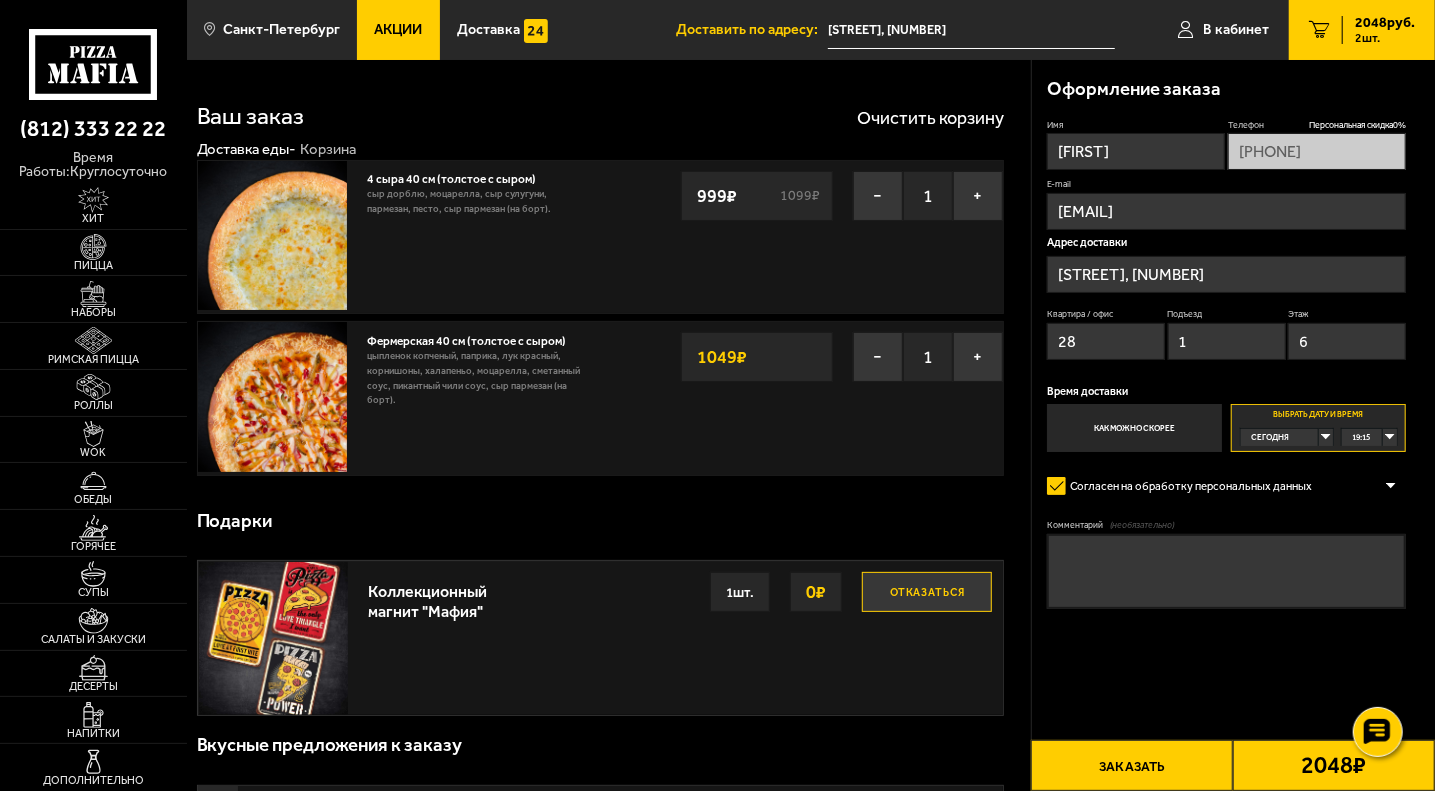 click on "19:15" at bounding box center (1369, 437) 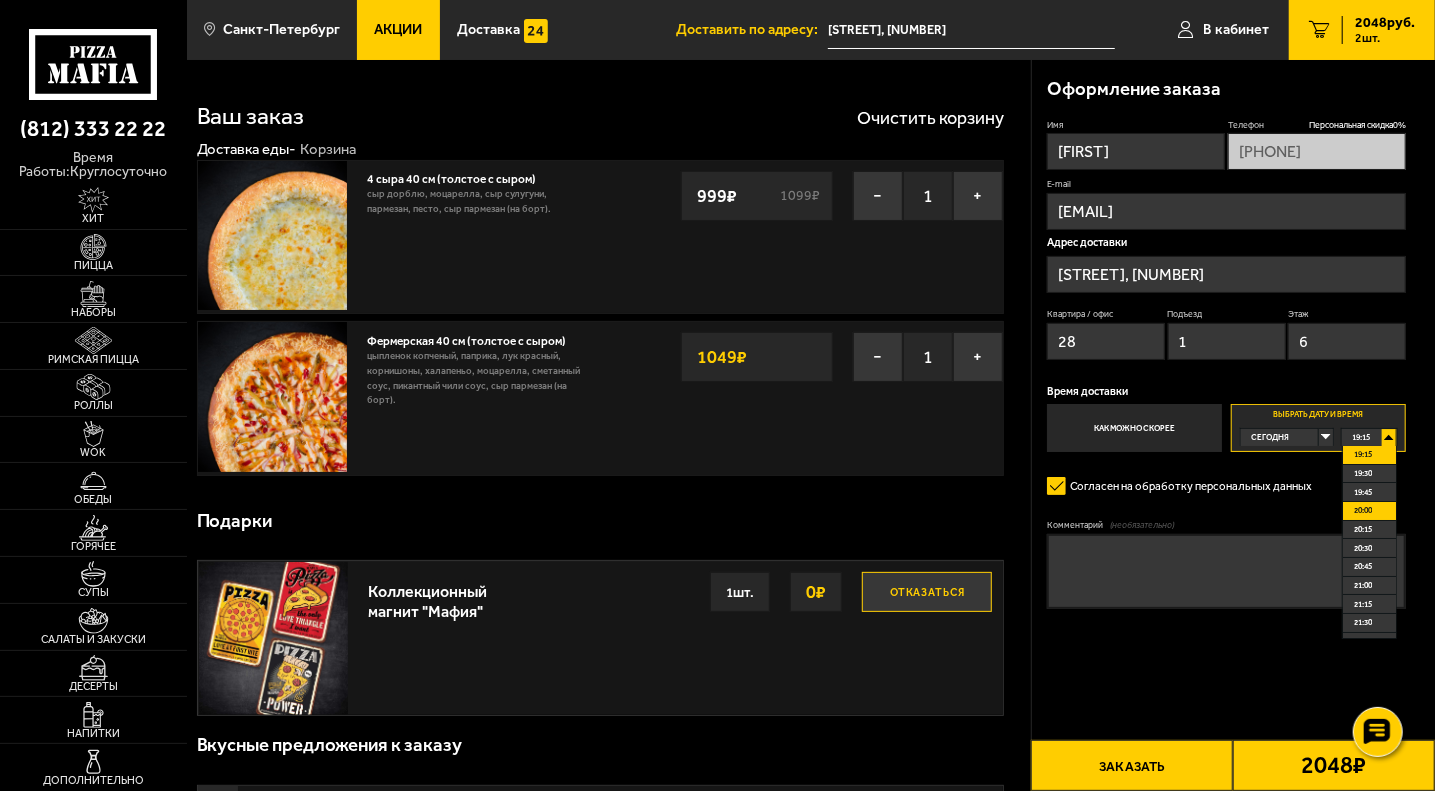 click on "20:00" at bounding box center [1363, 510] 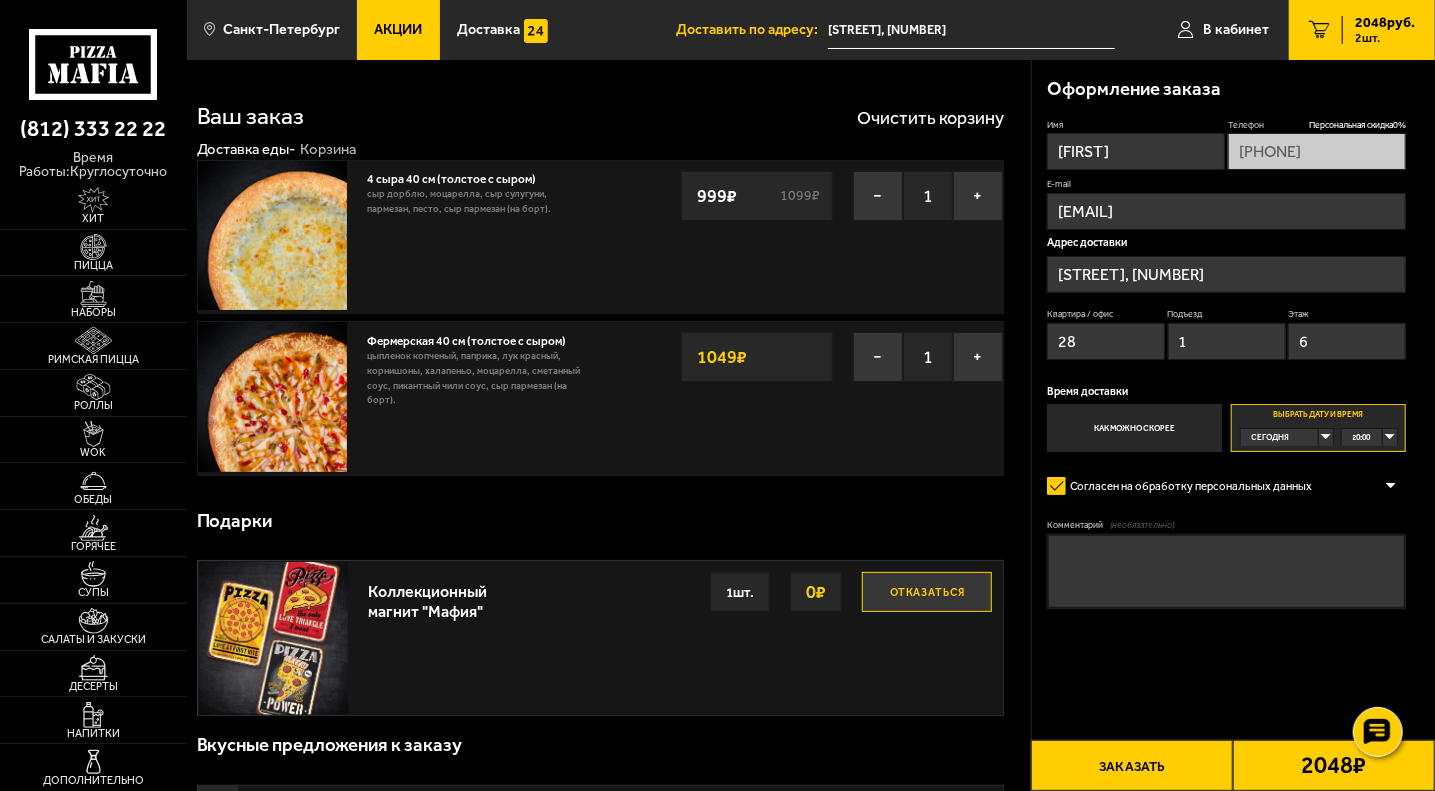 click on "Заказать" at bounding box center (1132, 765) 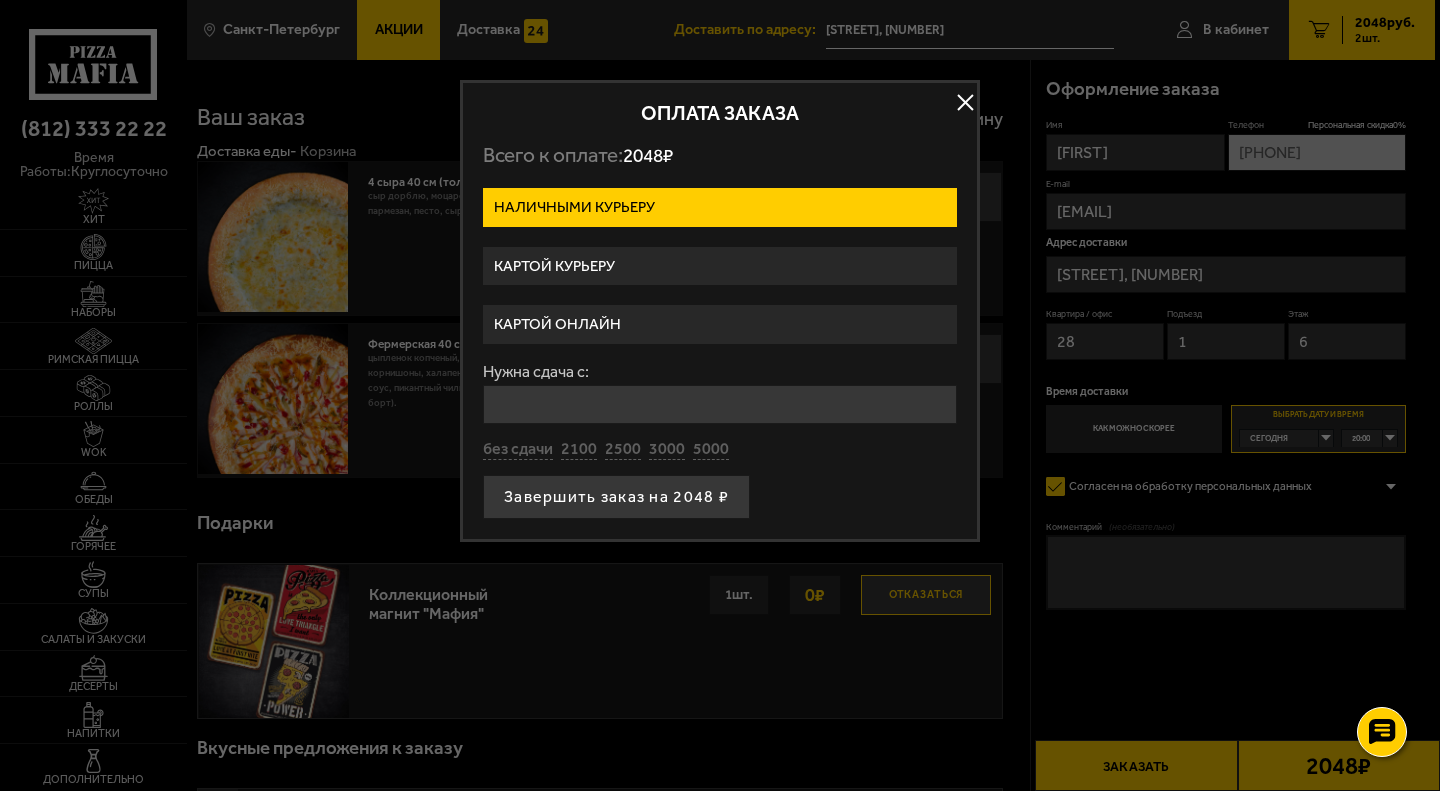 click on "Картой онлайн" at bounding box center [720, 324] 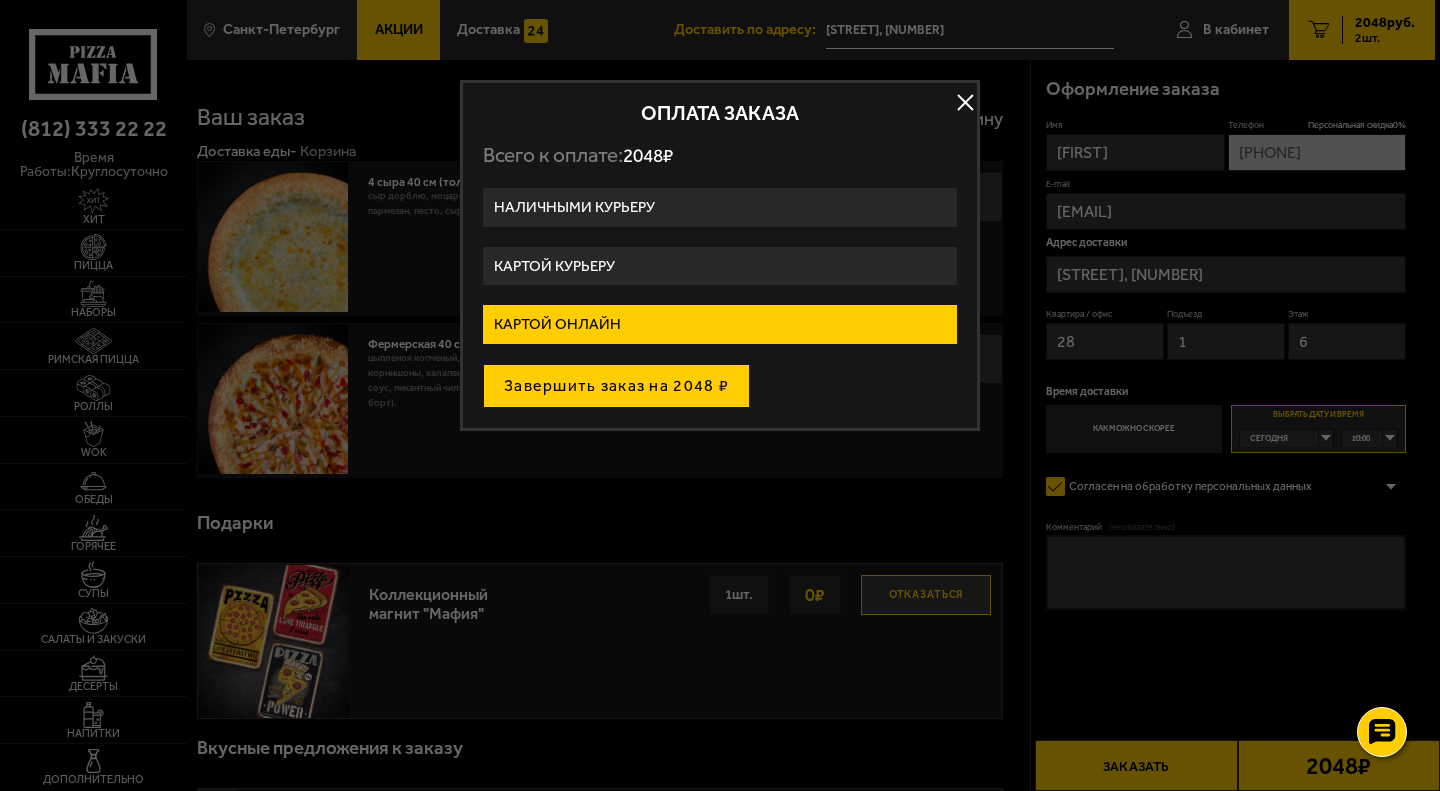click on "Завершить заказ на 2048 ₽" at bounding box center (616, 386) 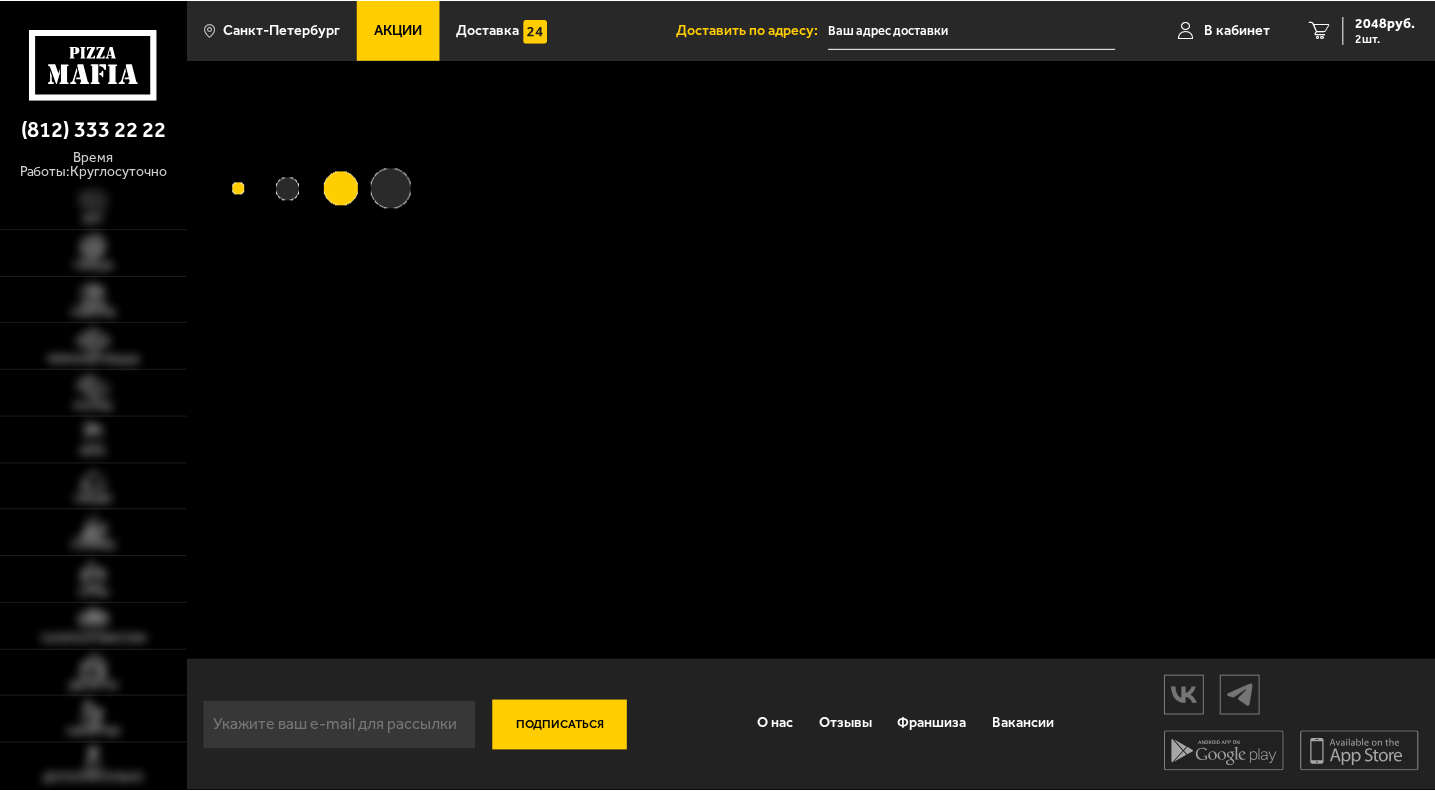 scroll, scrollTop: 0, scrollLeft: 0, axis: both 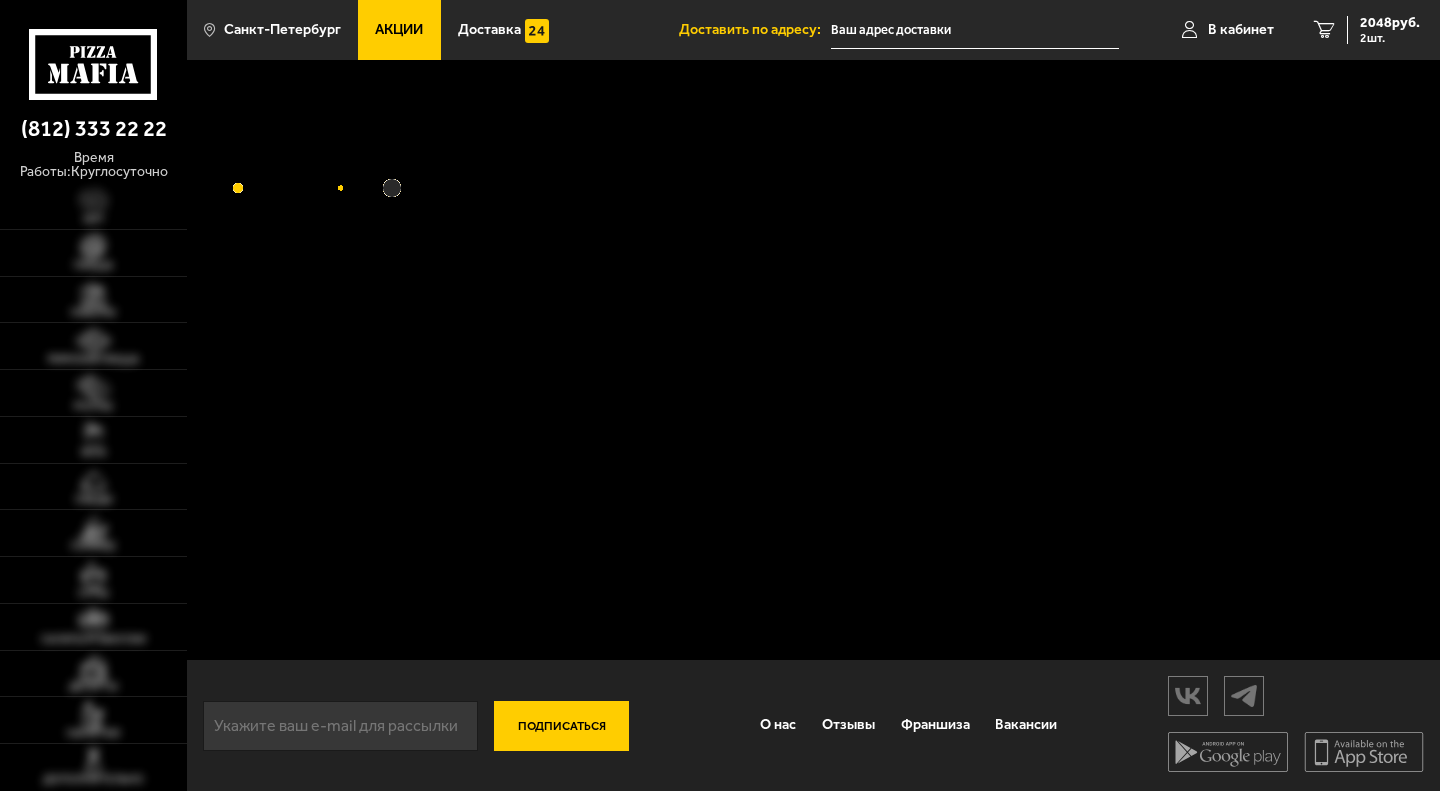 type on "[STREET], [HOUSE_NUMBER]" 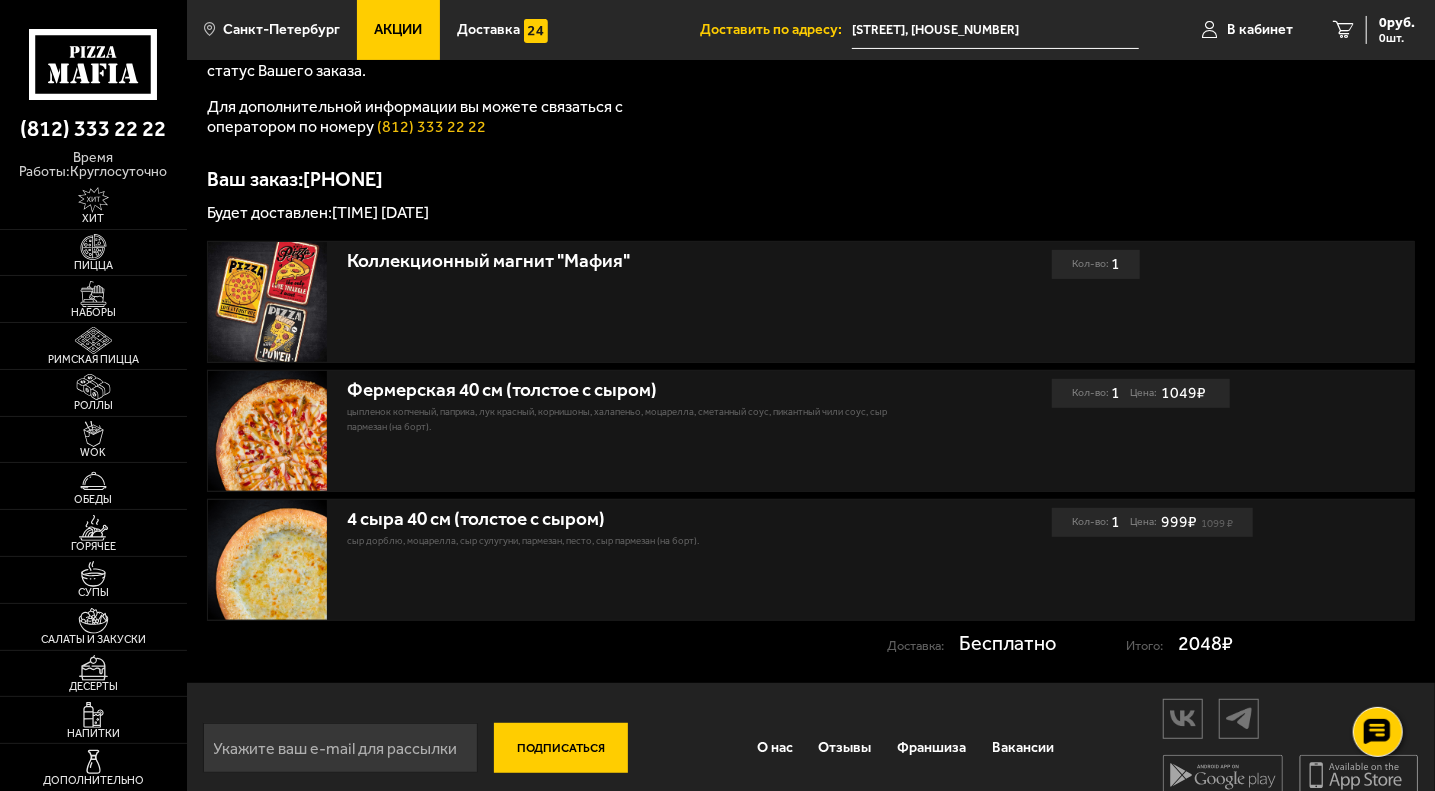 scroll, scrollTop: 261, scrollLeft: 0, axis: vertical 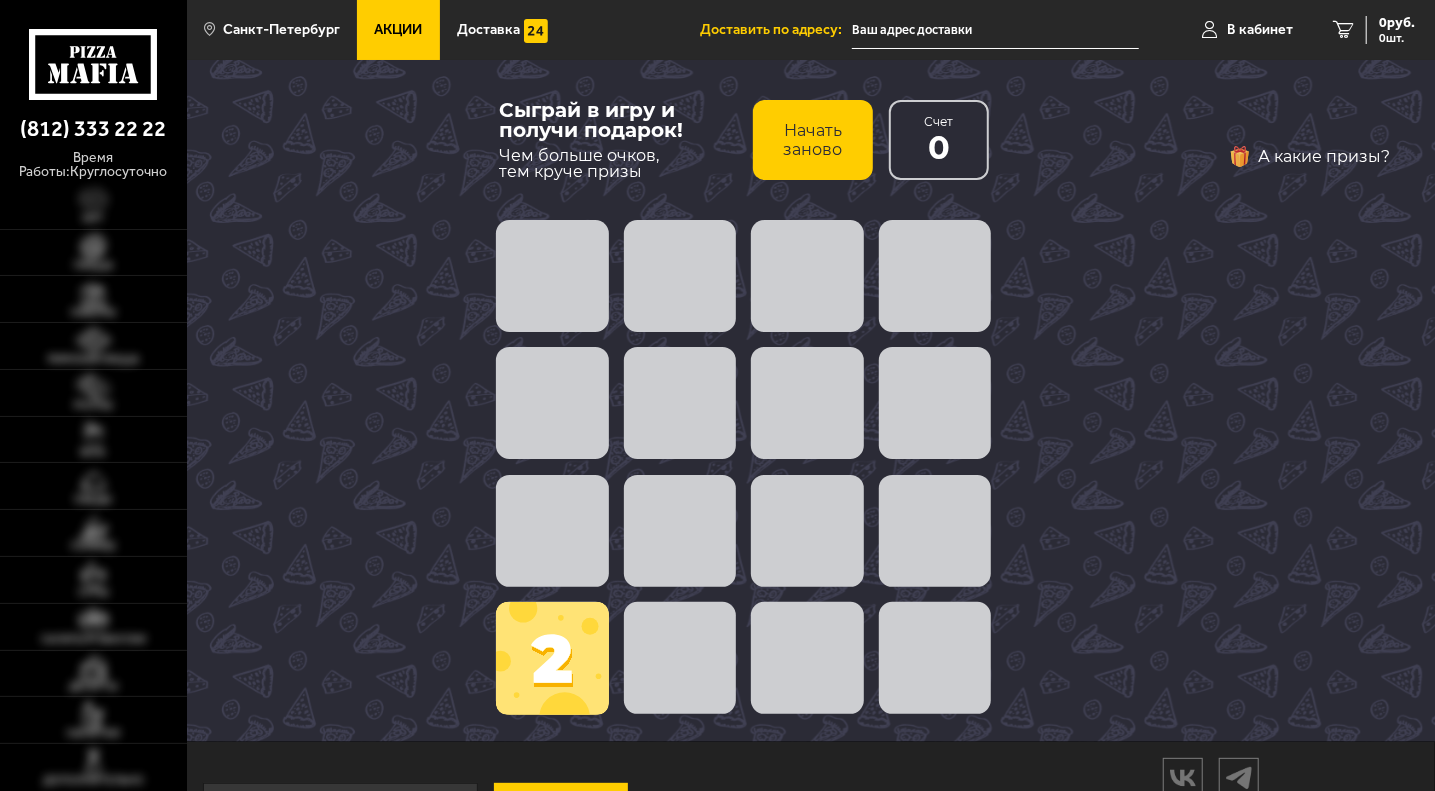 type on "[STREET], [NUMBER]" 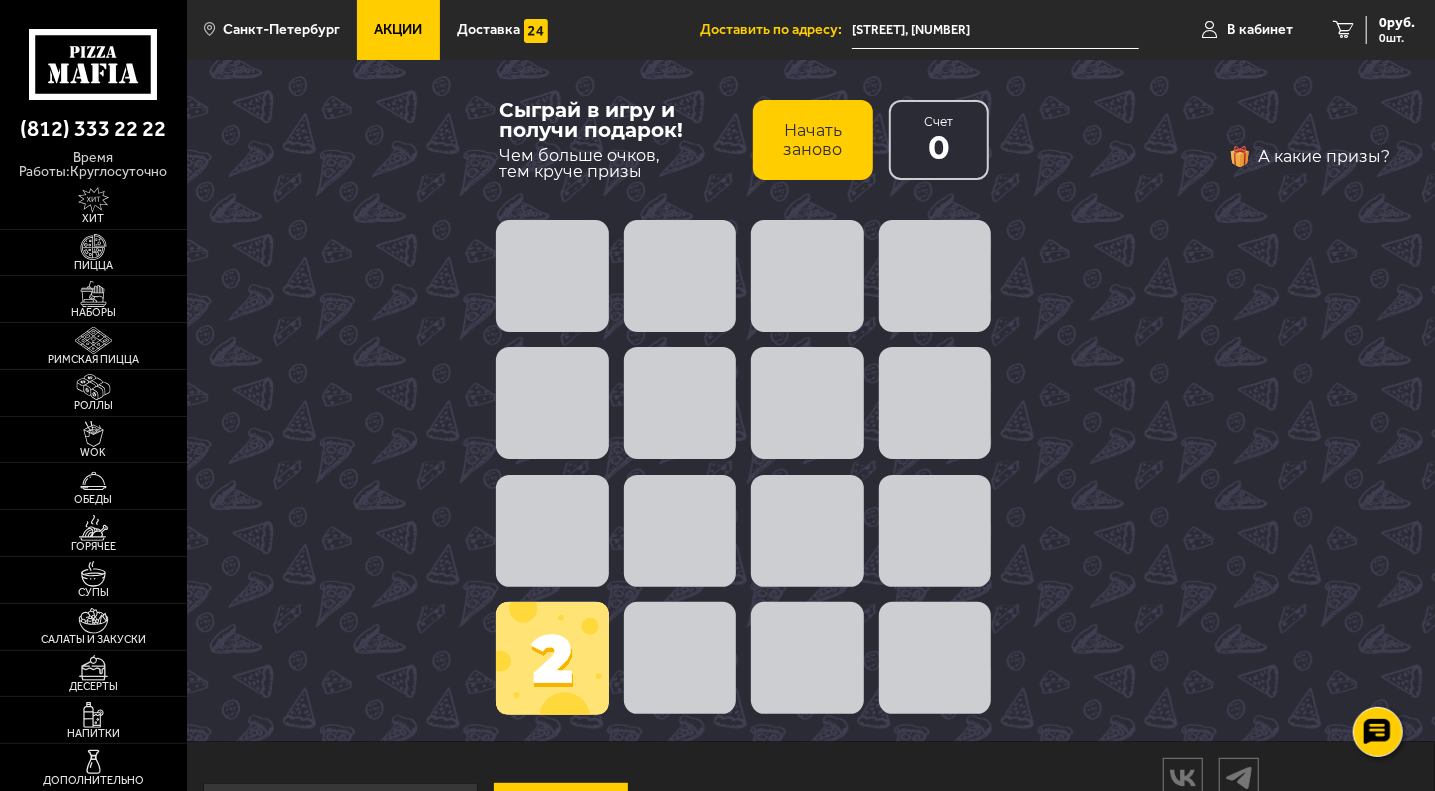 click at bounding box center (552, 658) 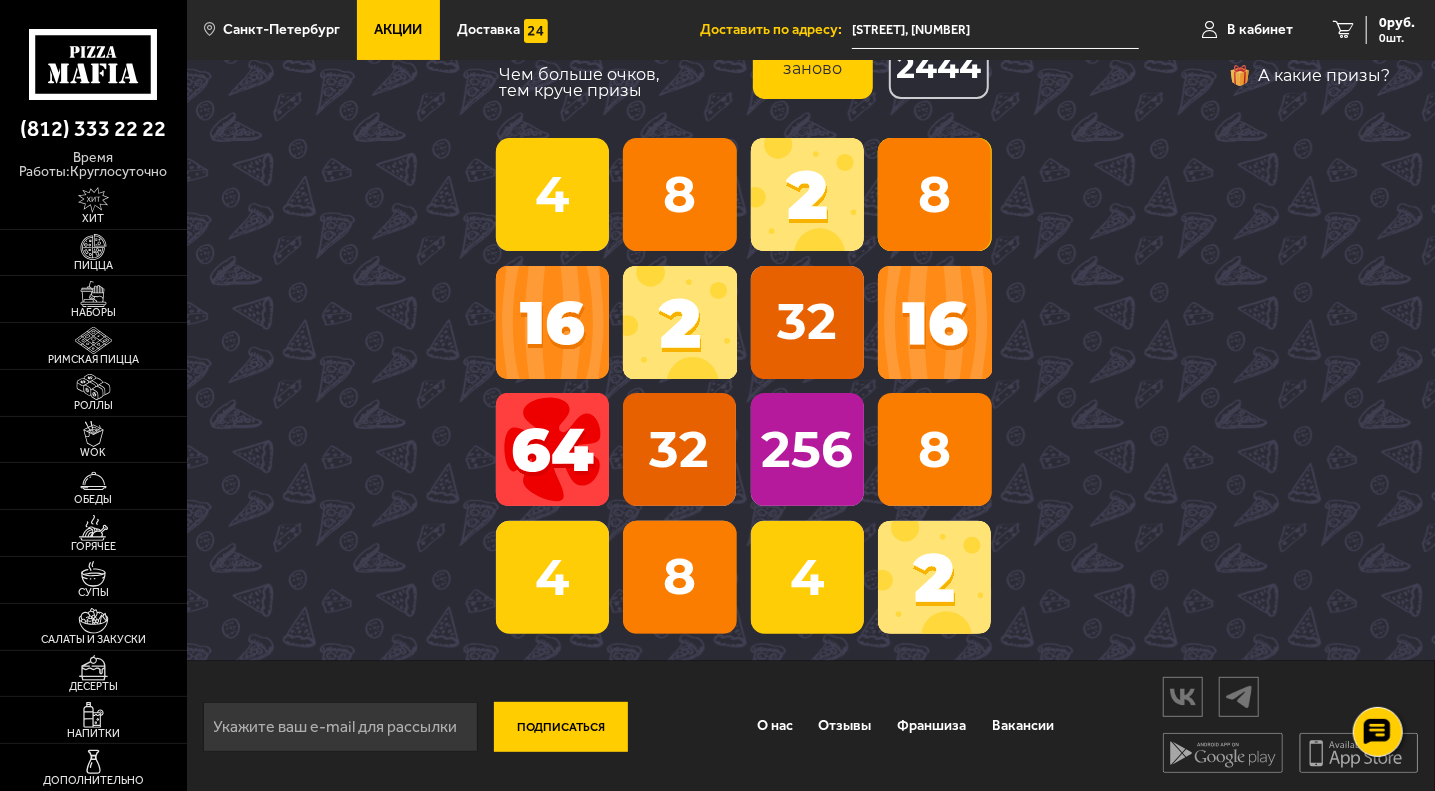 scroll, scrollTop: 41, scrollLeft: 0, axis: vertical 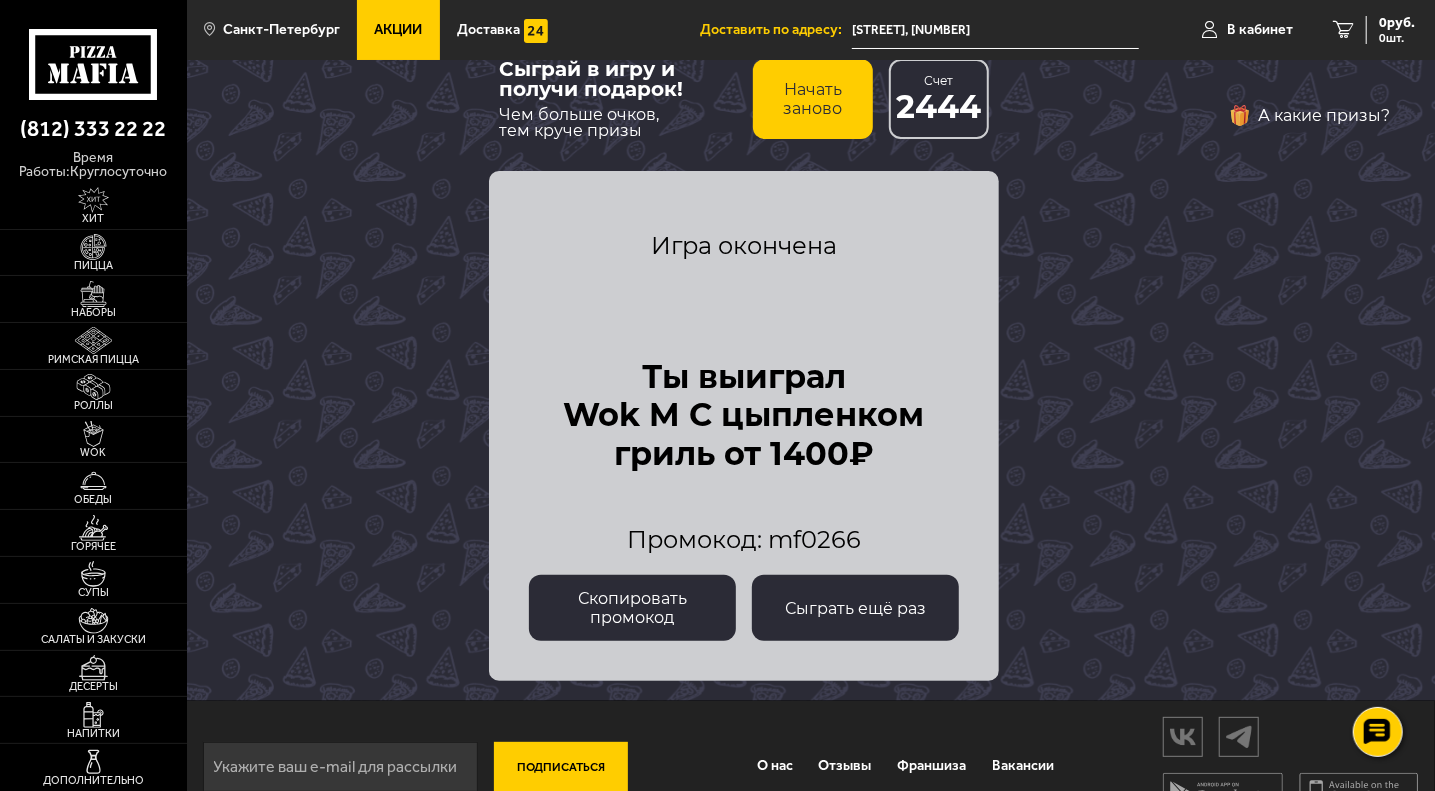 click on "Скопировать промокод" at bounding box center (632, 608) 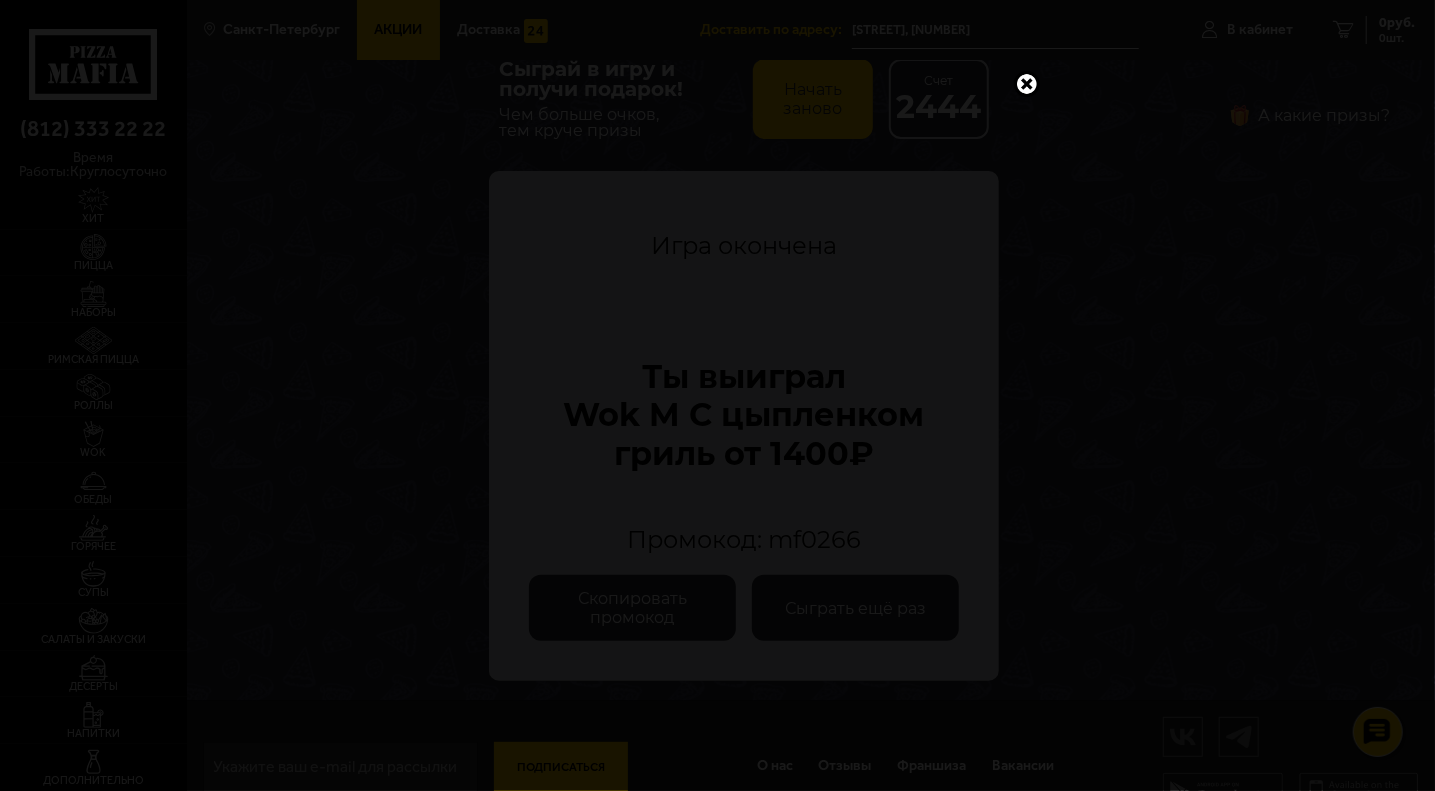 click at bounding box center [1027, 84] 